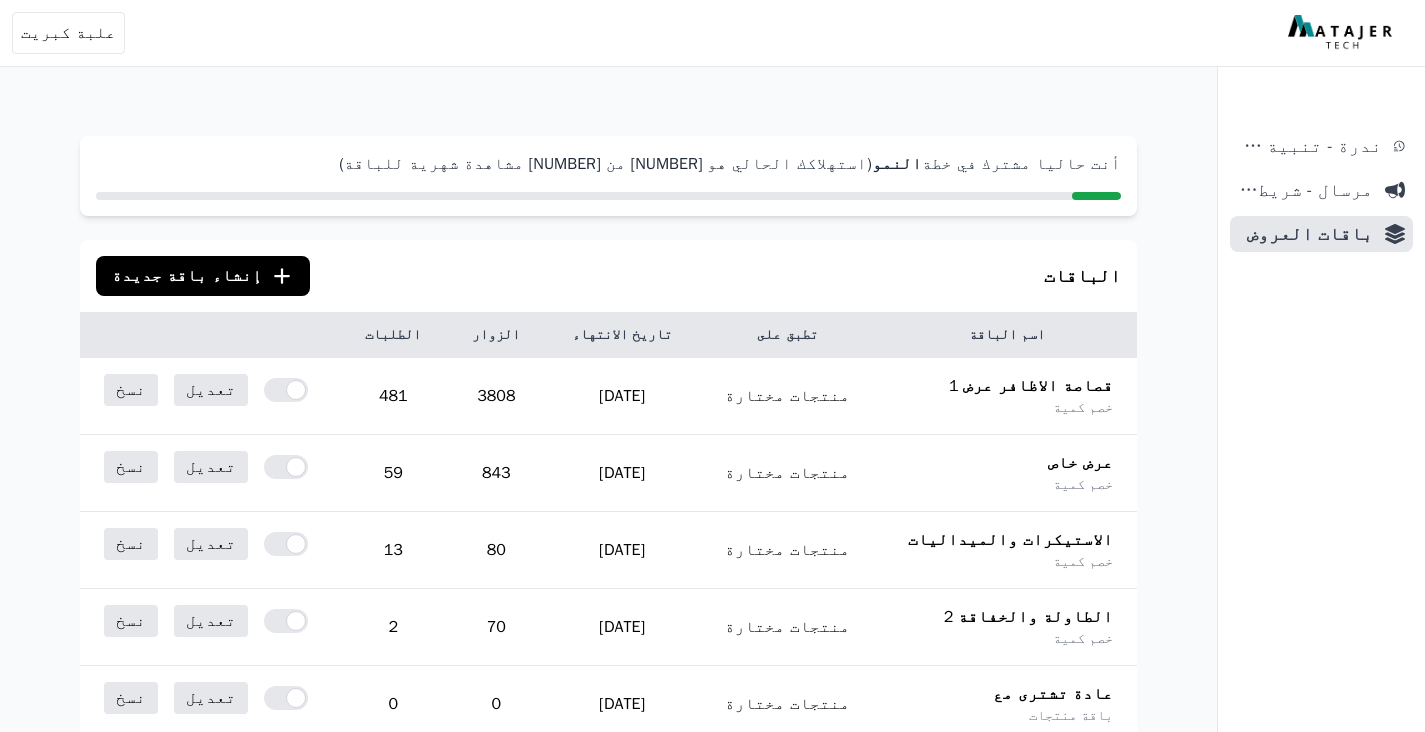 scroll, scrollTop: 0, scrollLeft: 0, axis: both 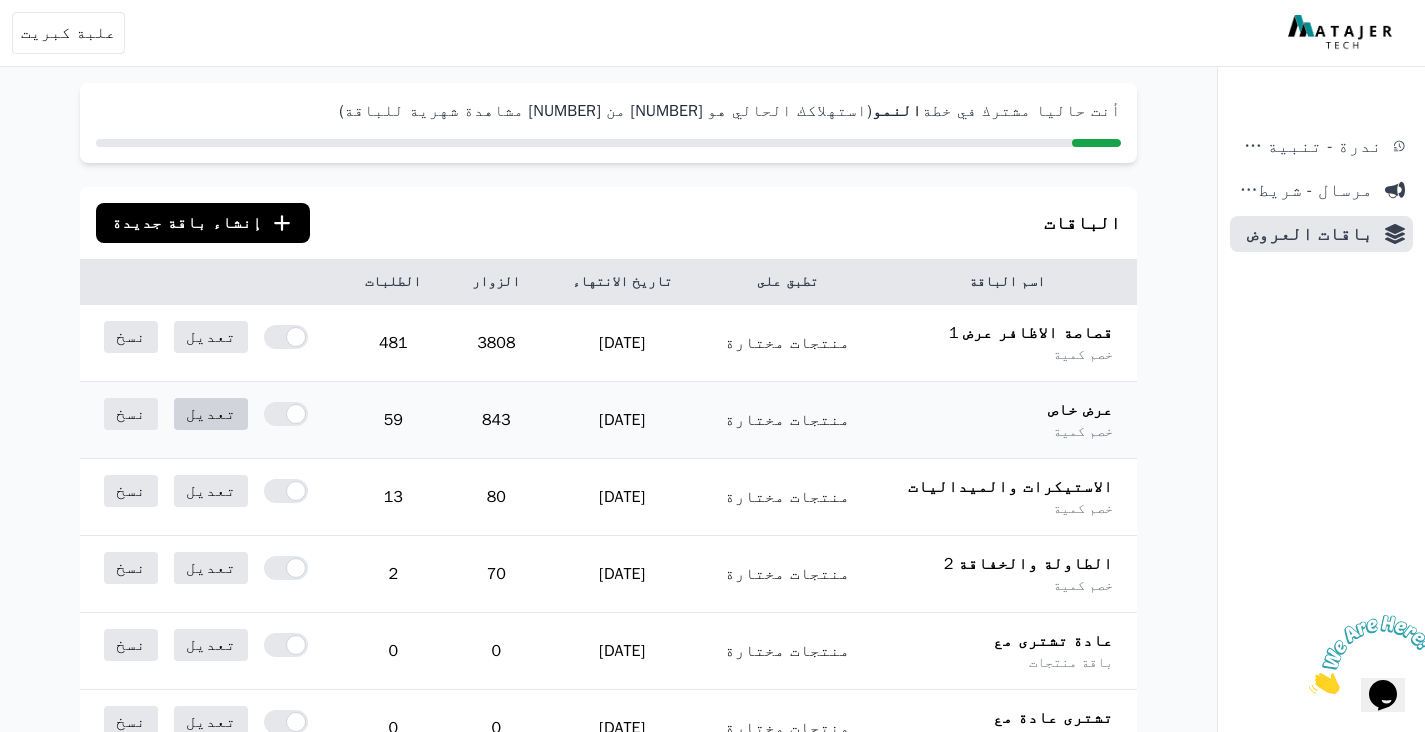 click on "تعديل" at bounding box center [211, 414] 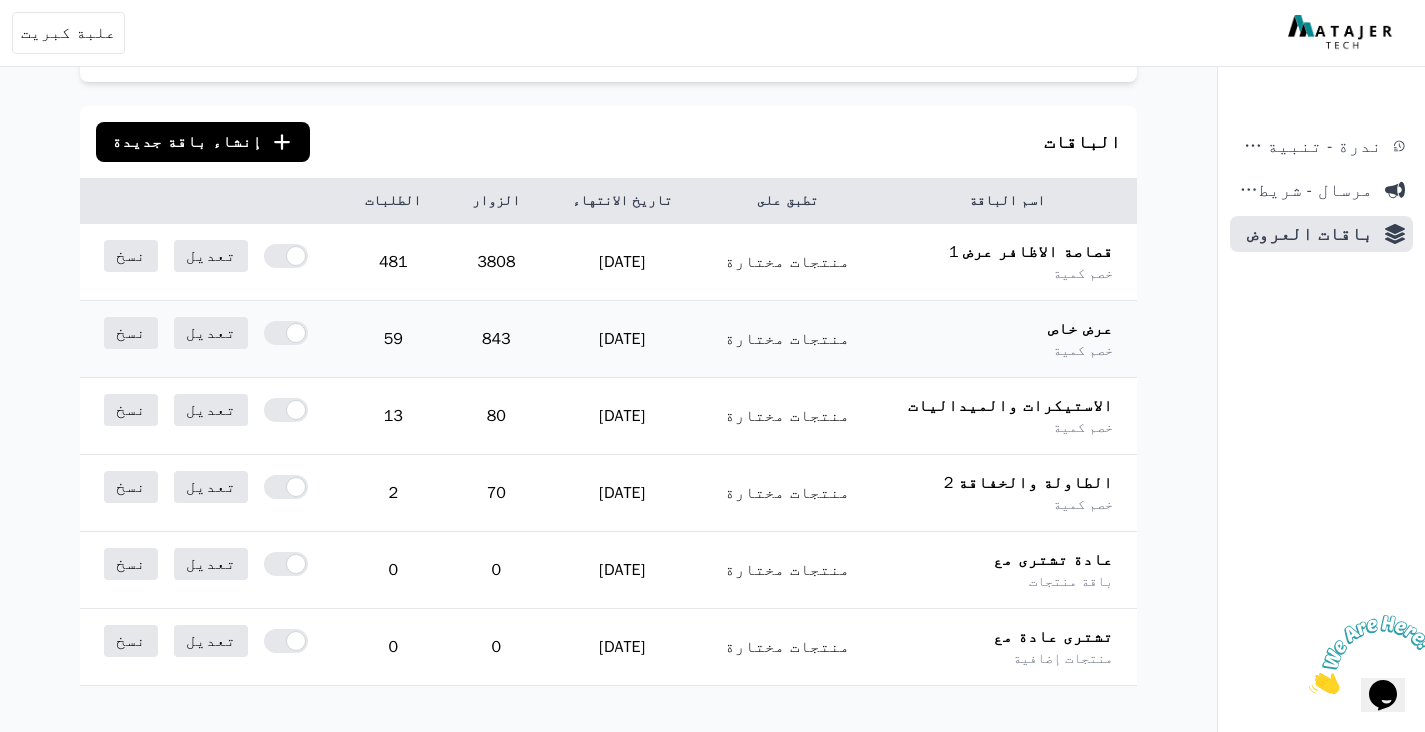 scroll, scrollTop: 140, scrollLeft: 0, axis: vertical 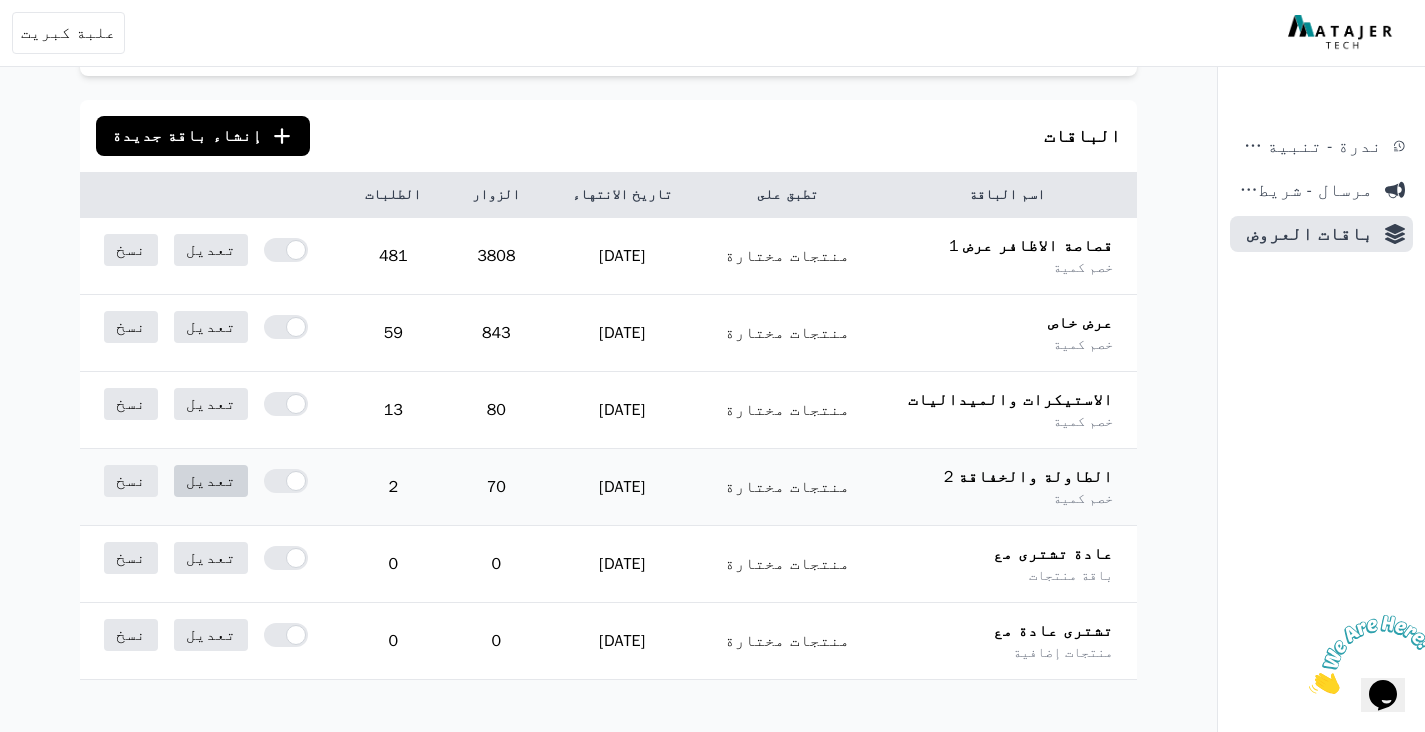 click on "تعديل" at bounding box center [211, 481] 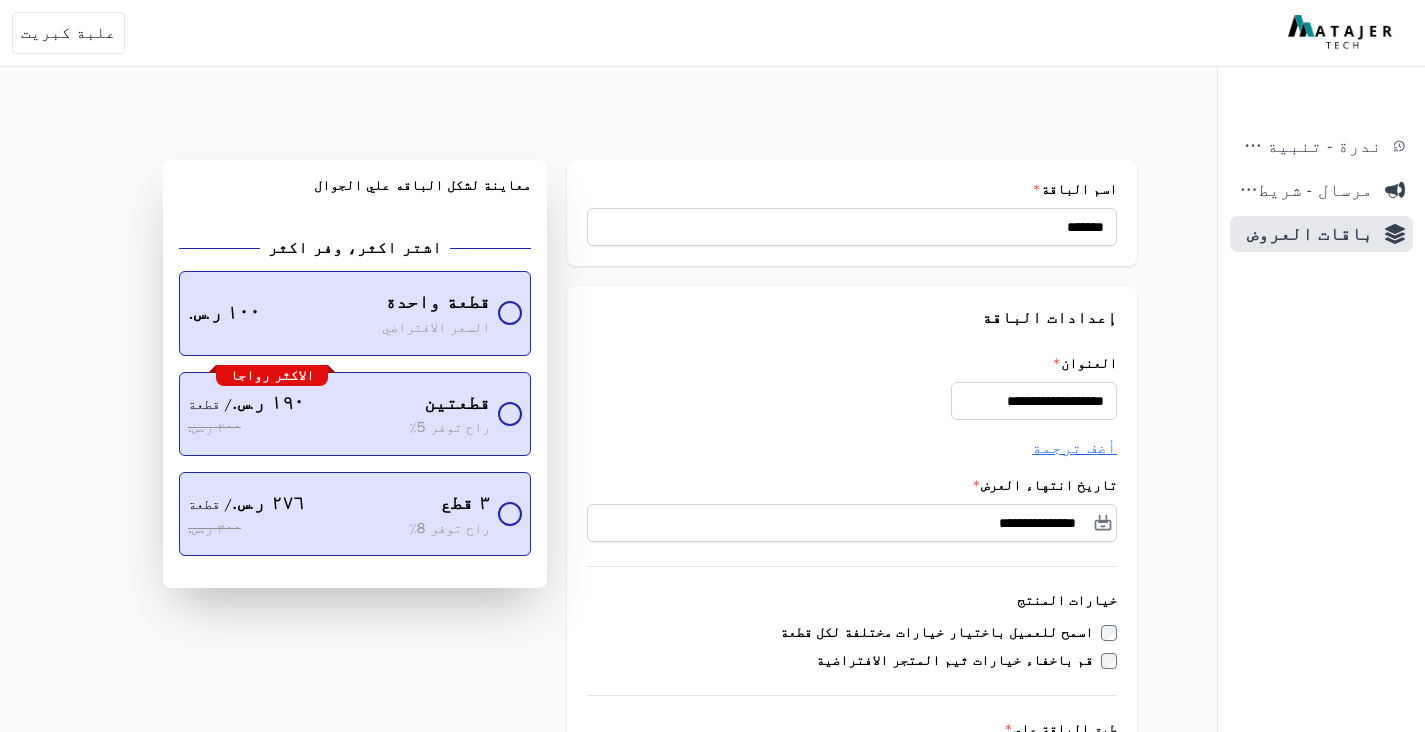 scroll, scrollTop: 0, scrollLeft: 0, axis: both 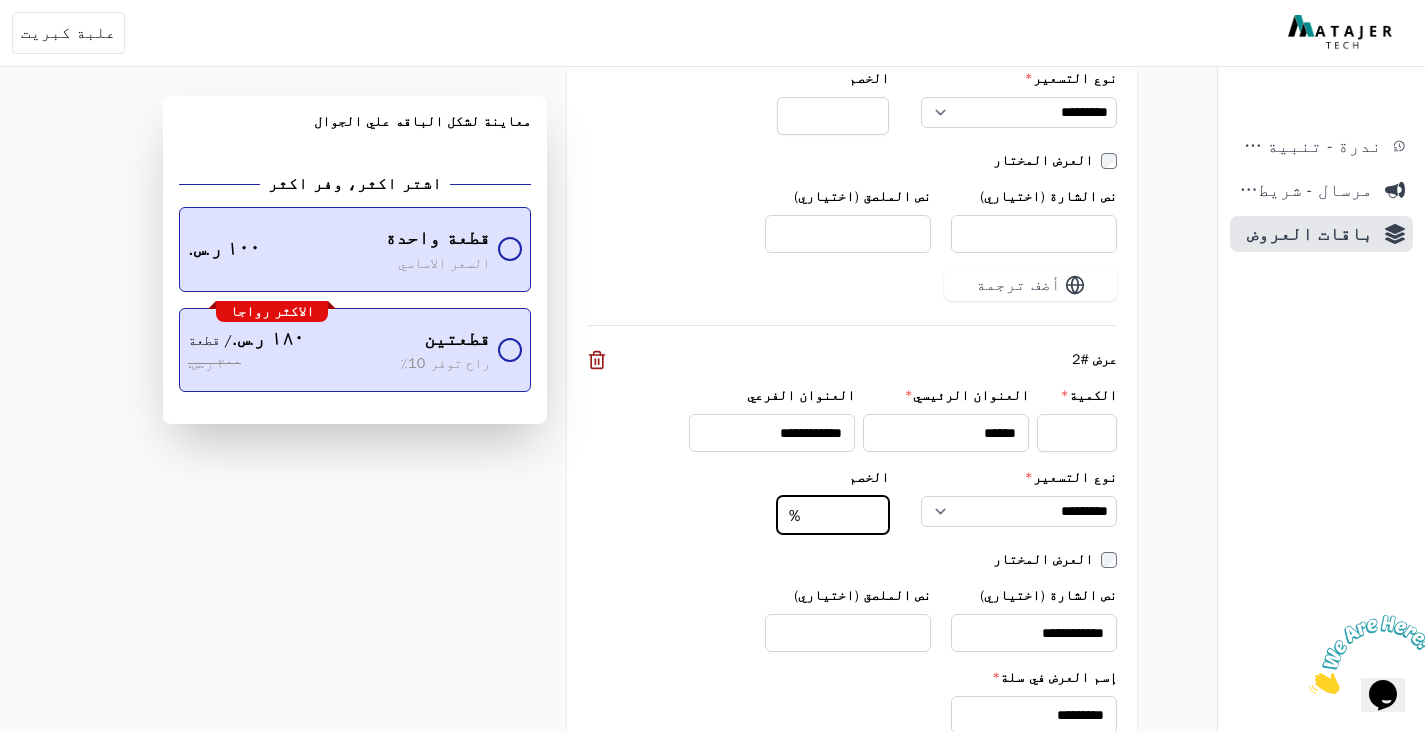 click on "**" at bounding box center (833, 515) 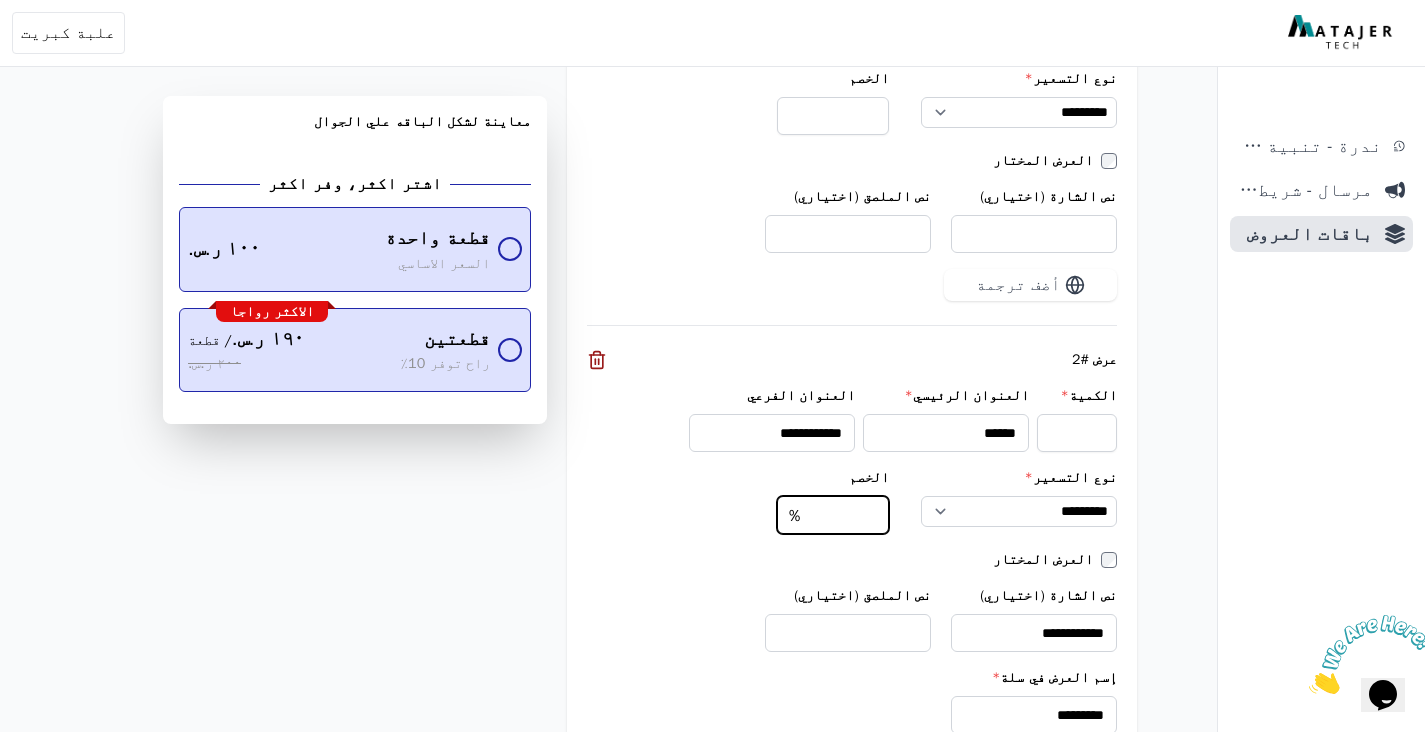 type on "*" 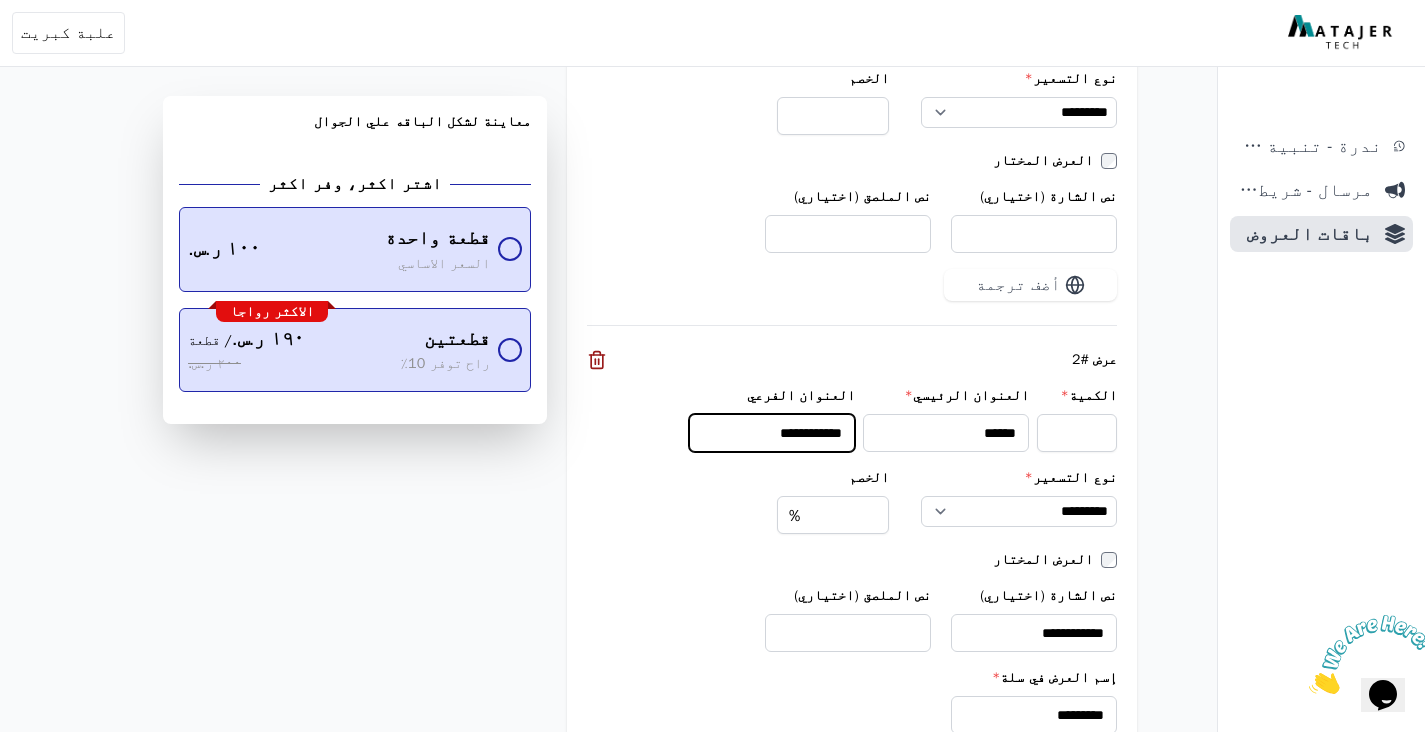 drag, startPoint x: 748, startPoint y: 420, endPoint x: 762, endPoint y: 420, distance: 14 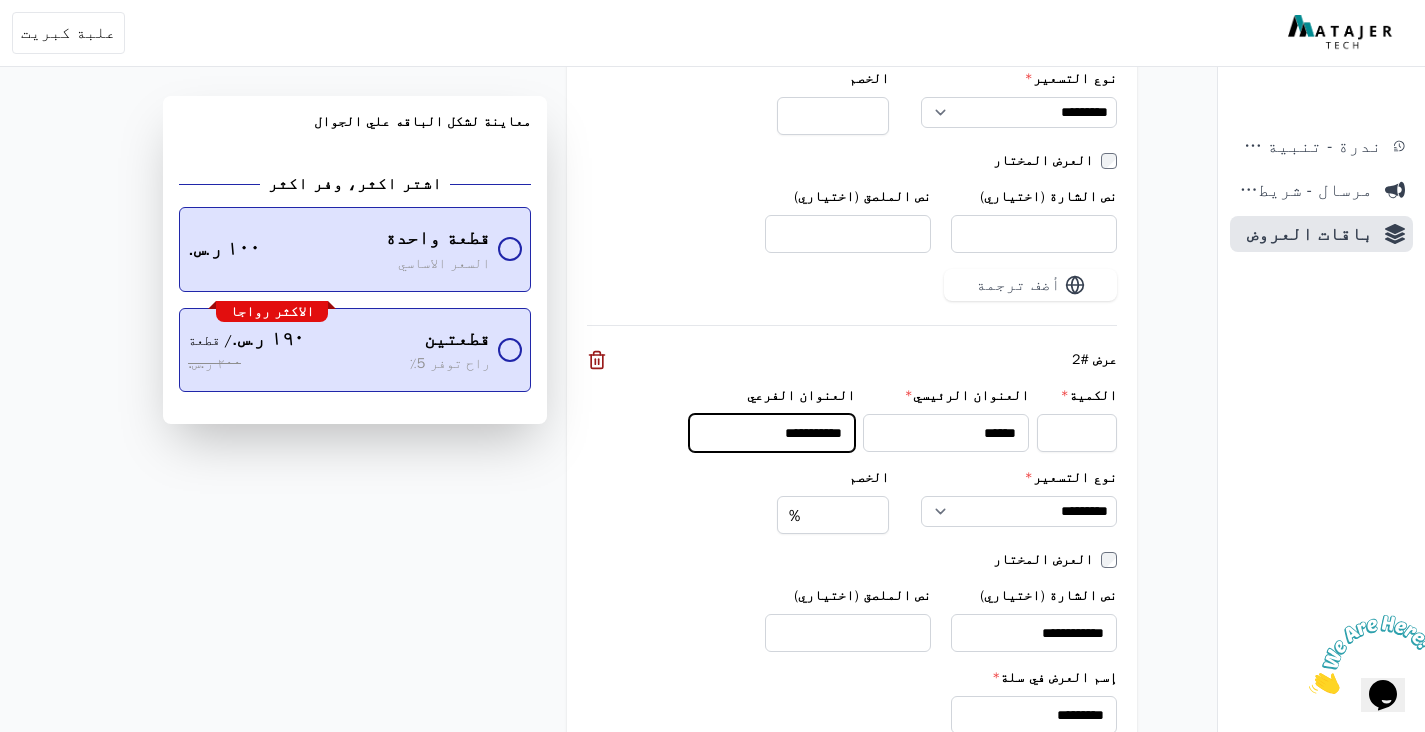 type on "**********" 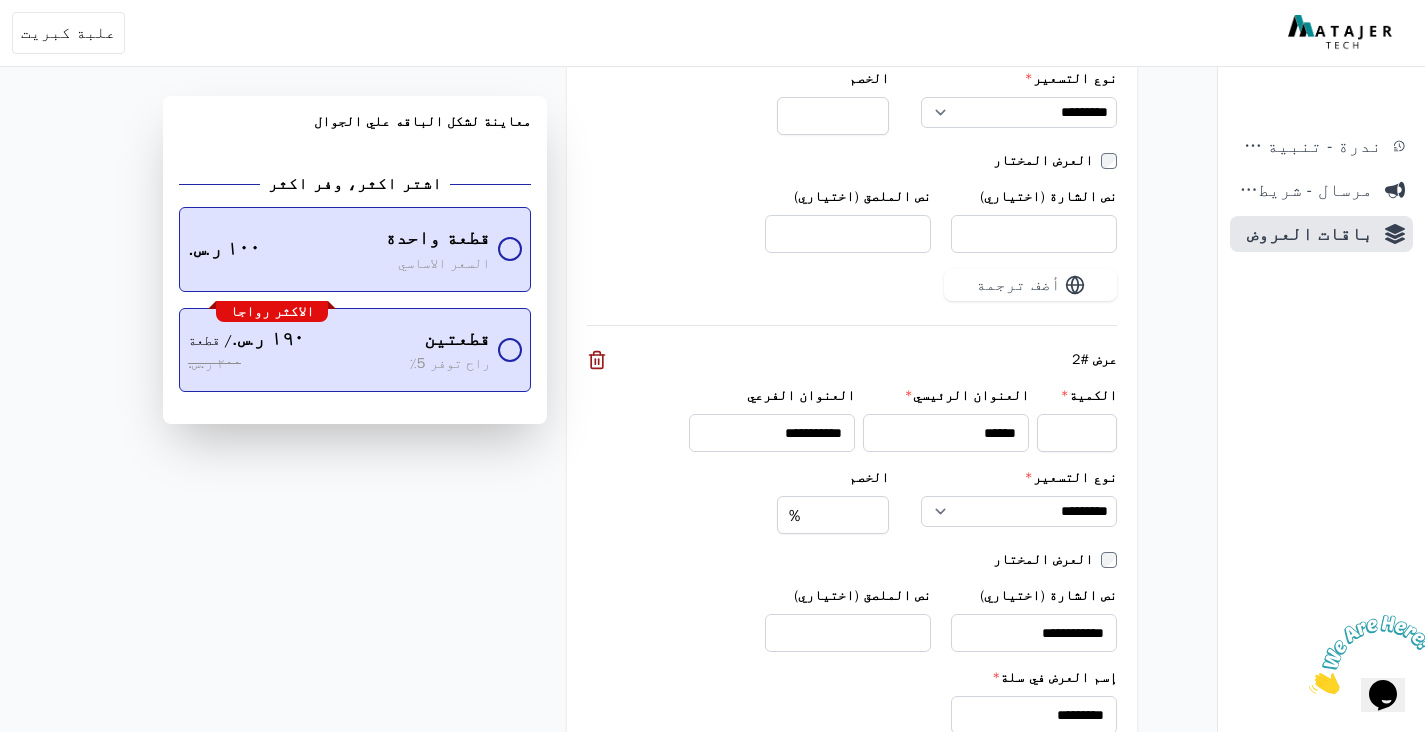 click on "**********" at bounding box center [852, 501] 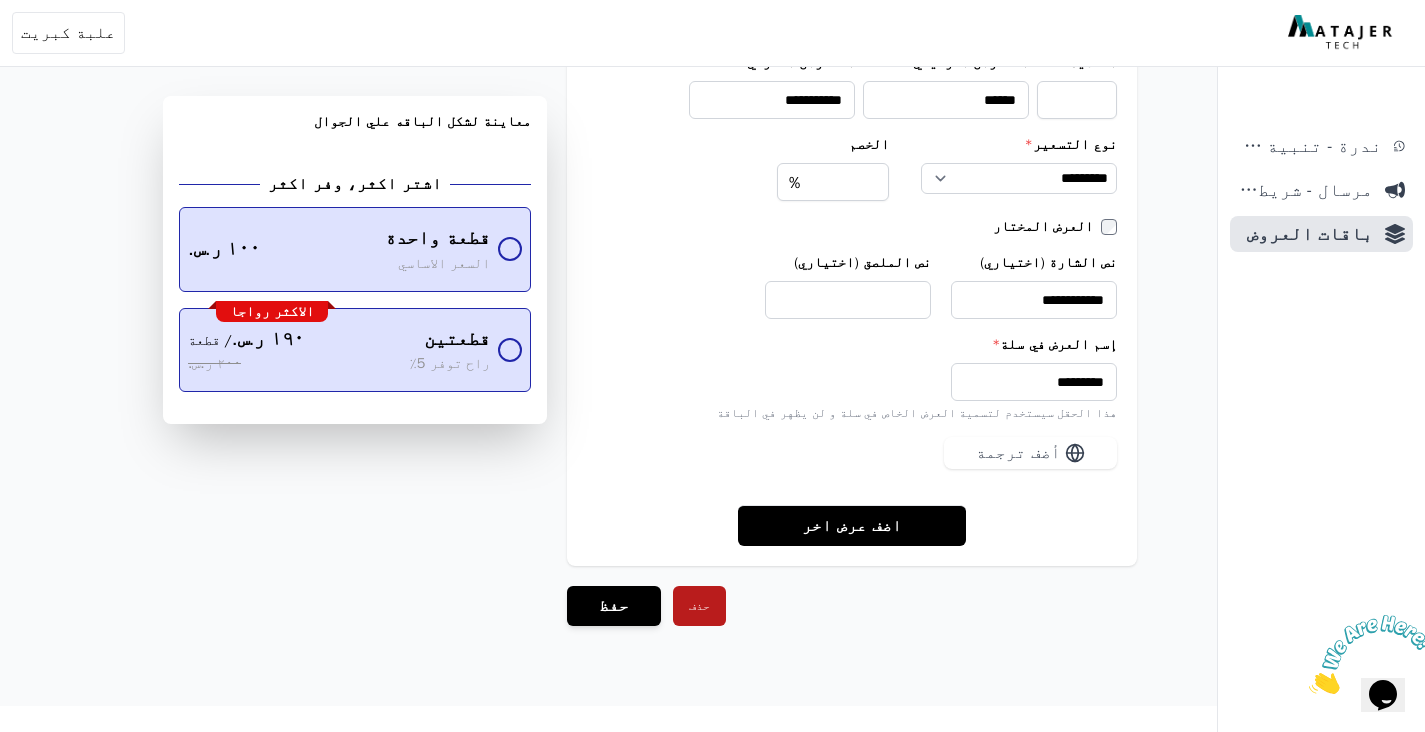 scroll, scrollTop: 2278, scrollLeft: 0, axis: vertical 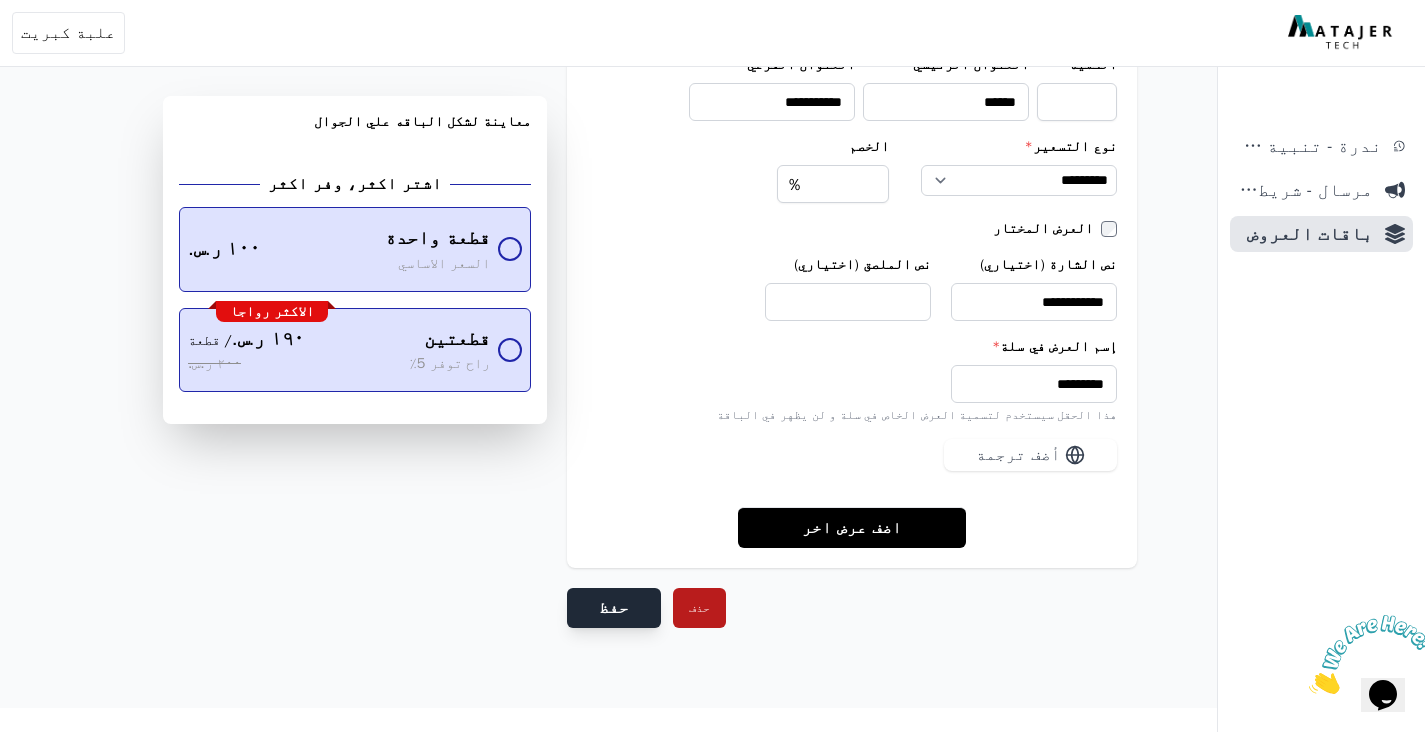 click on "حفظ" at bounding box center (614, 608) 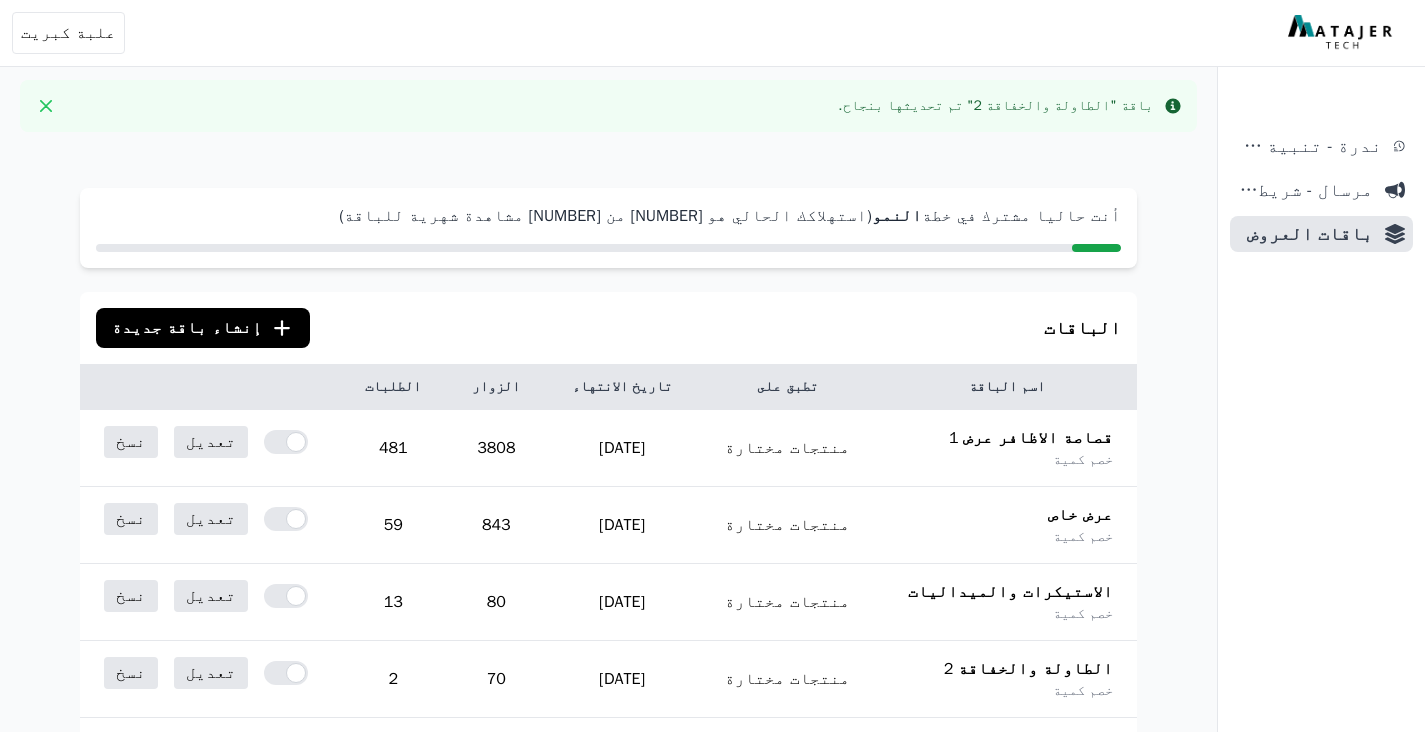 scroll, scrollTop: 0, scrollLeft: 0, axis: both 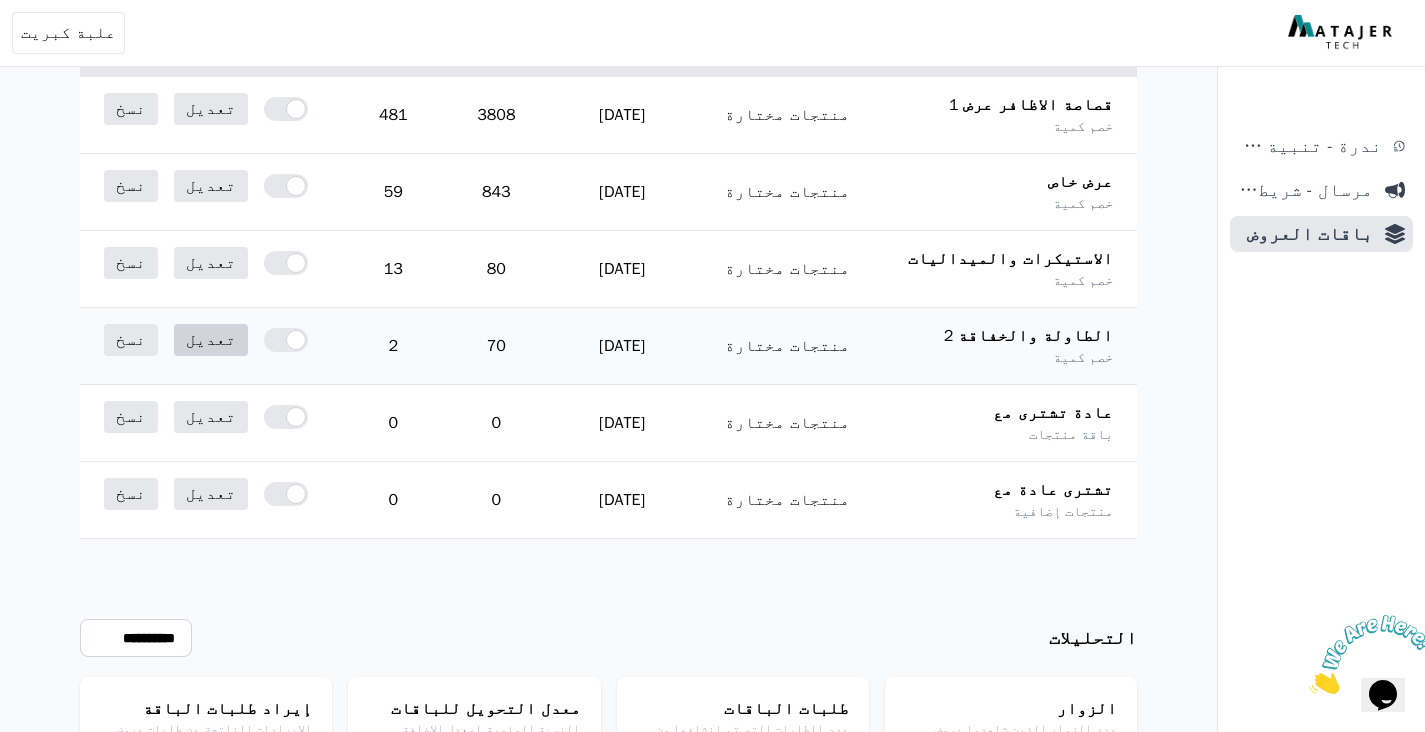 click on "تعديل" at bounding box center [211, 340] 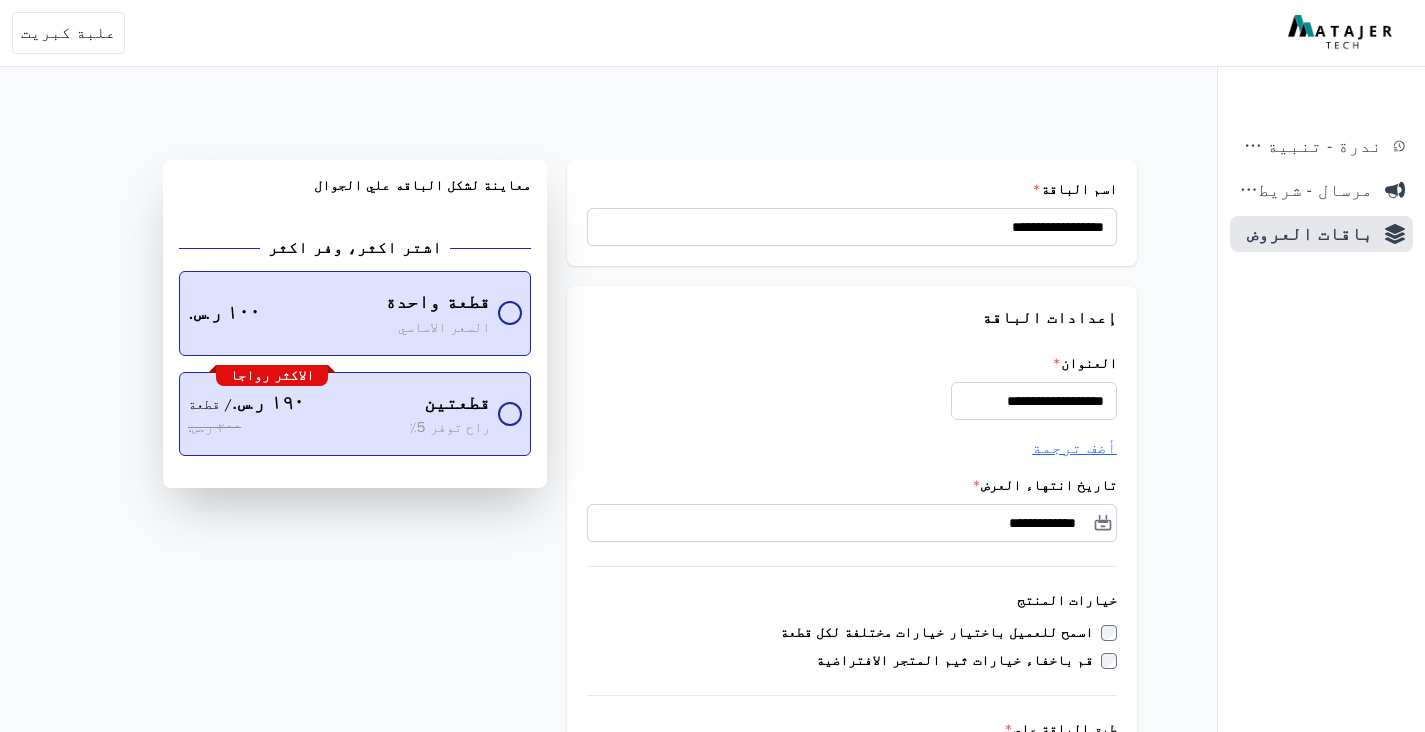 scroll, scrollTop: 0, scrollLeft: 0, axis: both 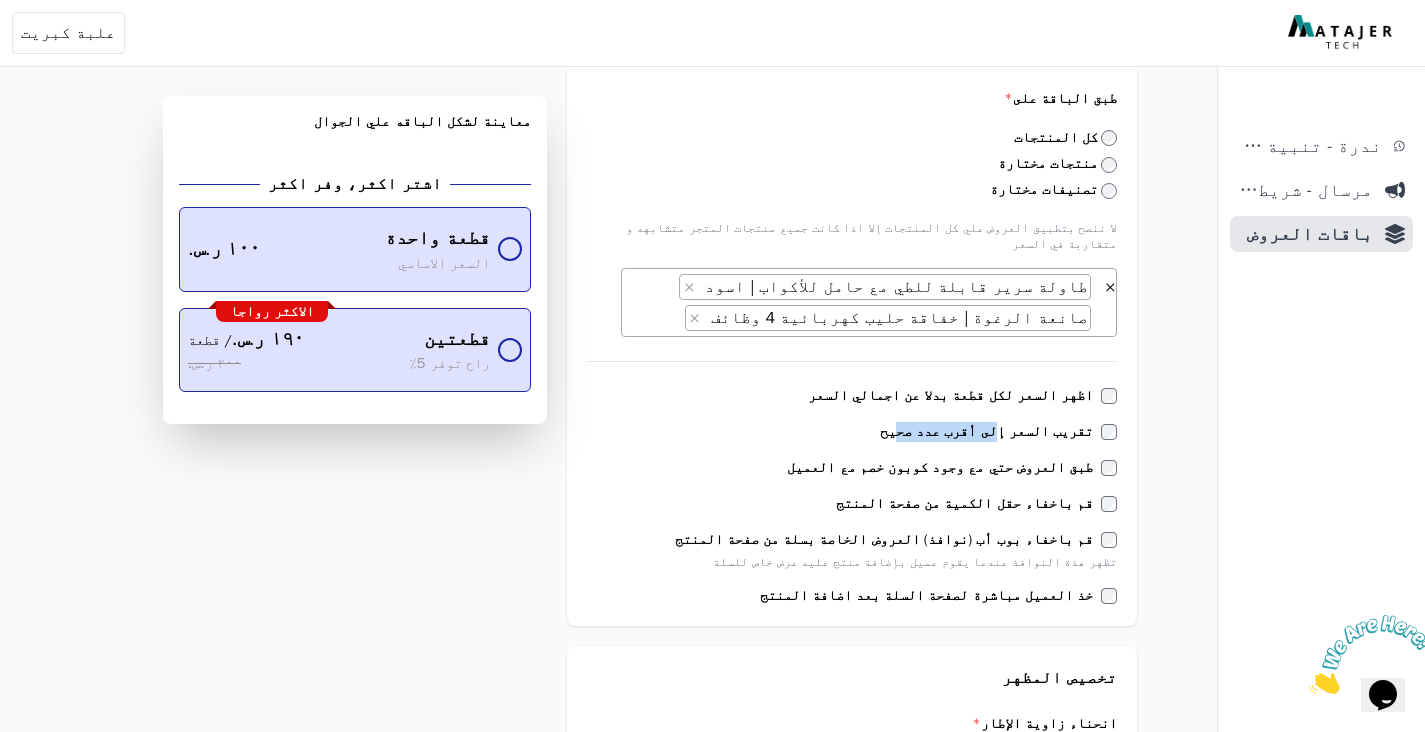 drag, startPoint x: 909, startPoint y: 409, endPoint x: 1011, endPoint y: 409, distance: 102 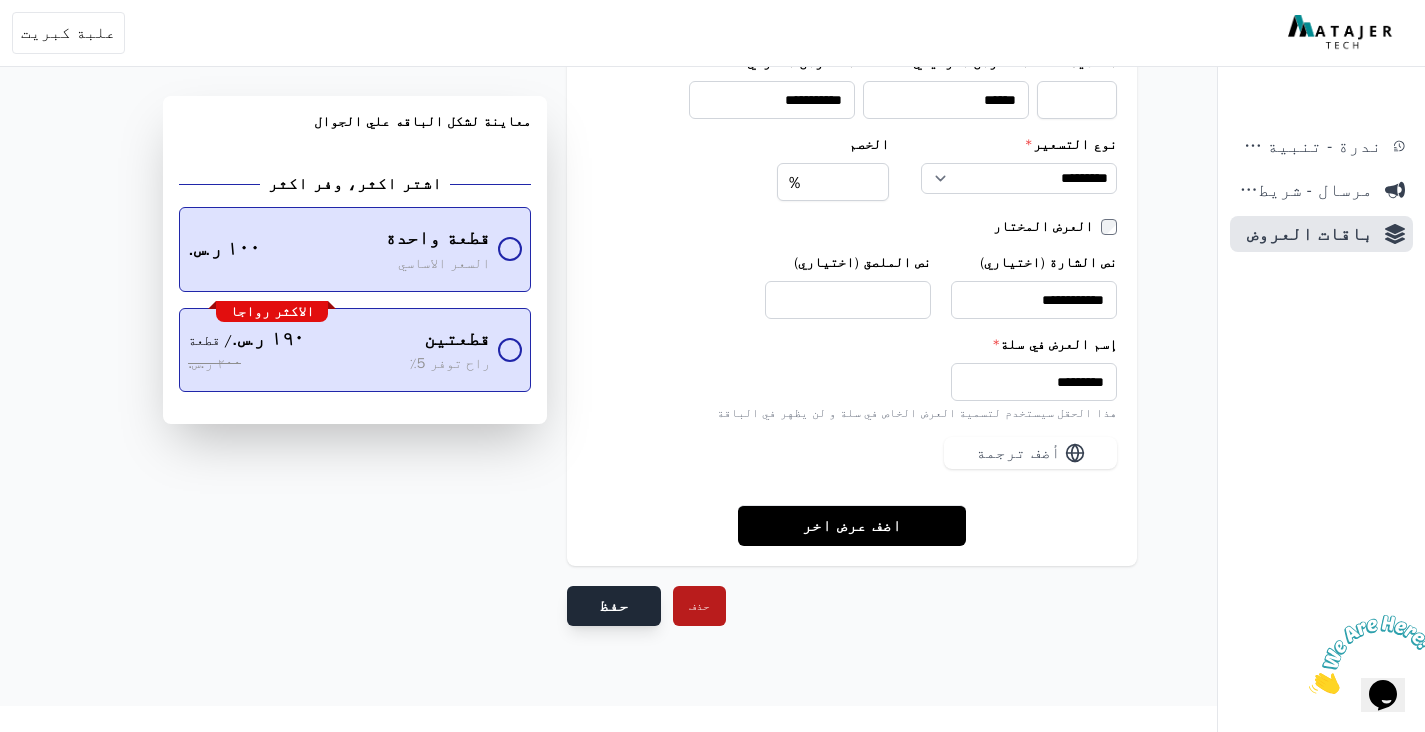 scroll, scrollTop: 2278, scrollLeft: 0, axis: vertical 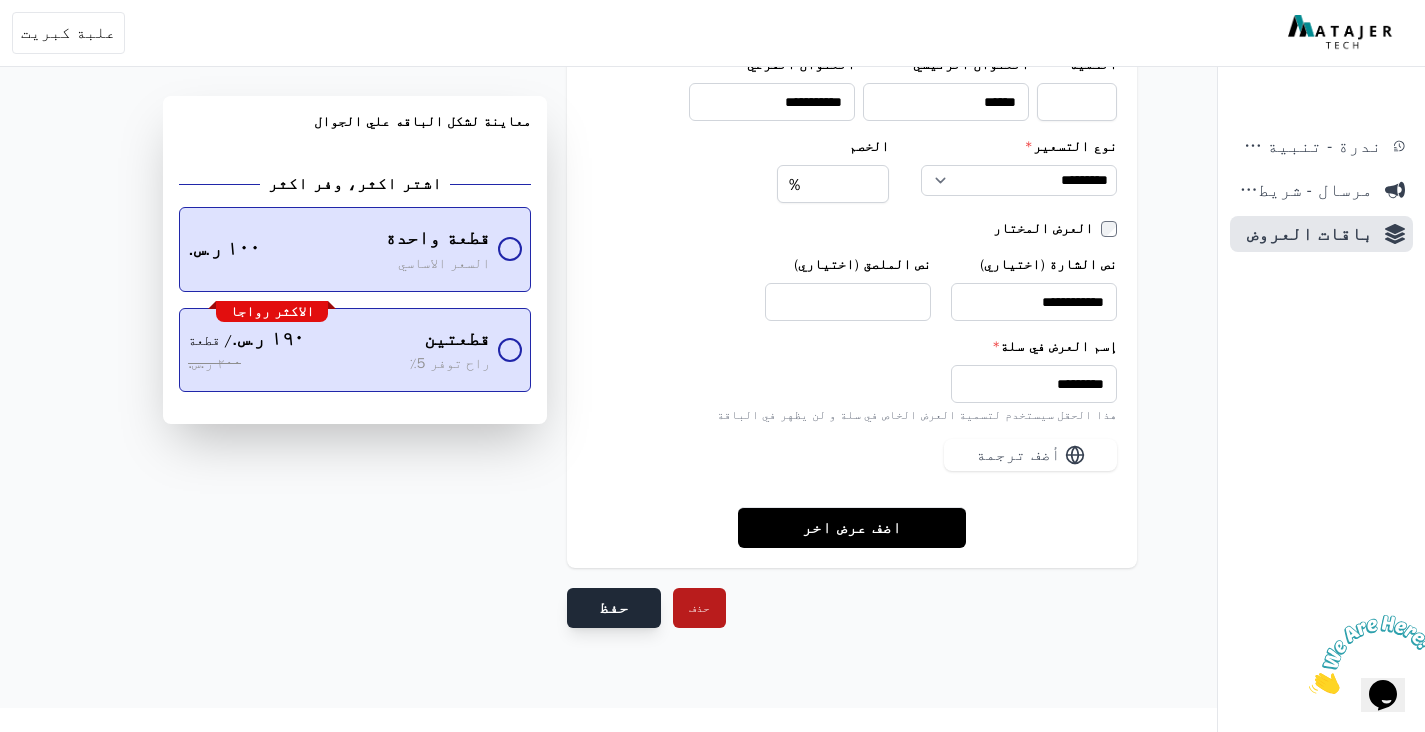 click on "حفظ" at bounding box center [614, 608] 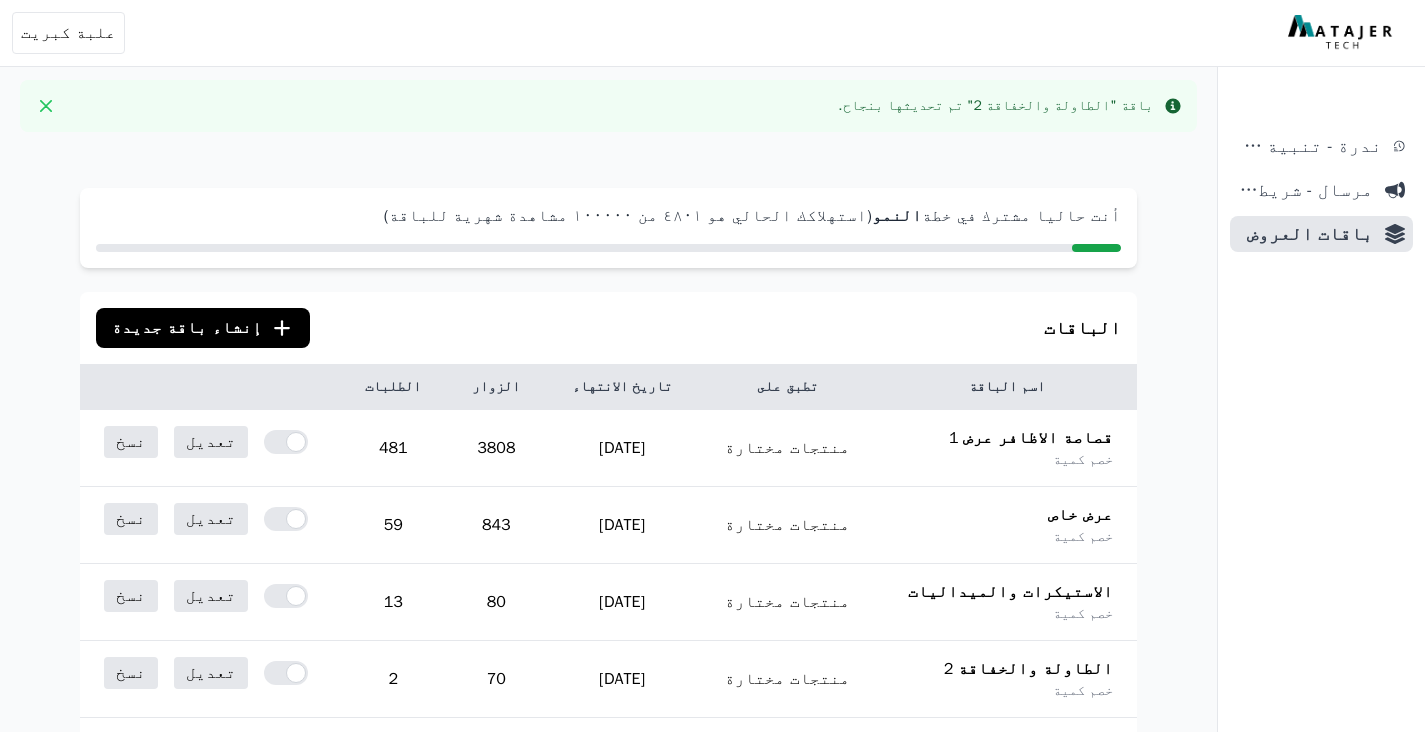 scroll, scrollTop: 0, scrollLeft: 0, axis: both 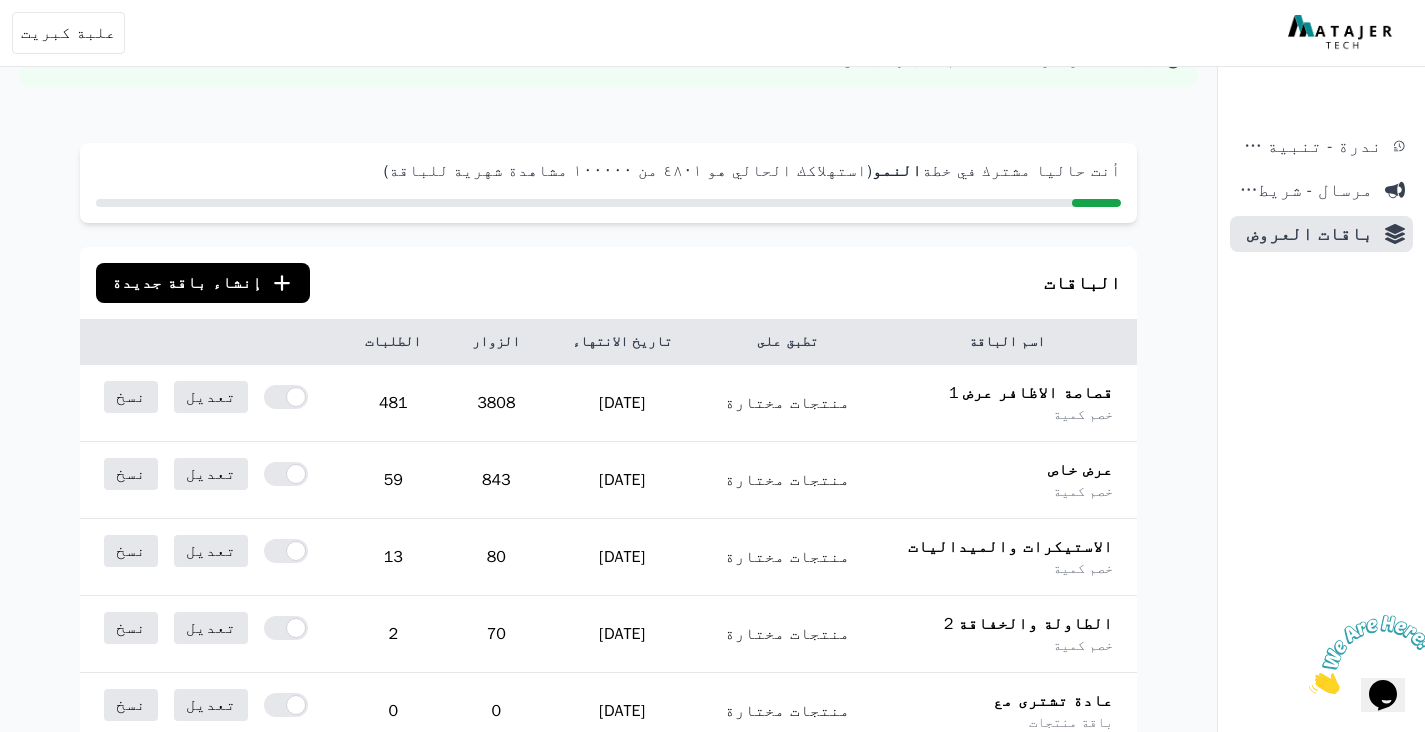 click on "إنشاء باقة جديدة" at bounding box center (187, 283) 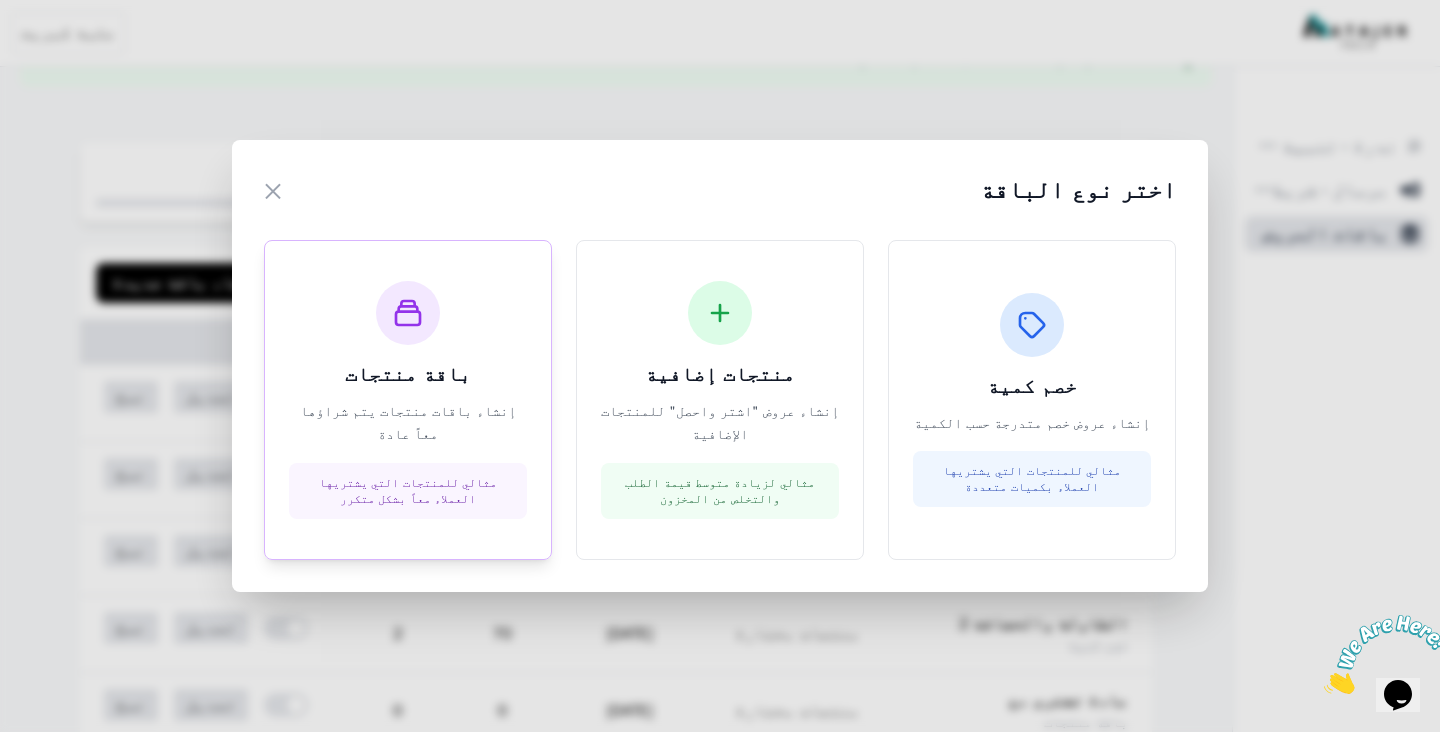 click on "إنشاء باقات منتجات يتم شراؤها معاً عادة" at bounding box center (408, 424) 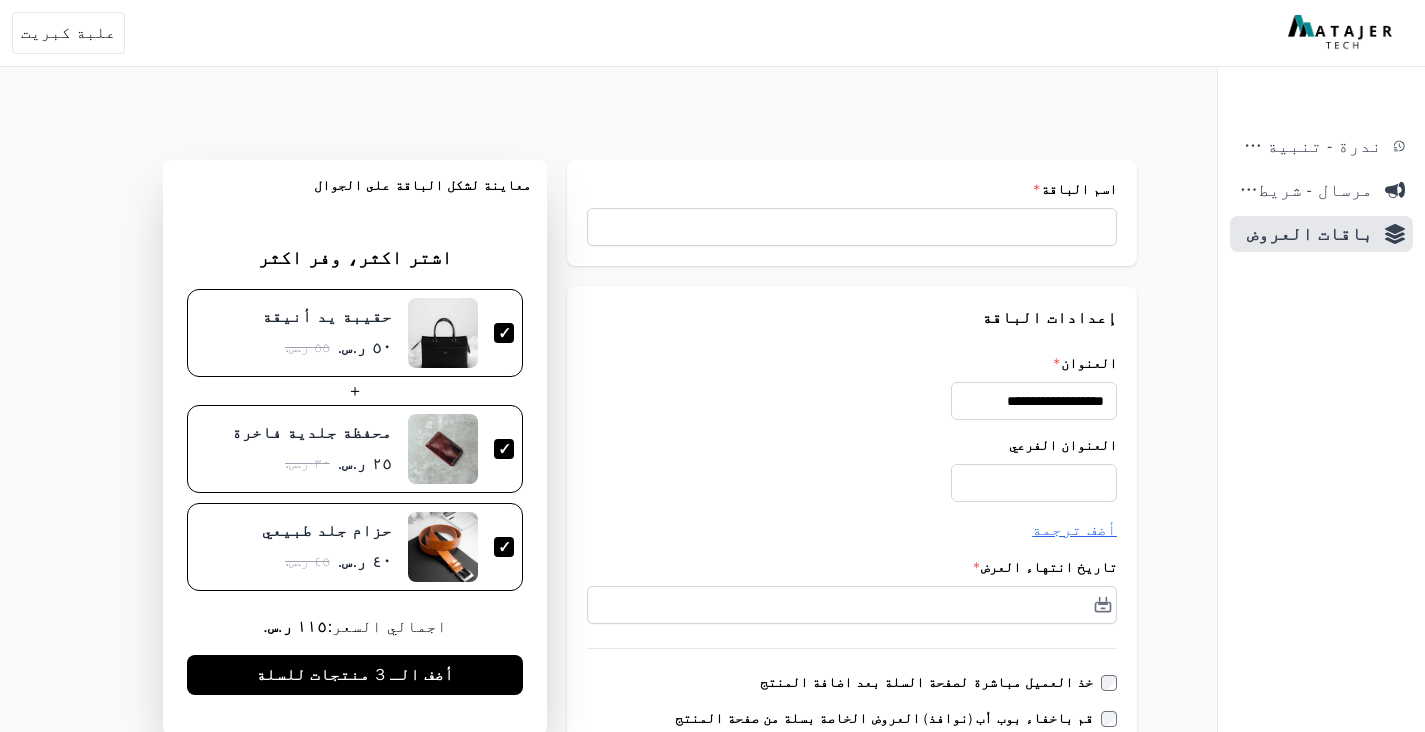 scroll, scrollTop: 0, scrollLeft: 0, axis: both 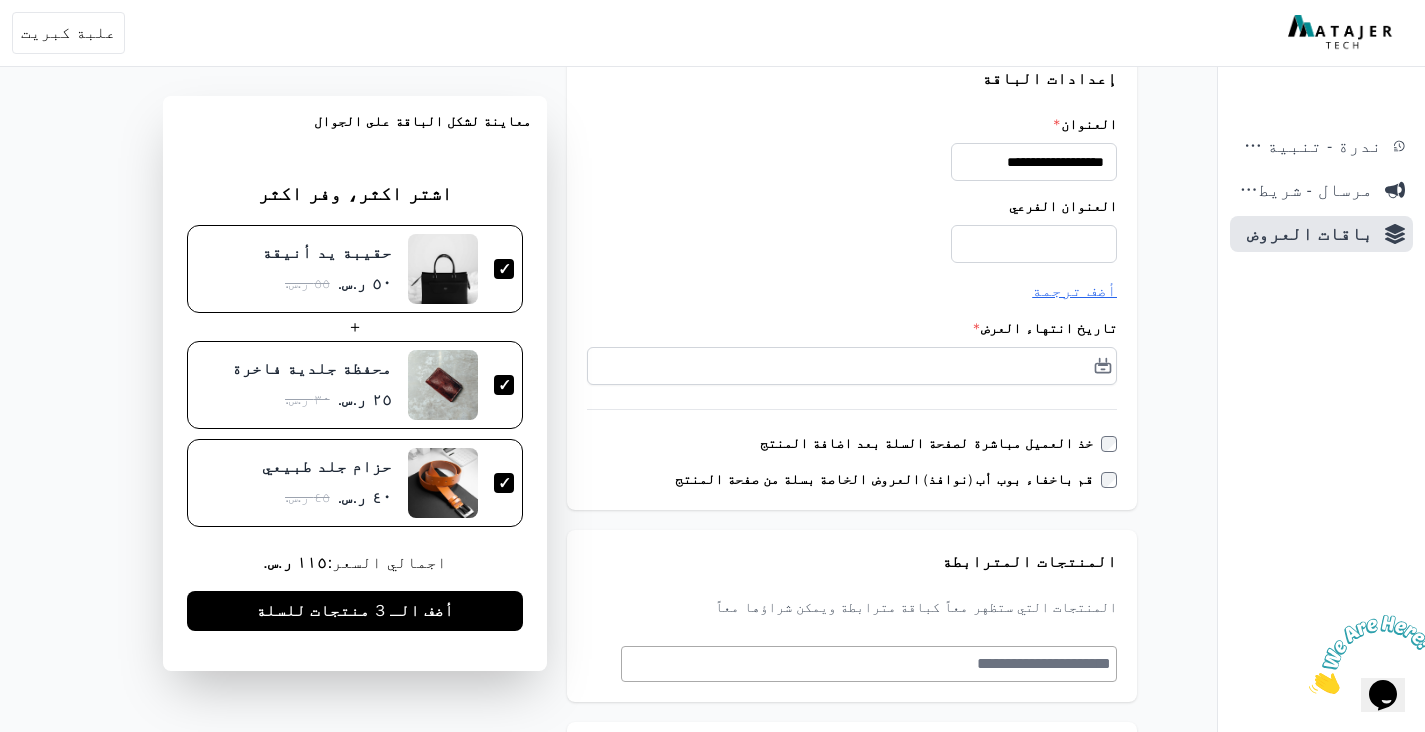 type on "**********" 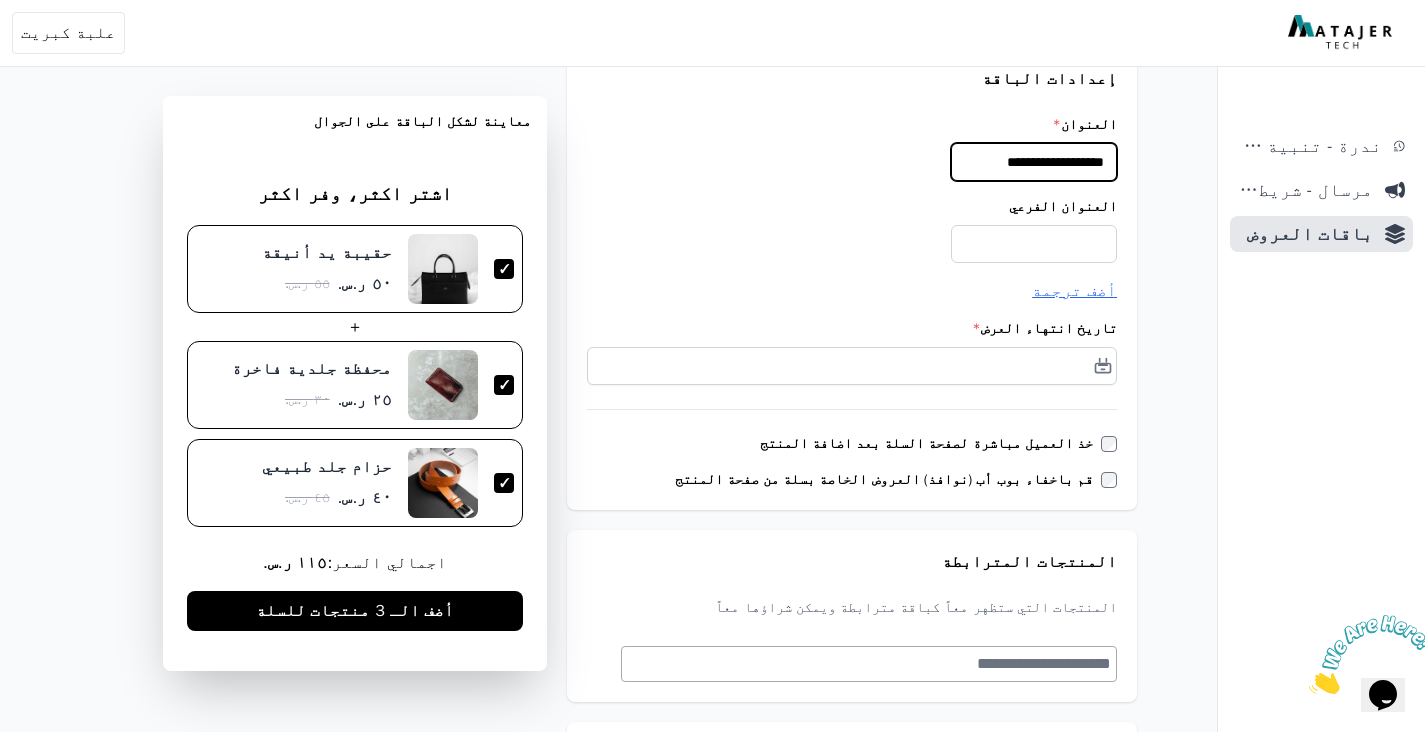 click on "**********" at bounding box center [1034, 162] 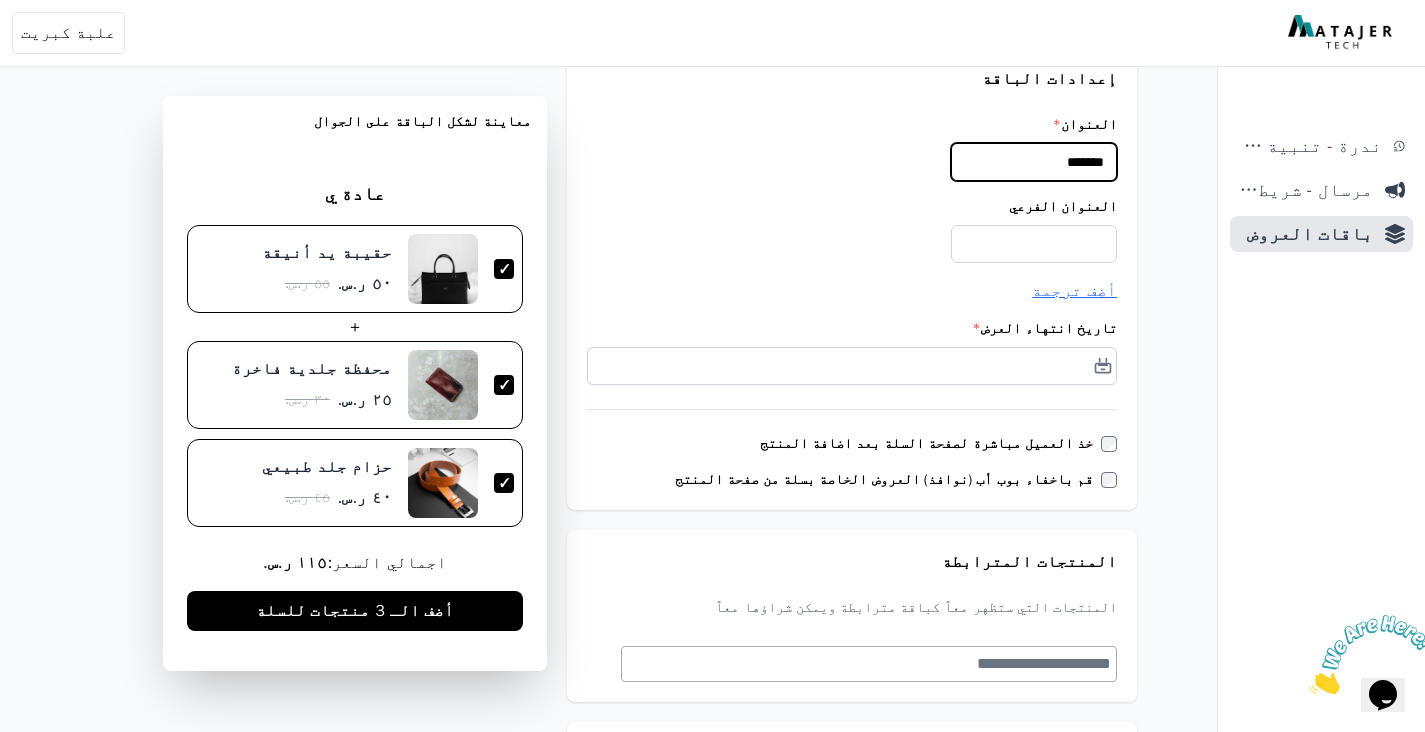 type on "********" 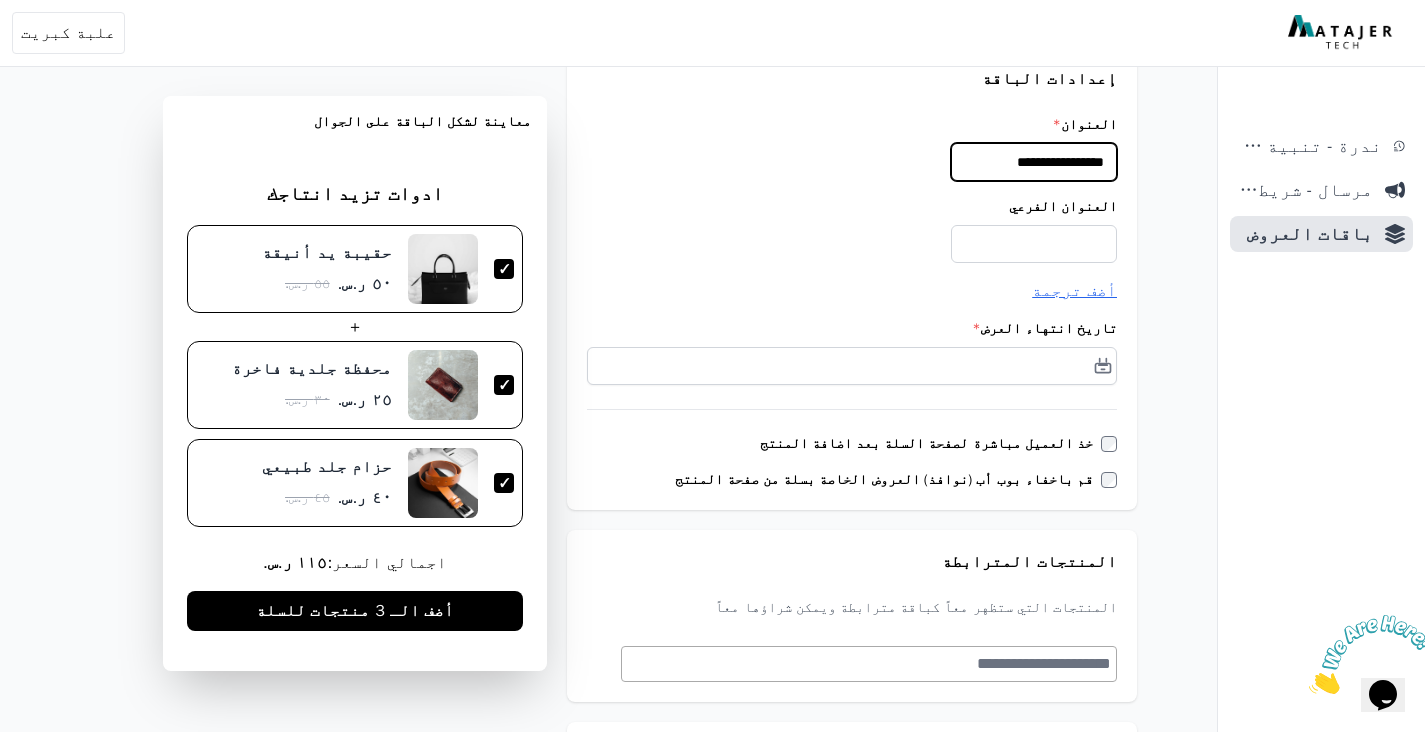 type on "**********" 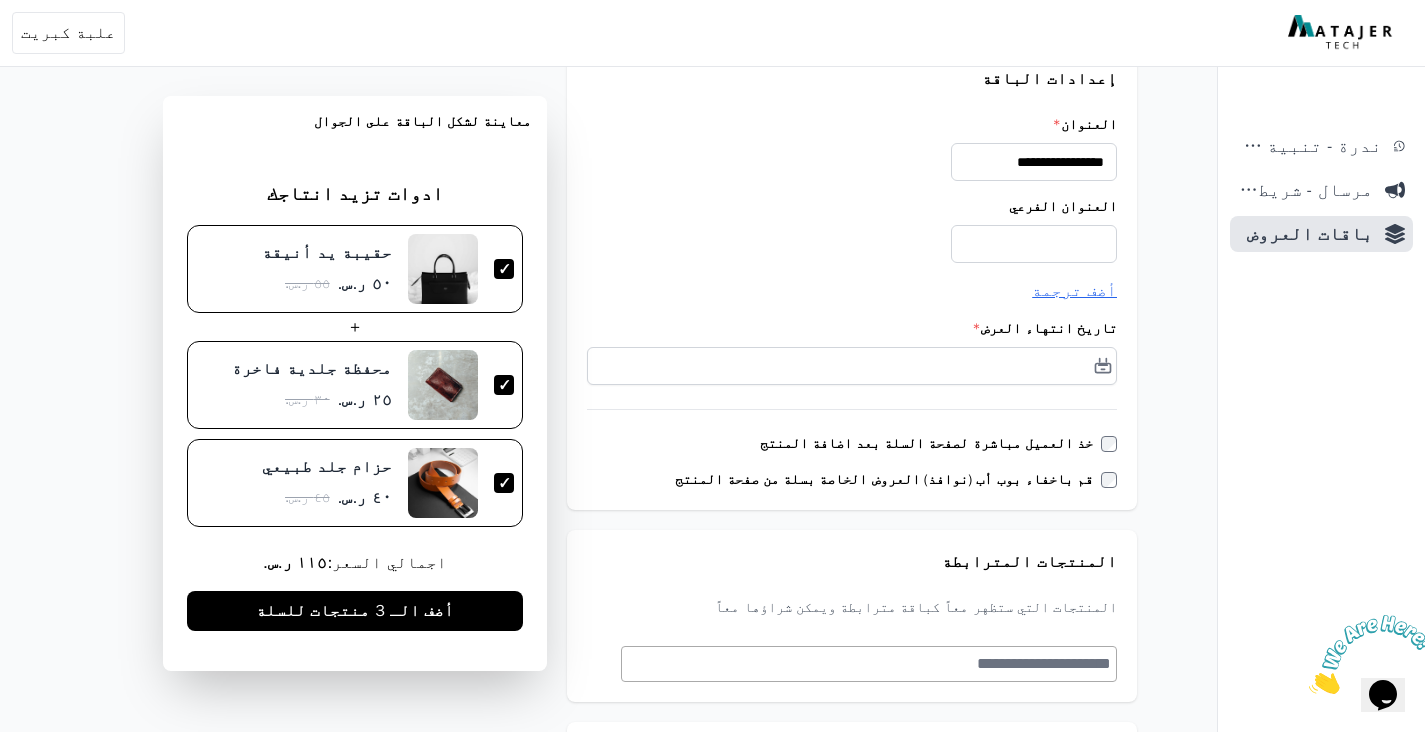 click on "**********" at bounding box center [852, 278] 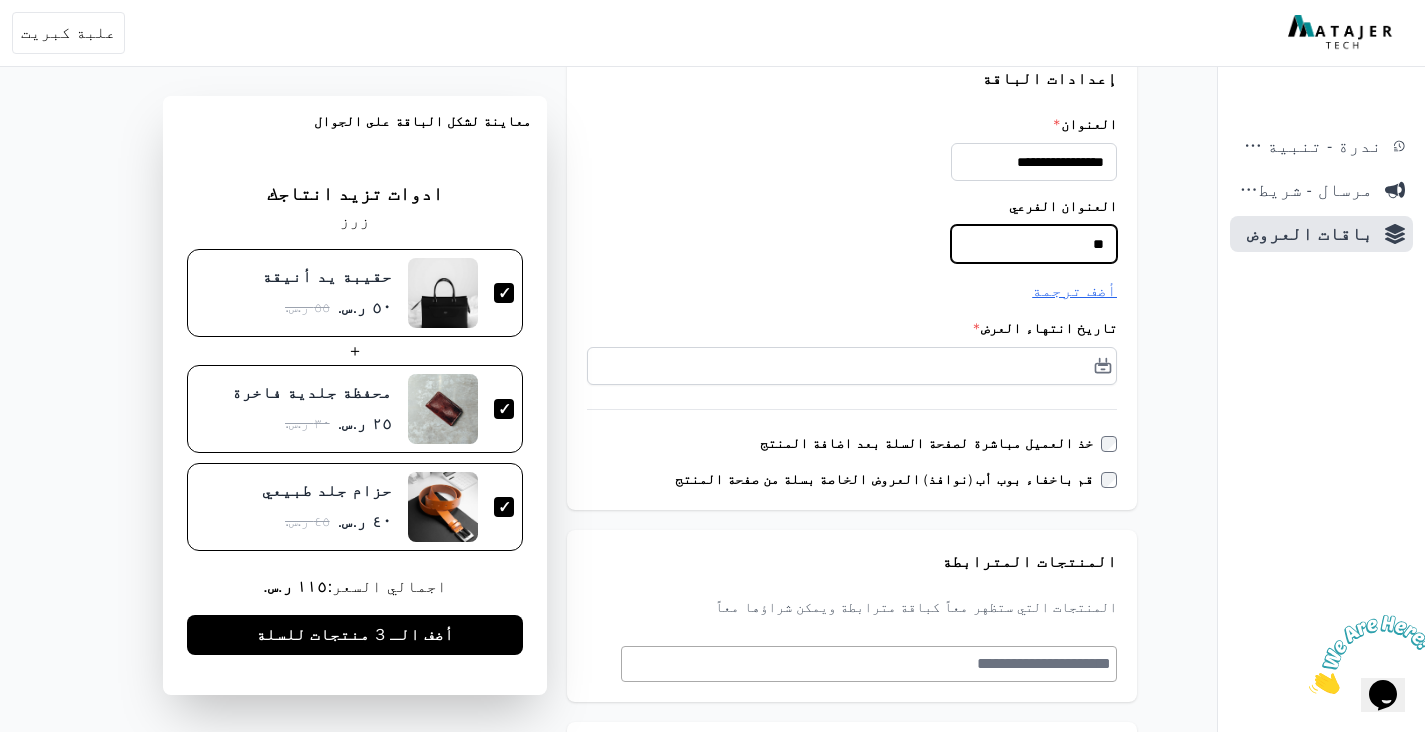 type on "*" 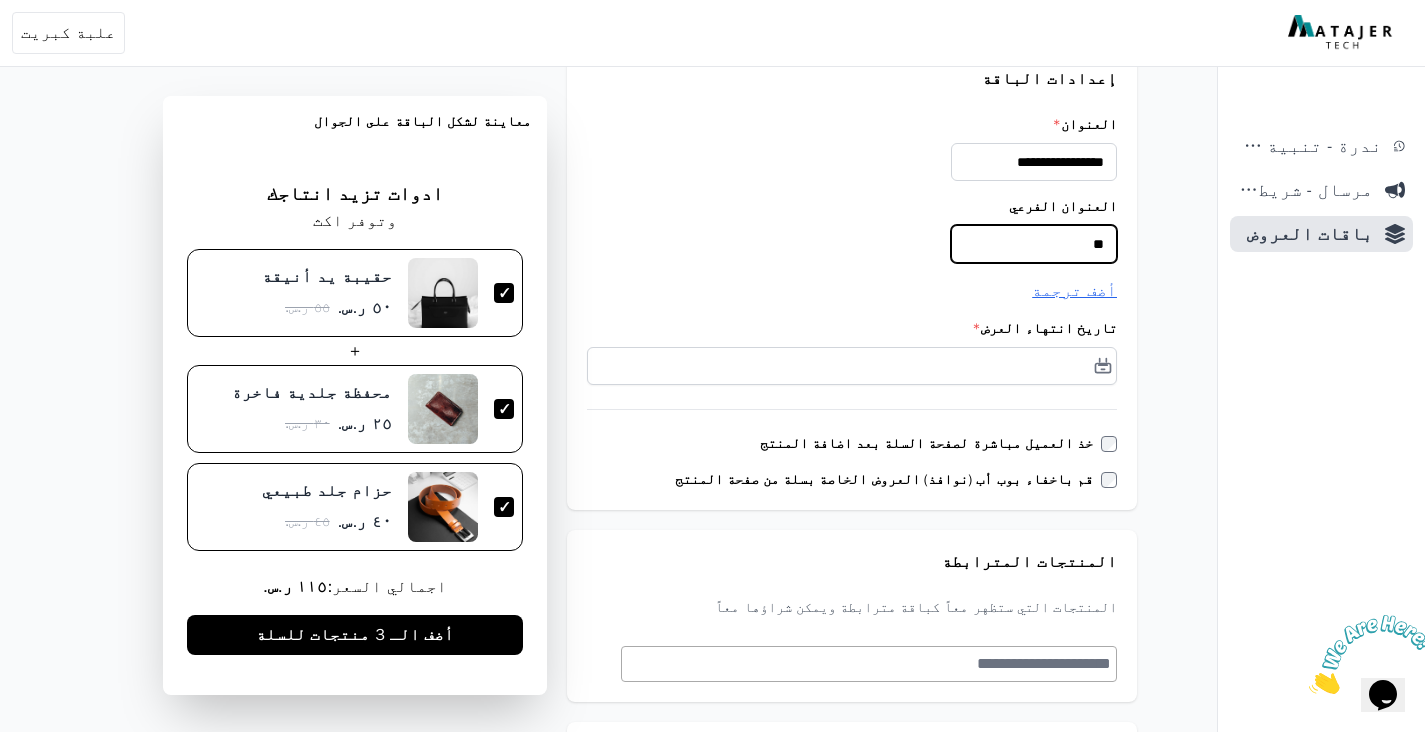 type on "*" 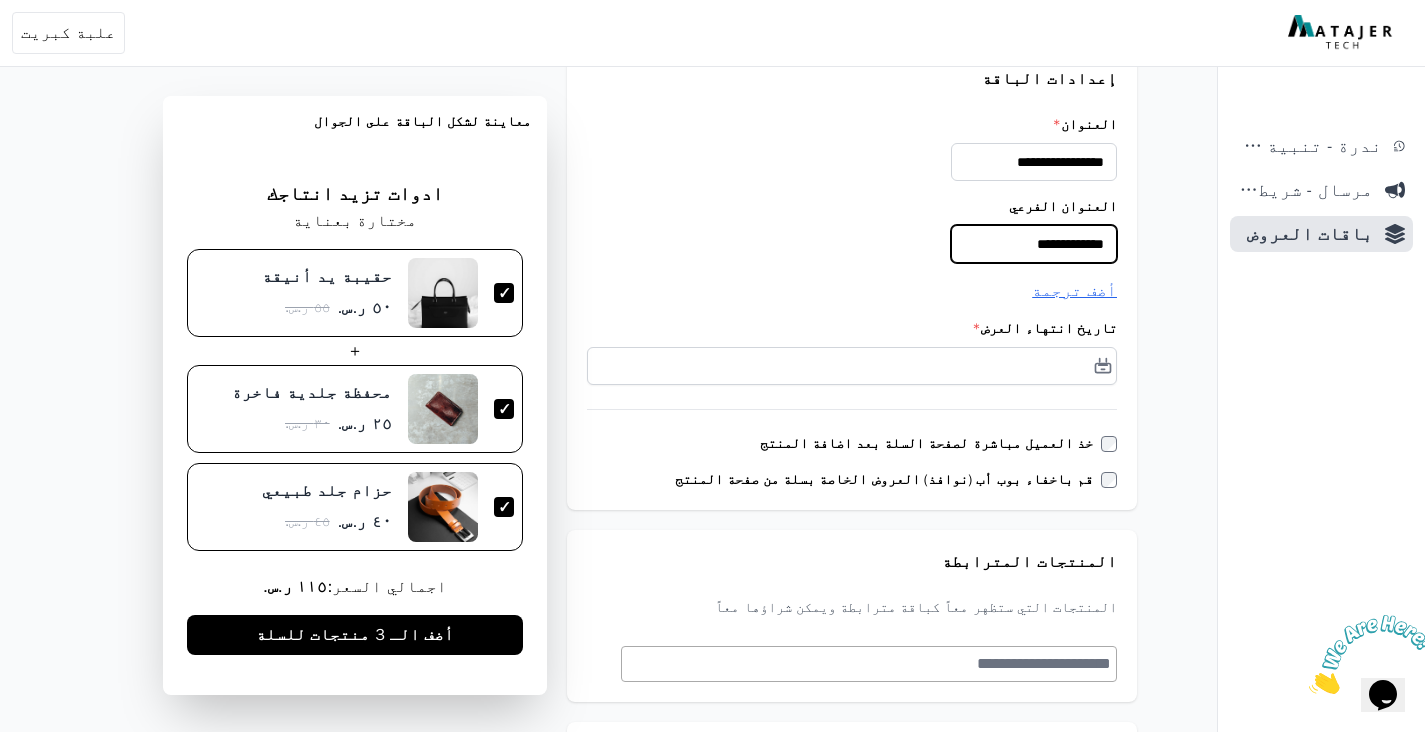 type on "**********" 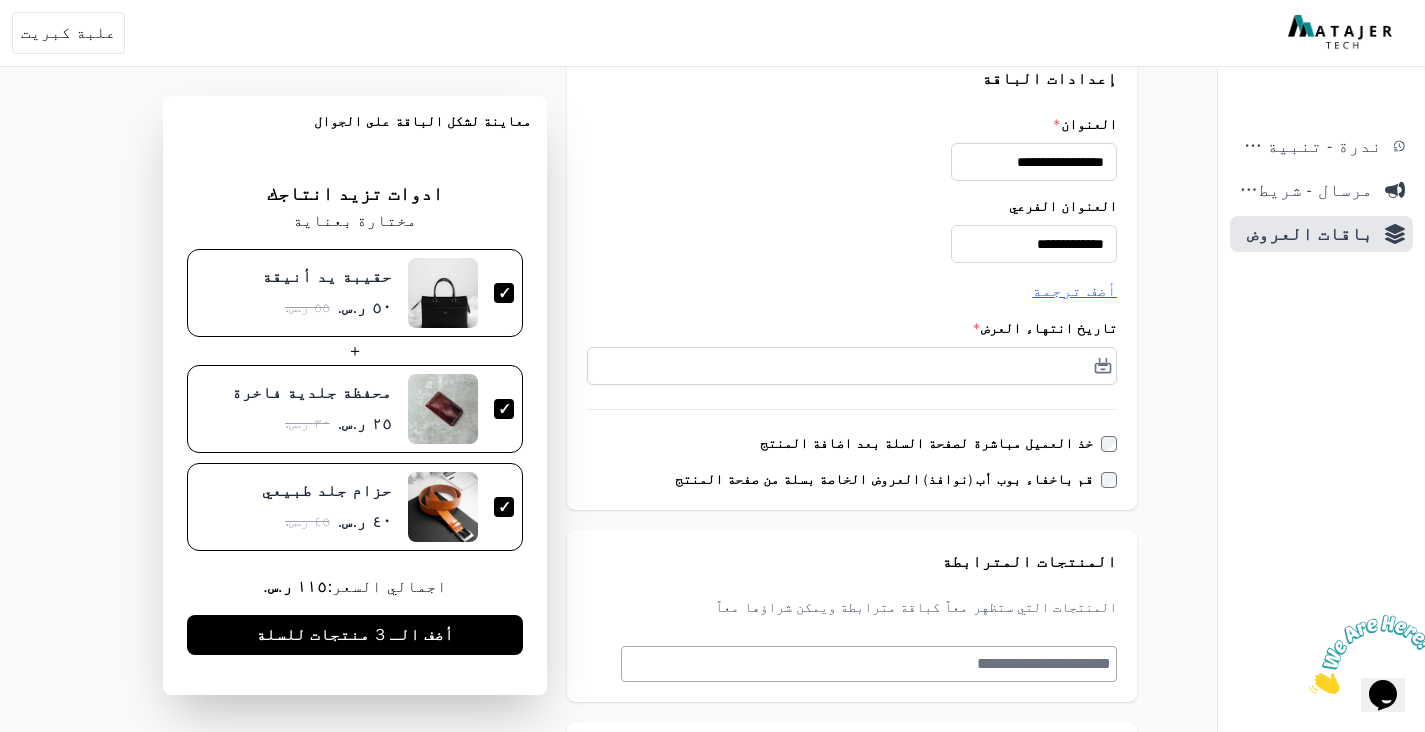 click on "**********" at bounding box center (852, 230) 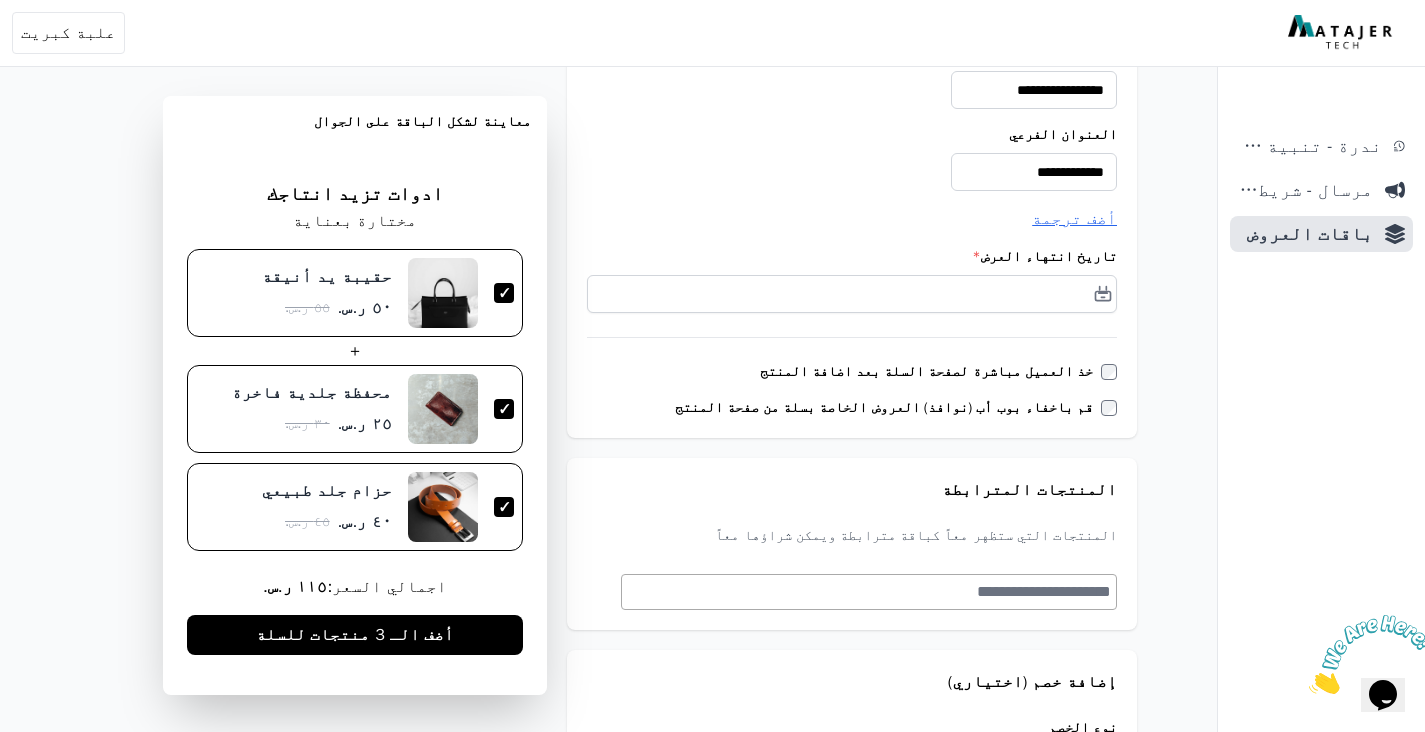 scroll, scrollTop: 329, scrollLeft: 0, axis: vertical 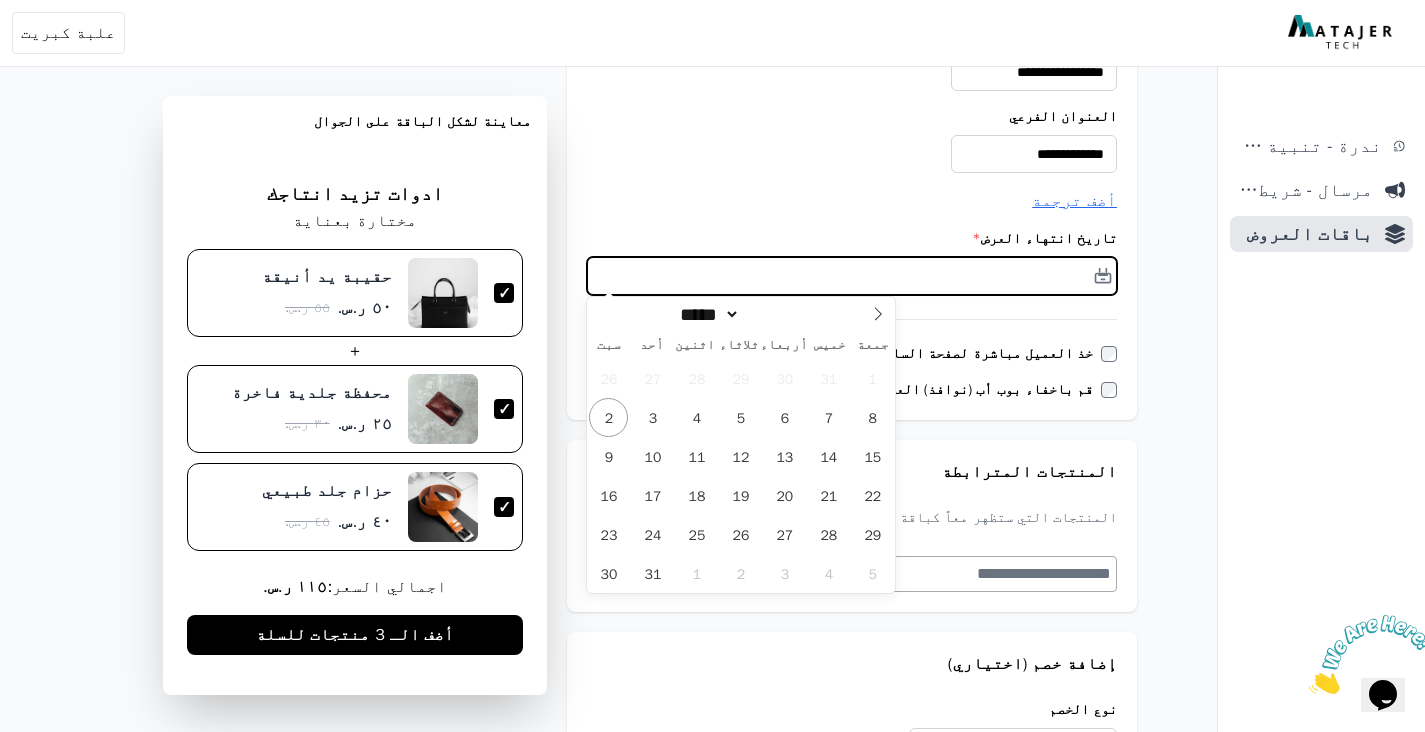 click at bounding box center [852, 276] 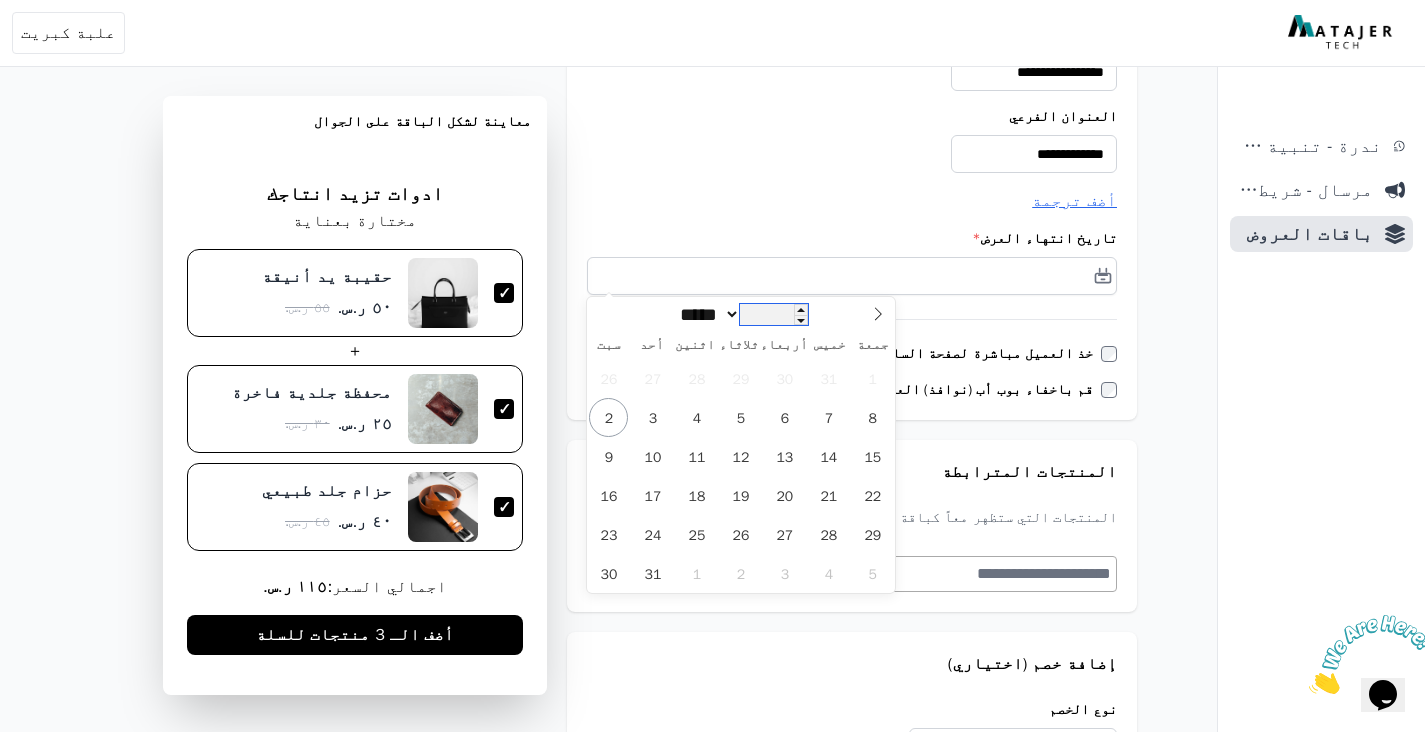 click on "****" at bounding box center [774, 314] 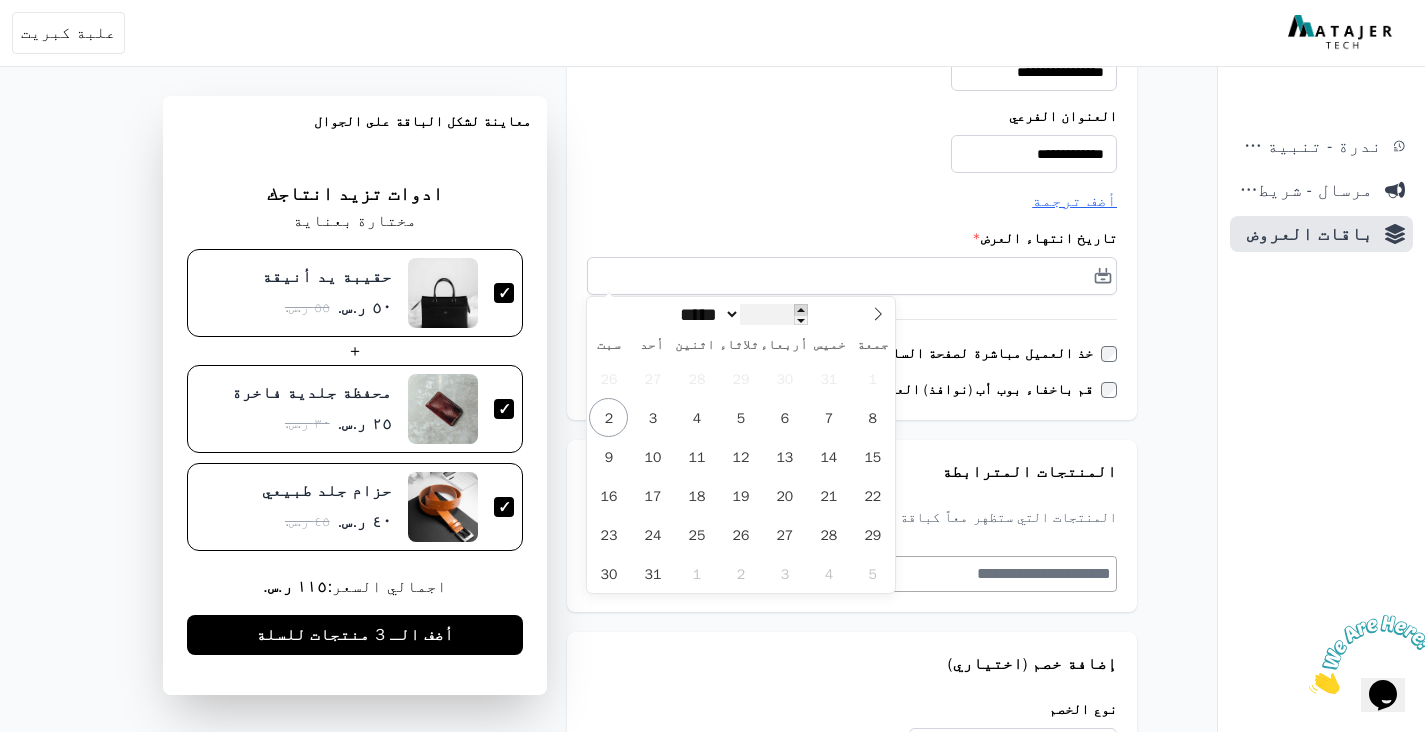 click at bounding box center (801, 309) 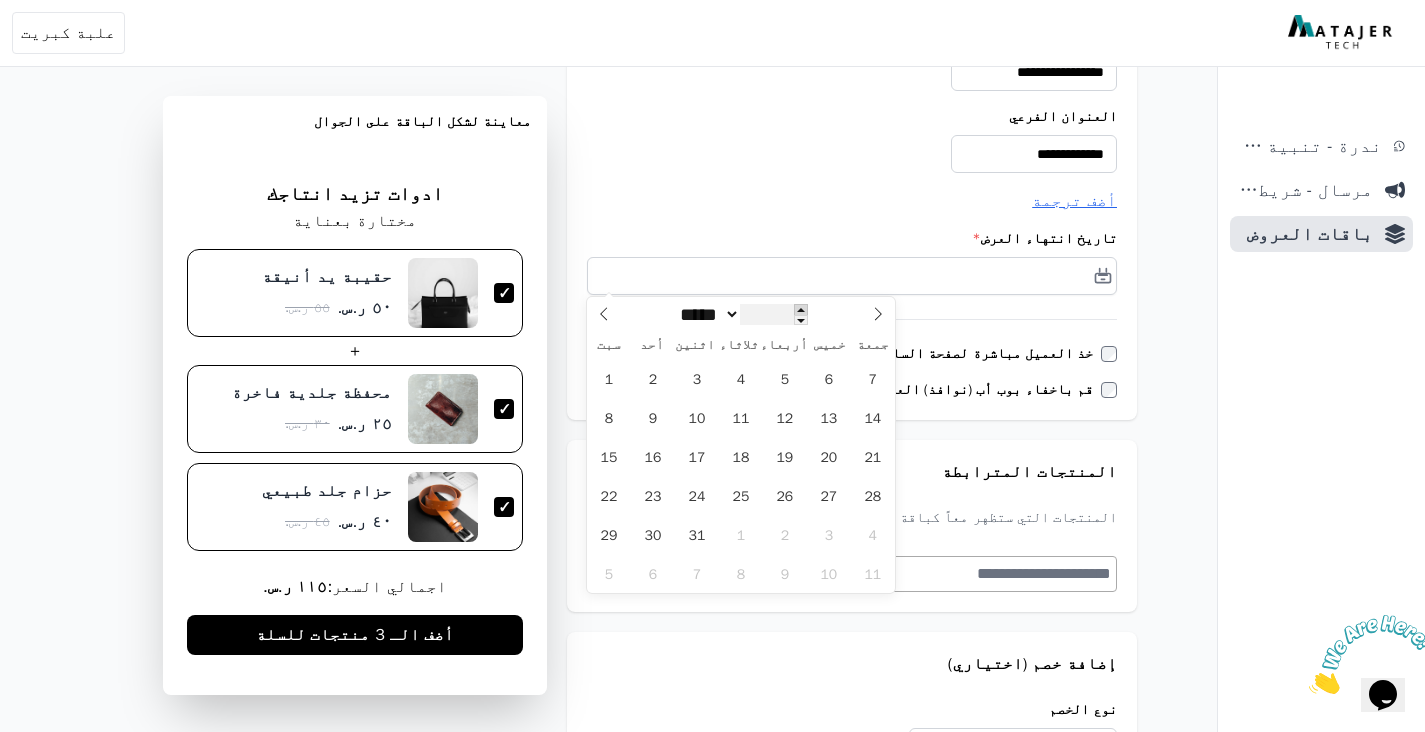 click at bounding box center (801, 309) 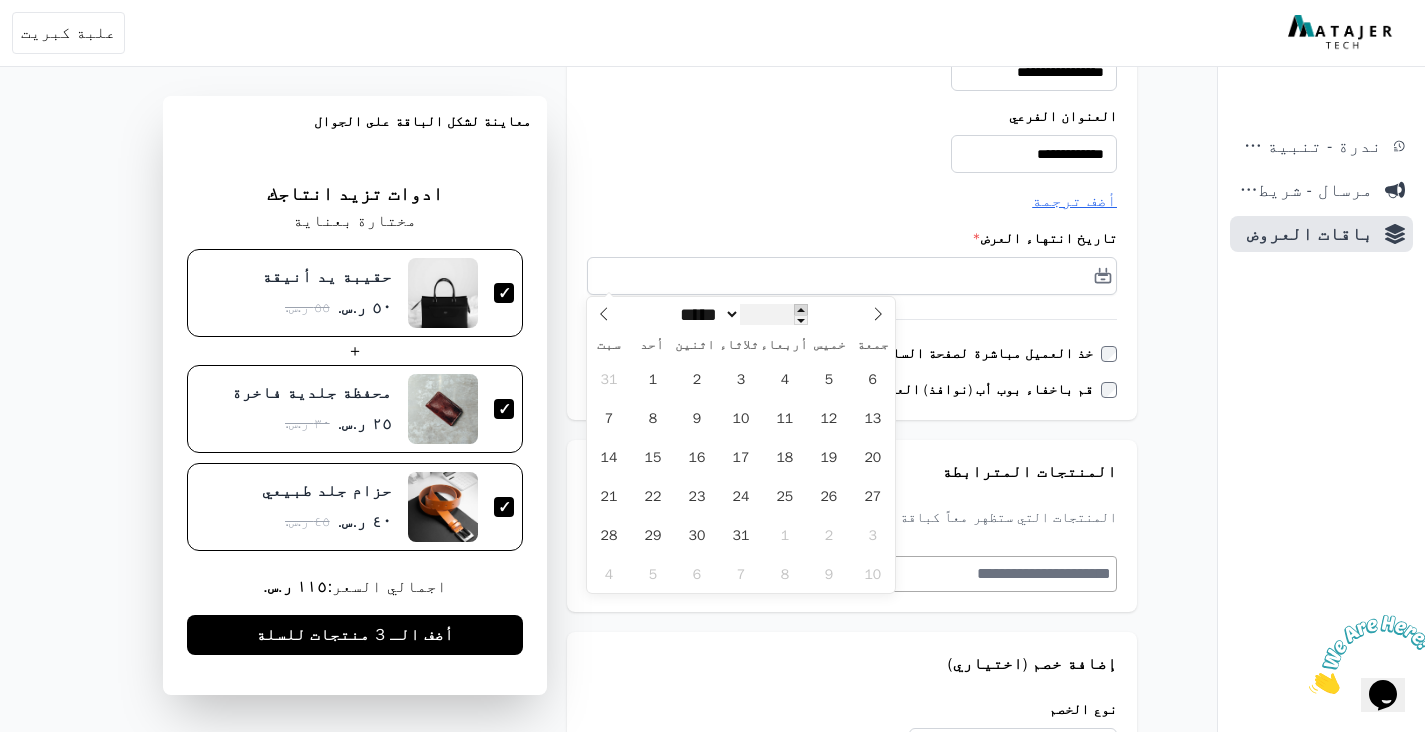 click at bounding box center [801, 309] 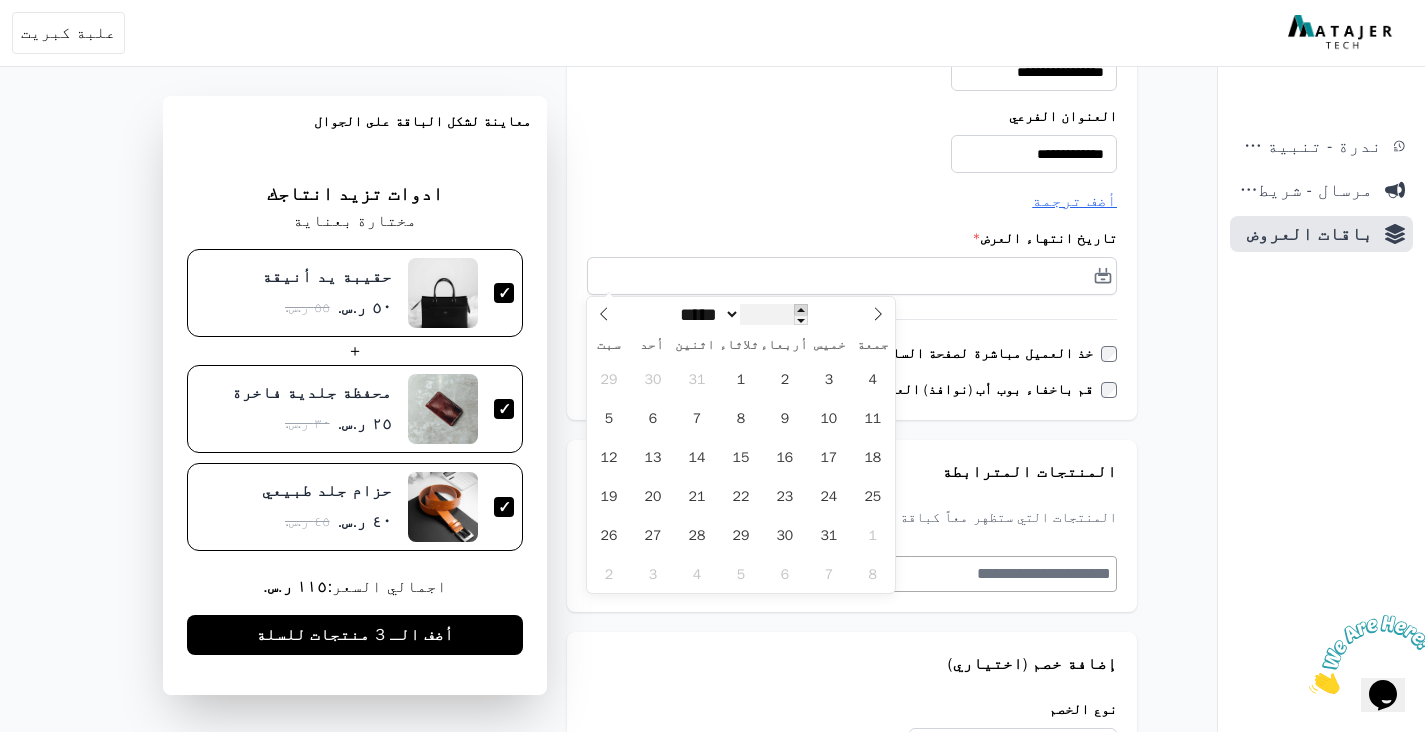 click at bounding box center [801, 309] 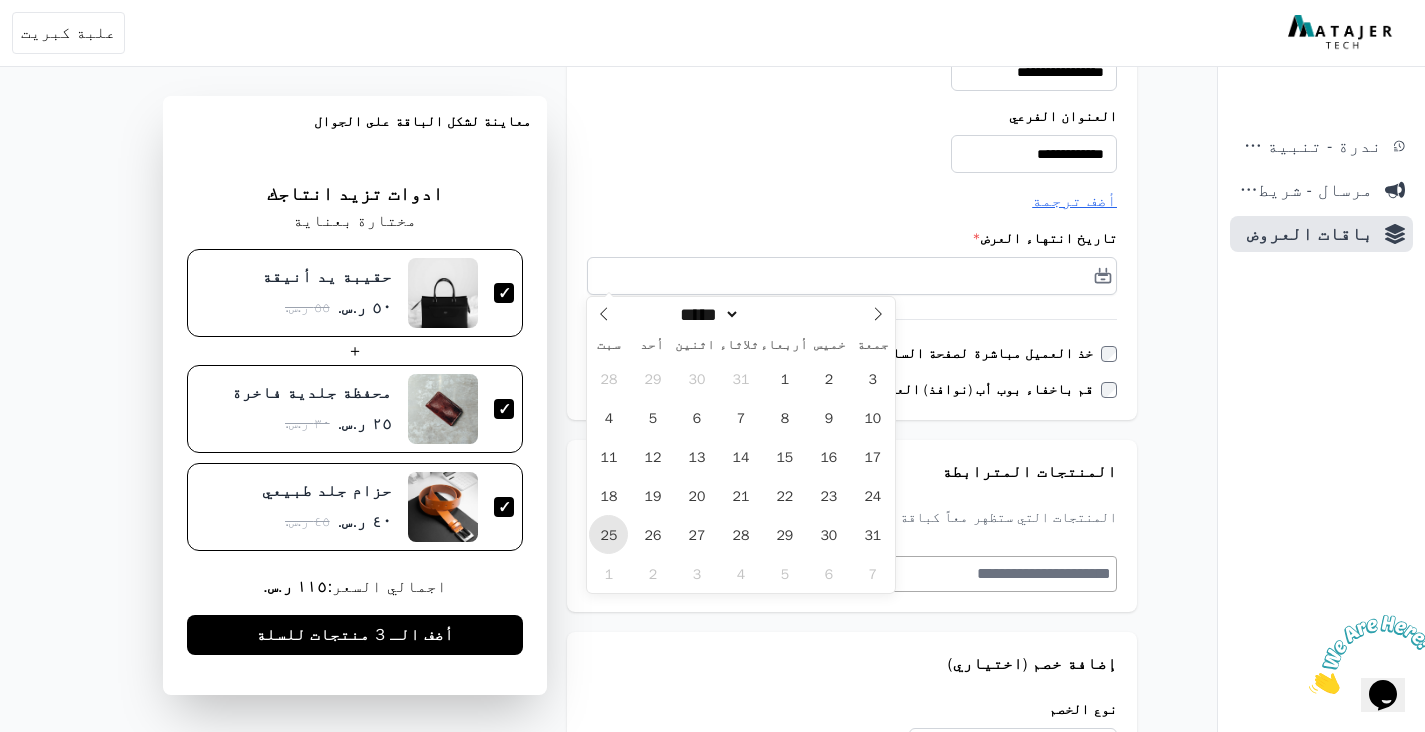 click on "25" at bounding box center (608, 534) 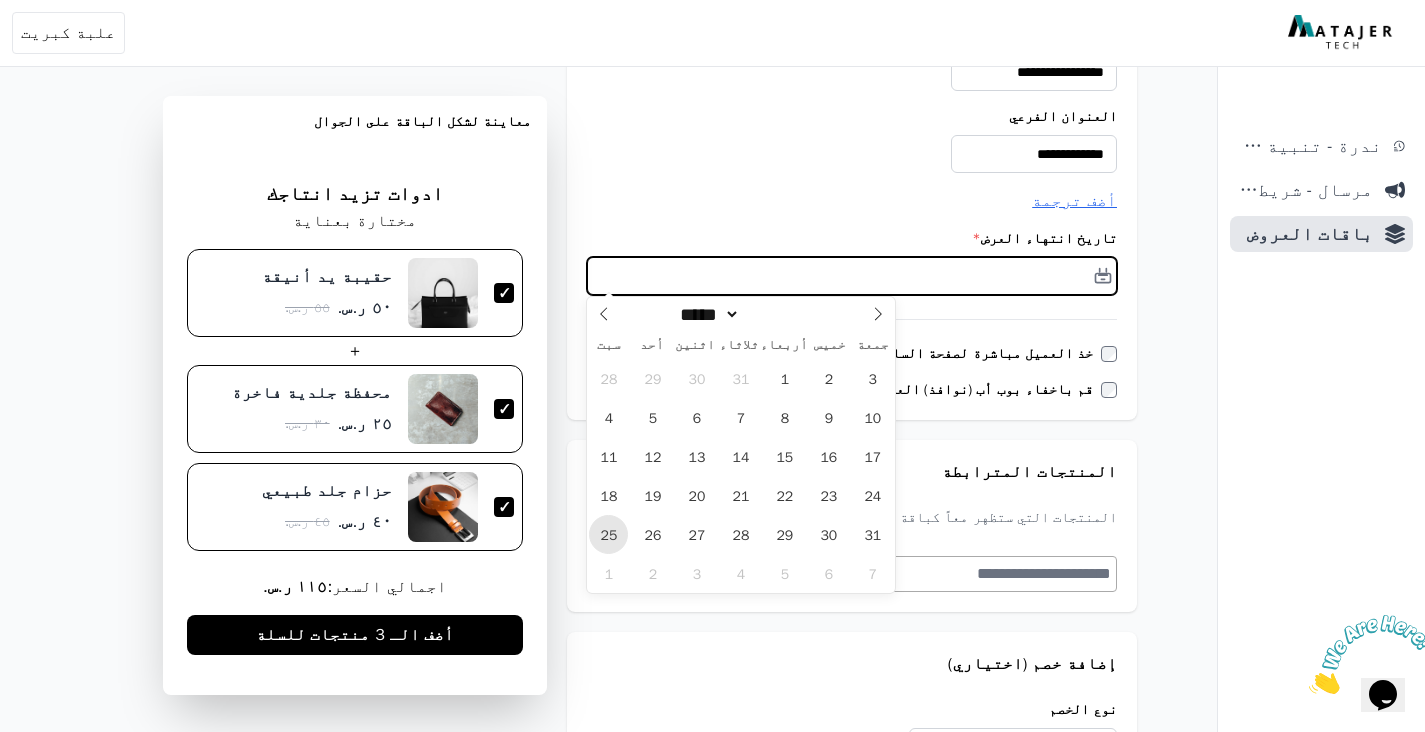 type on "**********" 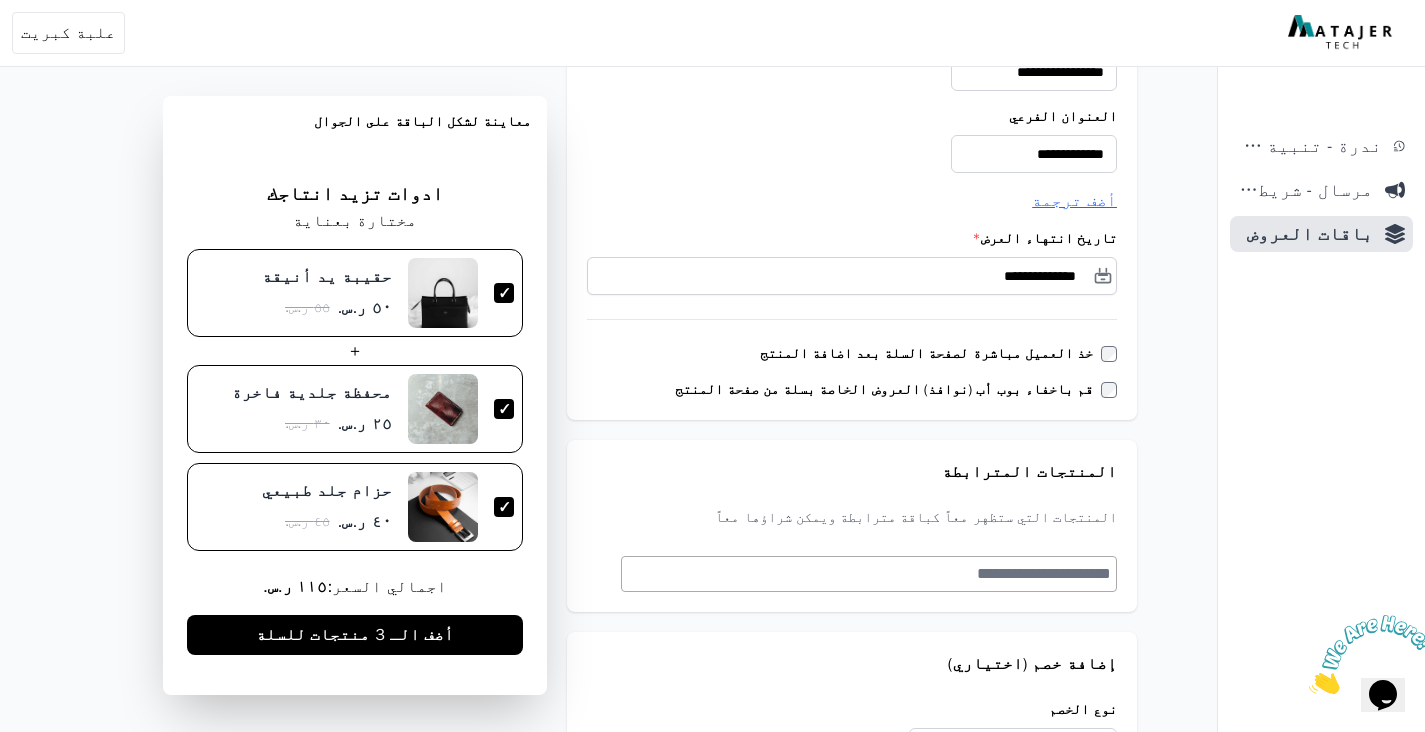click on "المنتجات المترابطة
المنتجات التي ستظهر معاً كباقة مترابطة ويمكن شراؤها معاً" at bounding box center [852, 526] 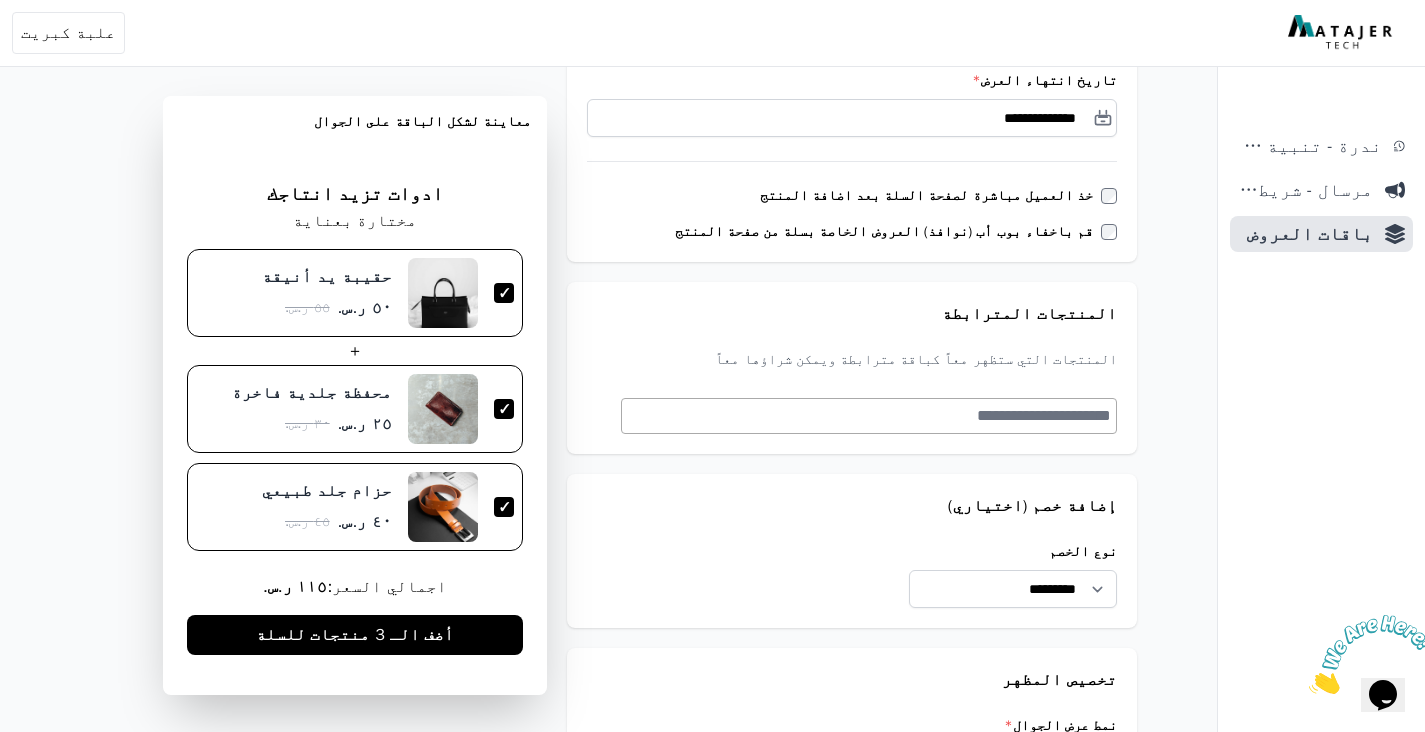 scroll, scrollTop: 489, scrollLeft: 0, axis: vertical 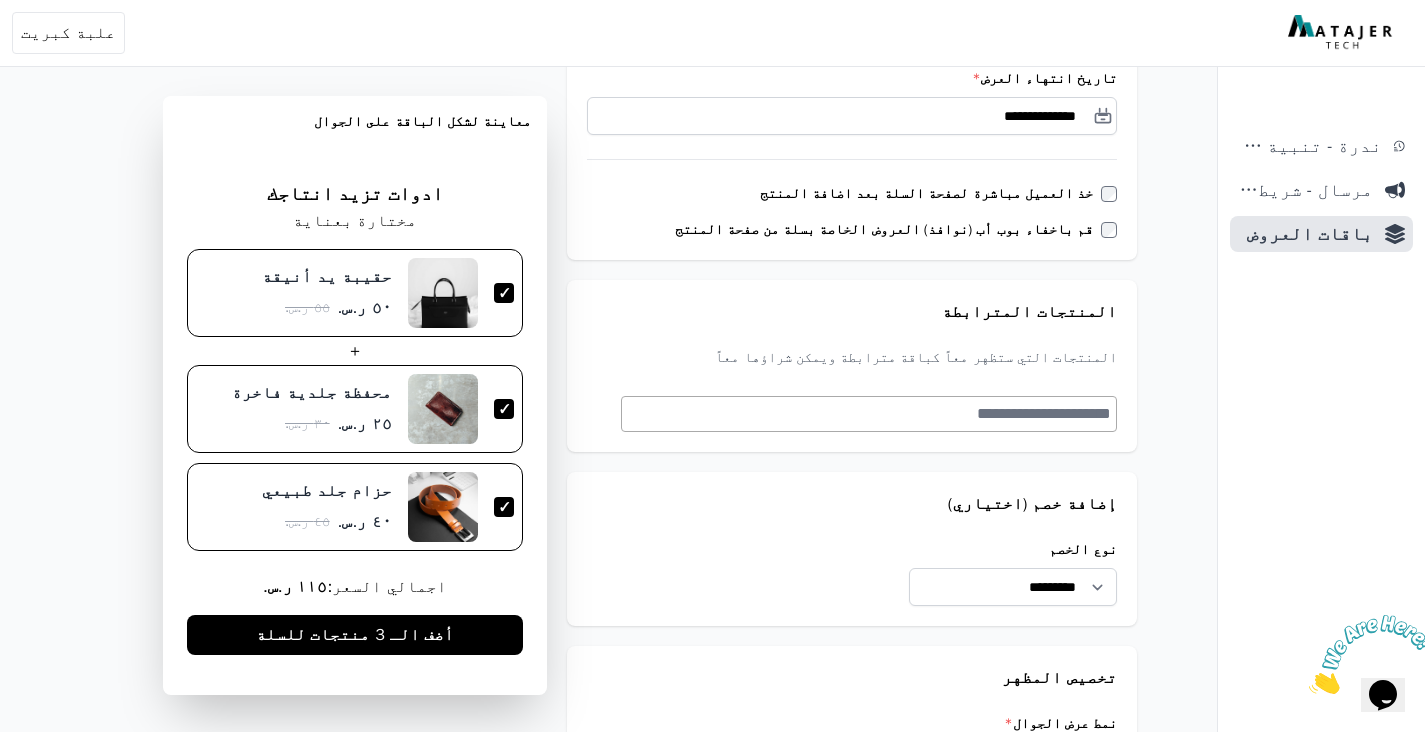 click on "المنتجات التي ستظهر معاً كباقة مترابطة ويمكن شراؤها معاً" at bounding box center [852, 358] 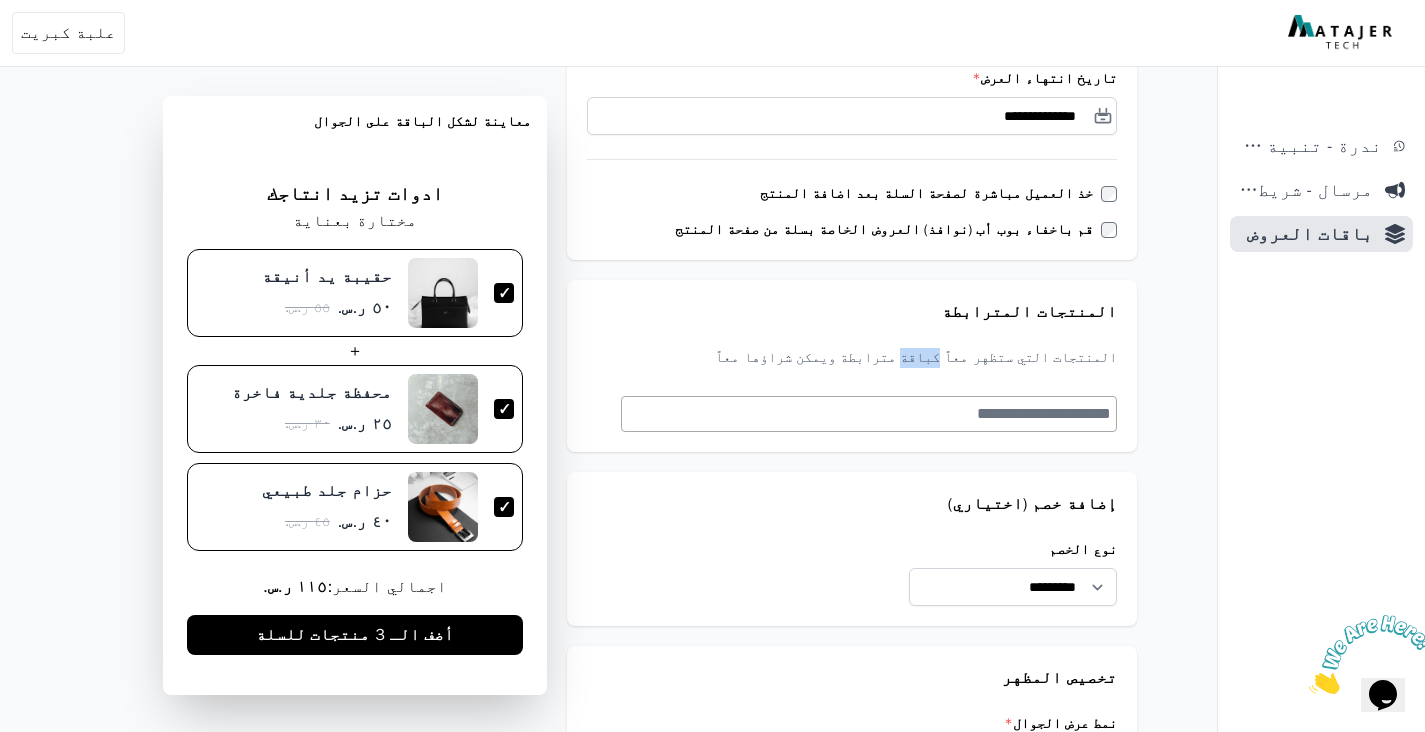 click on "المنتجات التي ستظهر معاً كباقة مترابطة ويمكن شراؤها معاً" at bounding box center (852, 358) 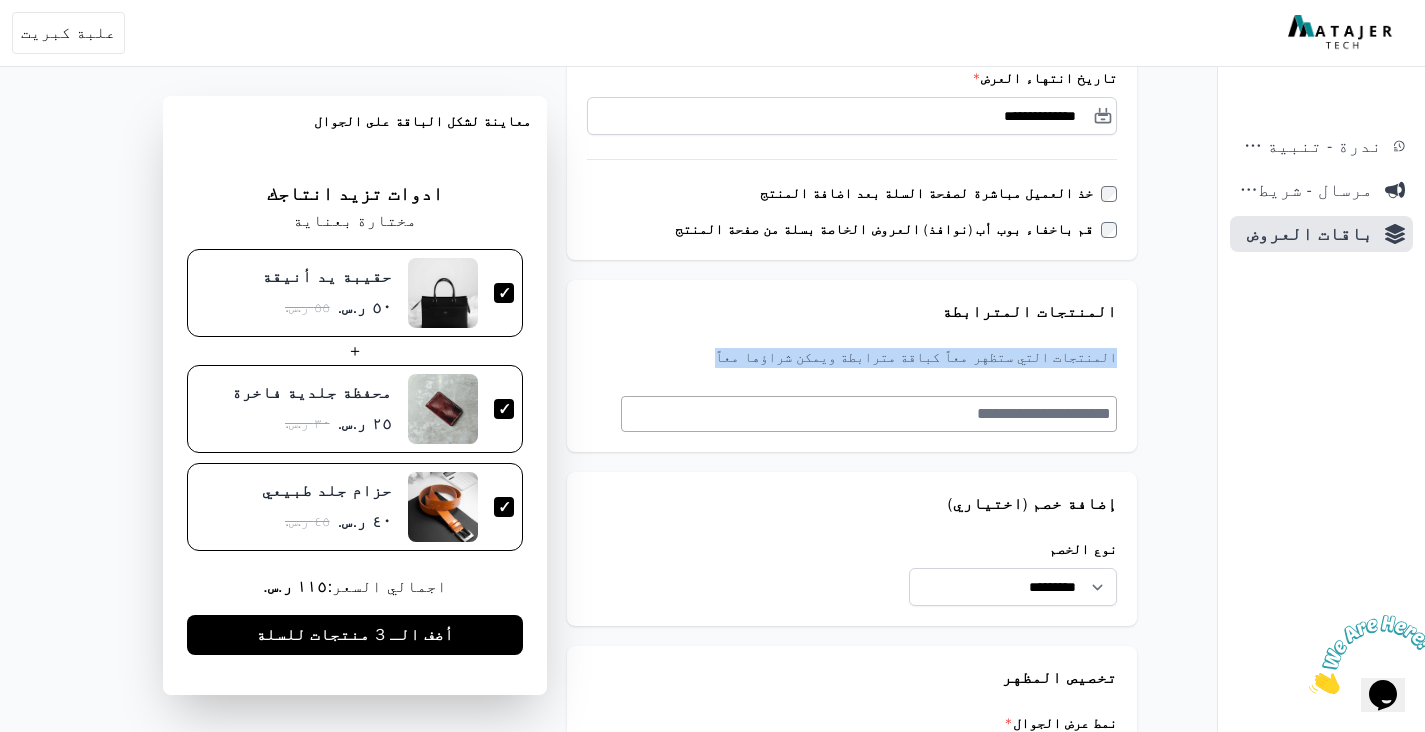 click on "المنتجات التي ستظهر معاً كباقة مترابطة ويمكن شراؤها معاً" at bounding box center [852, 358] 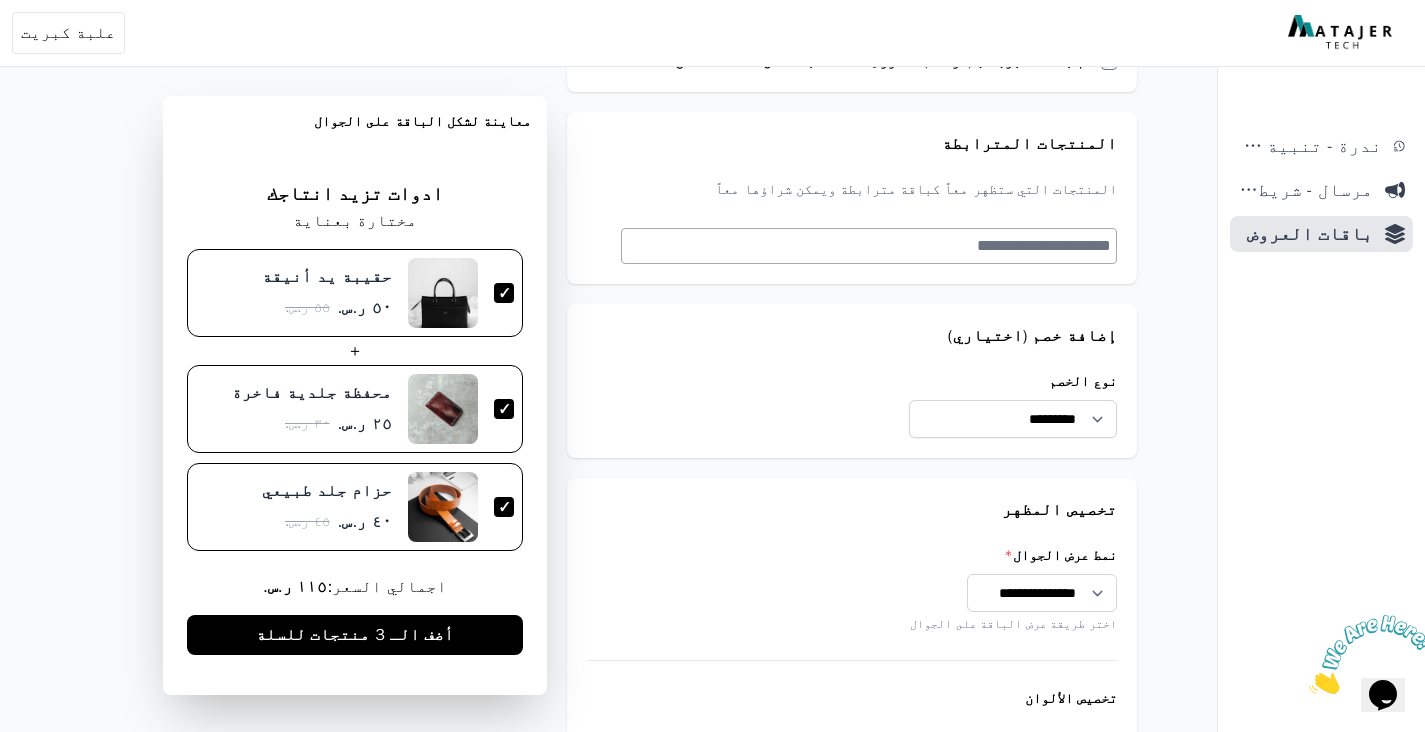 scroll, scrollTop: 596, scrollLeft: 0, axis: vertical 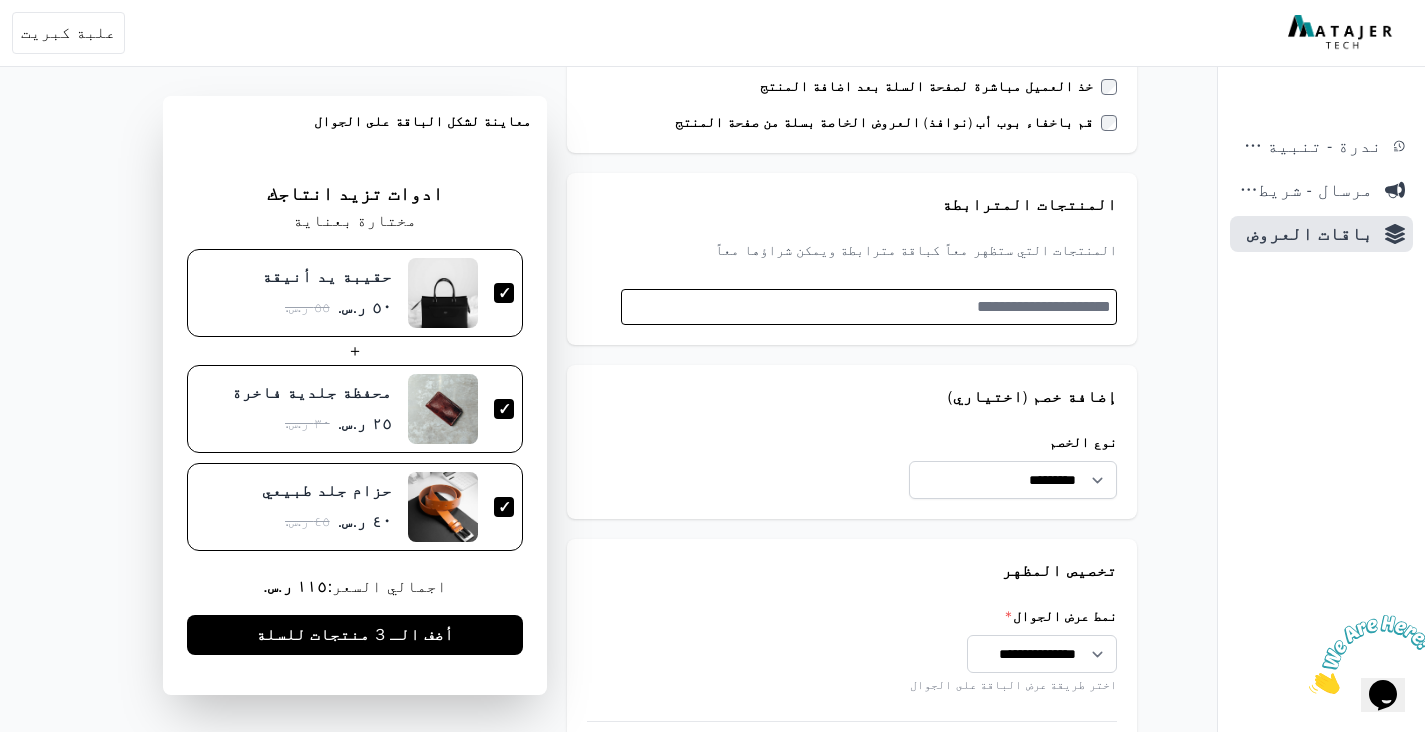 click at bounding box center [866, 307] 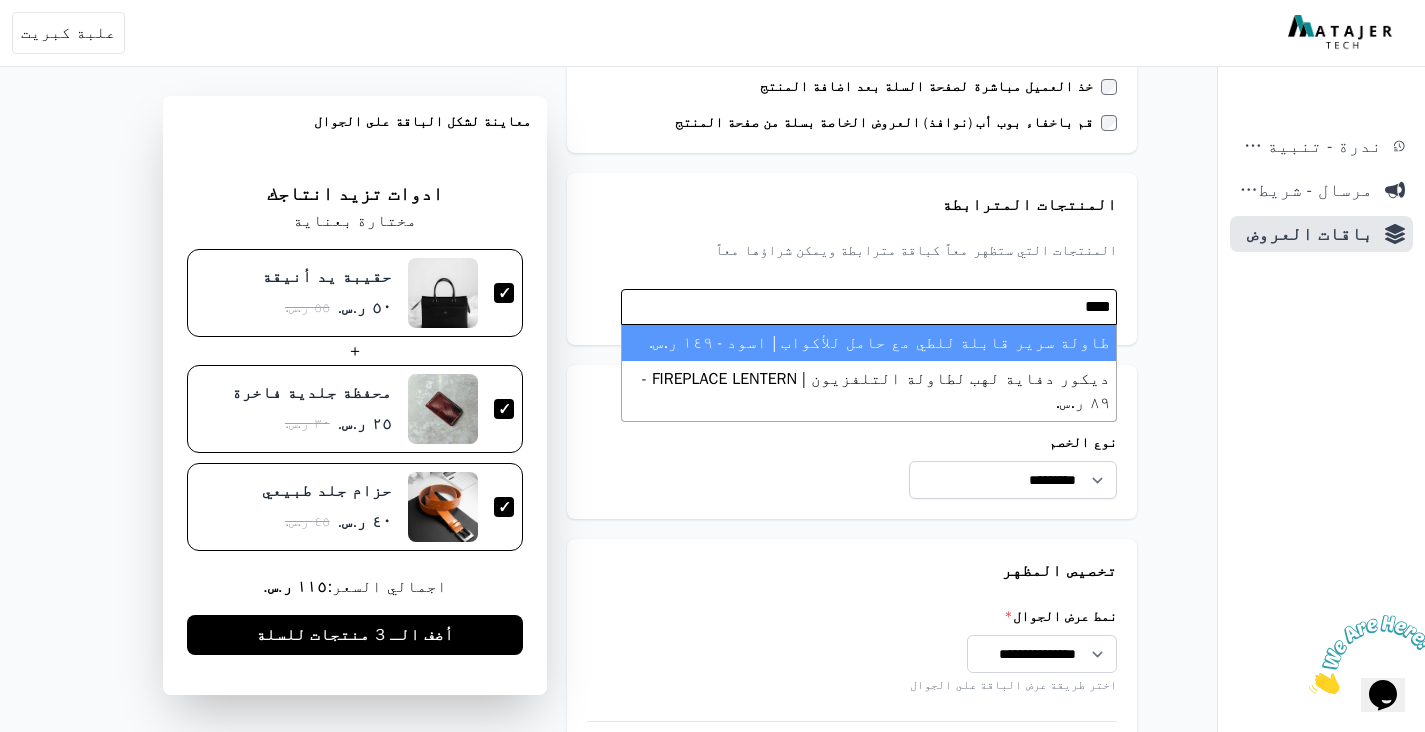 type on "****" 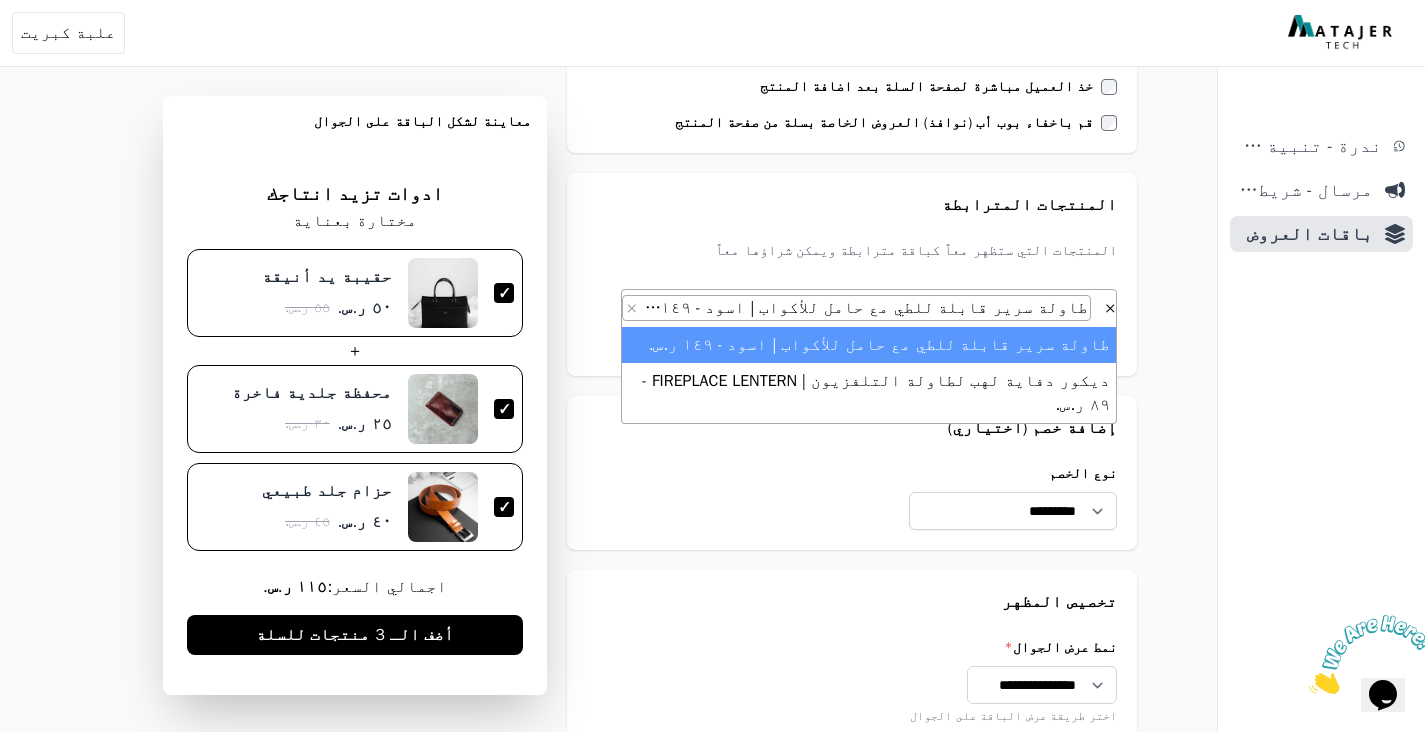 click on "× × طاولة سرير قابلة للطي مع حامل للأكواب | اسود - ١٤٩ ر.س. ****" at bounding box center [869, 322] 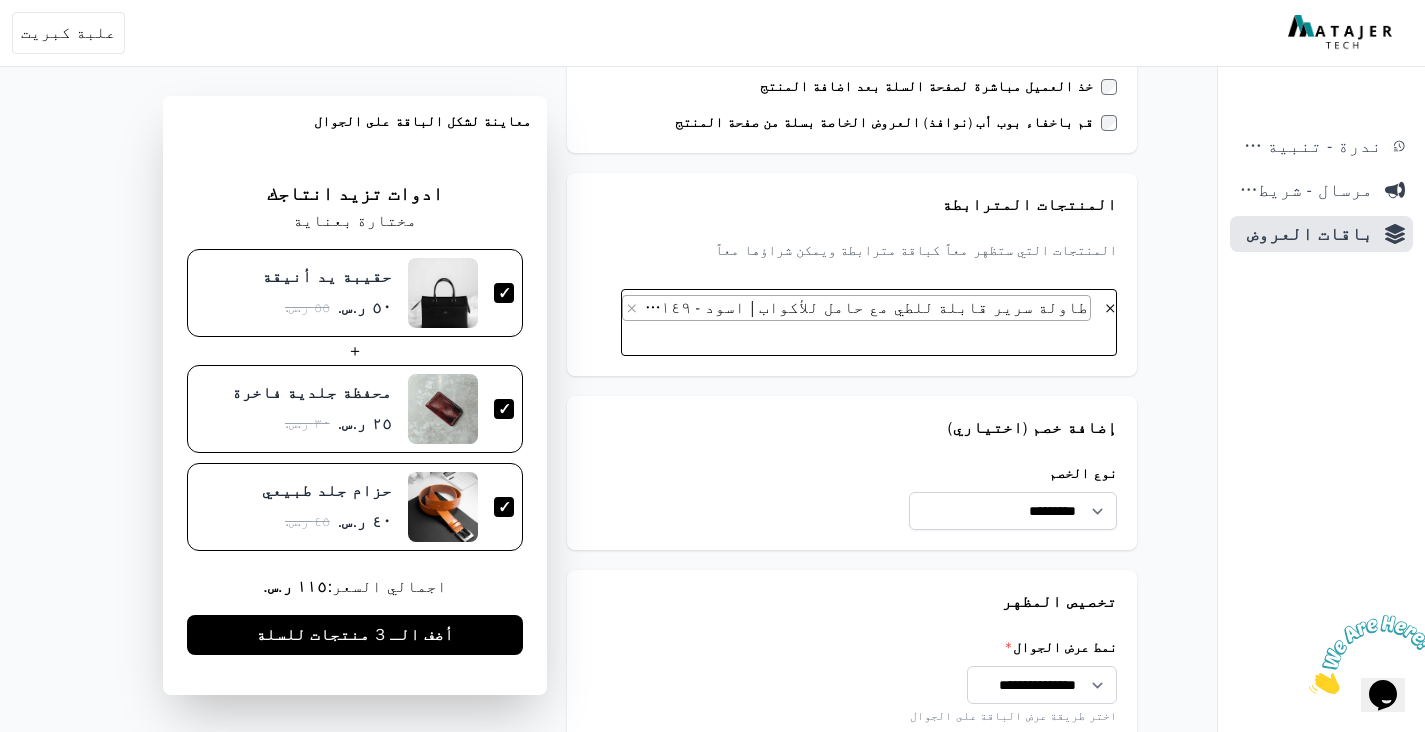 type on "*" 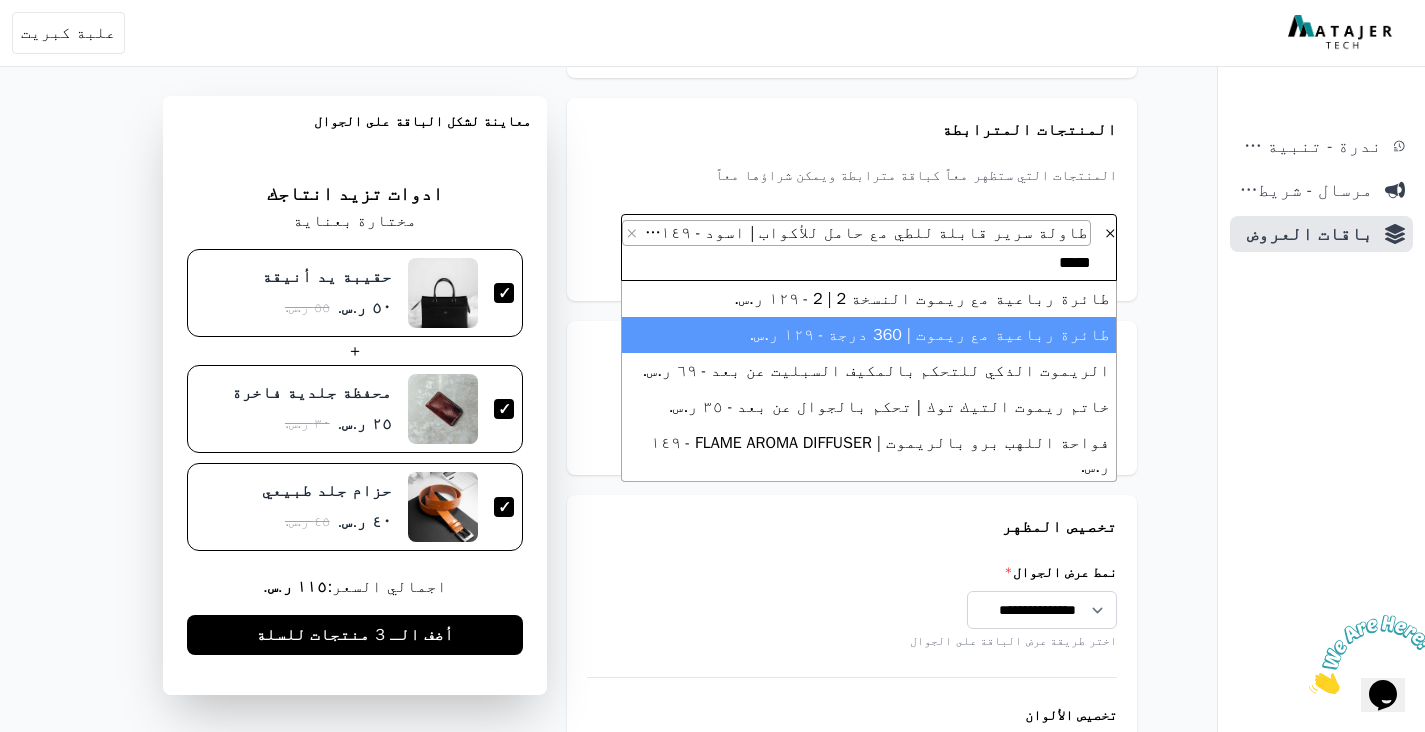scroll, scrollTop: 685, scrollLeft: 0, axis: vertical 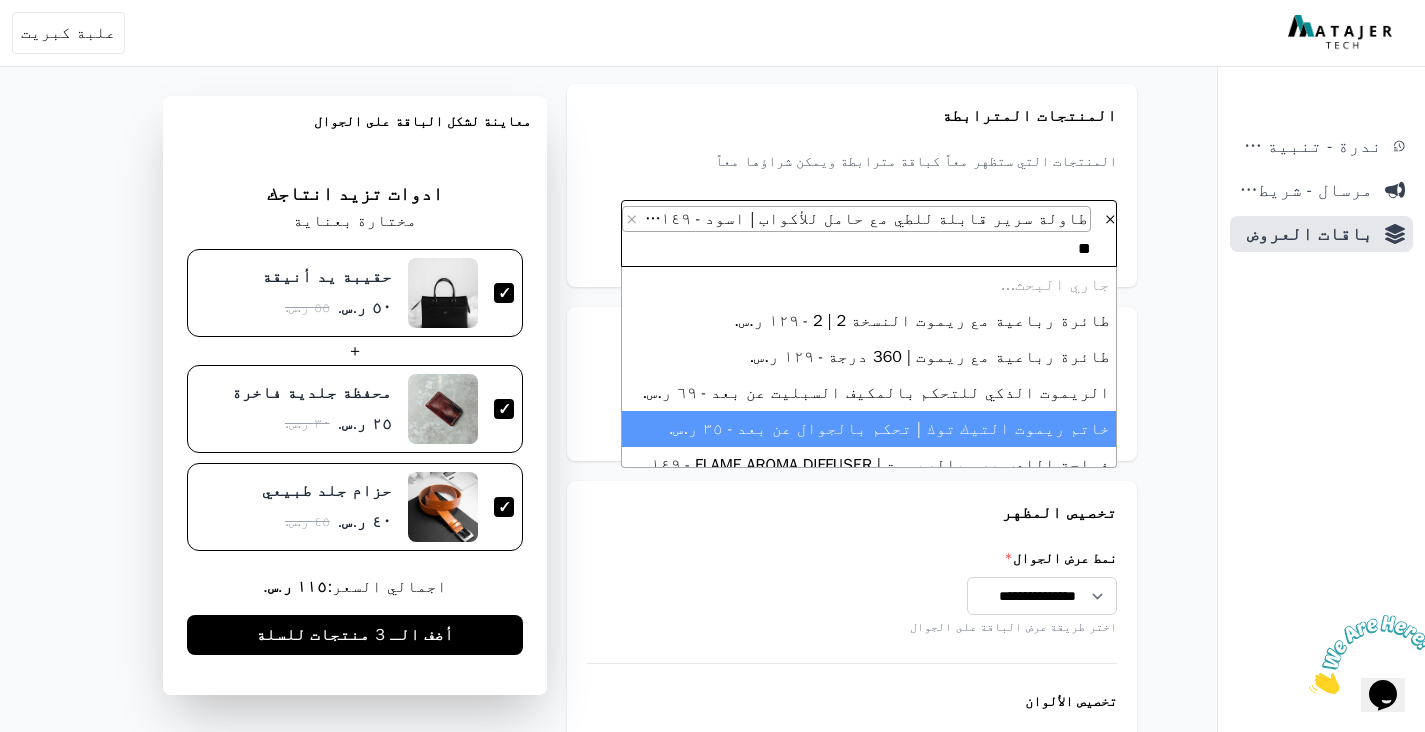 type on "*" 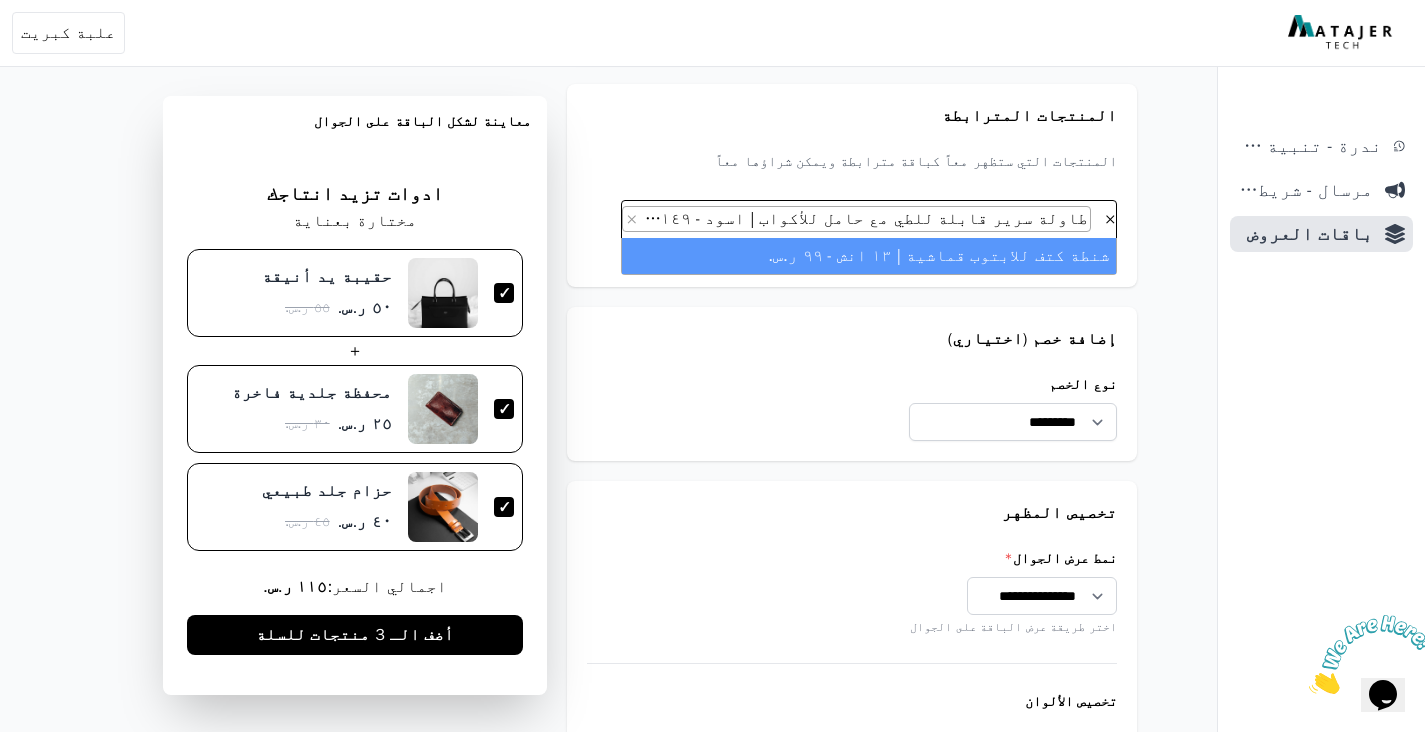 click on "شنطة كتف للابتوب قماشية |  ١٣ انش - ٩٩ ر.س." at bounding box center (869, 256) 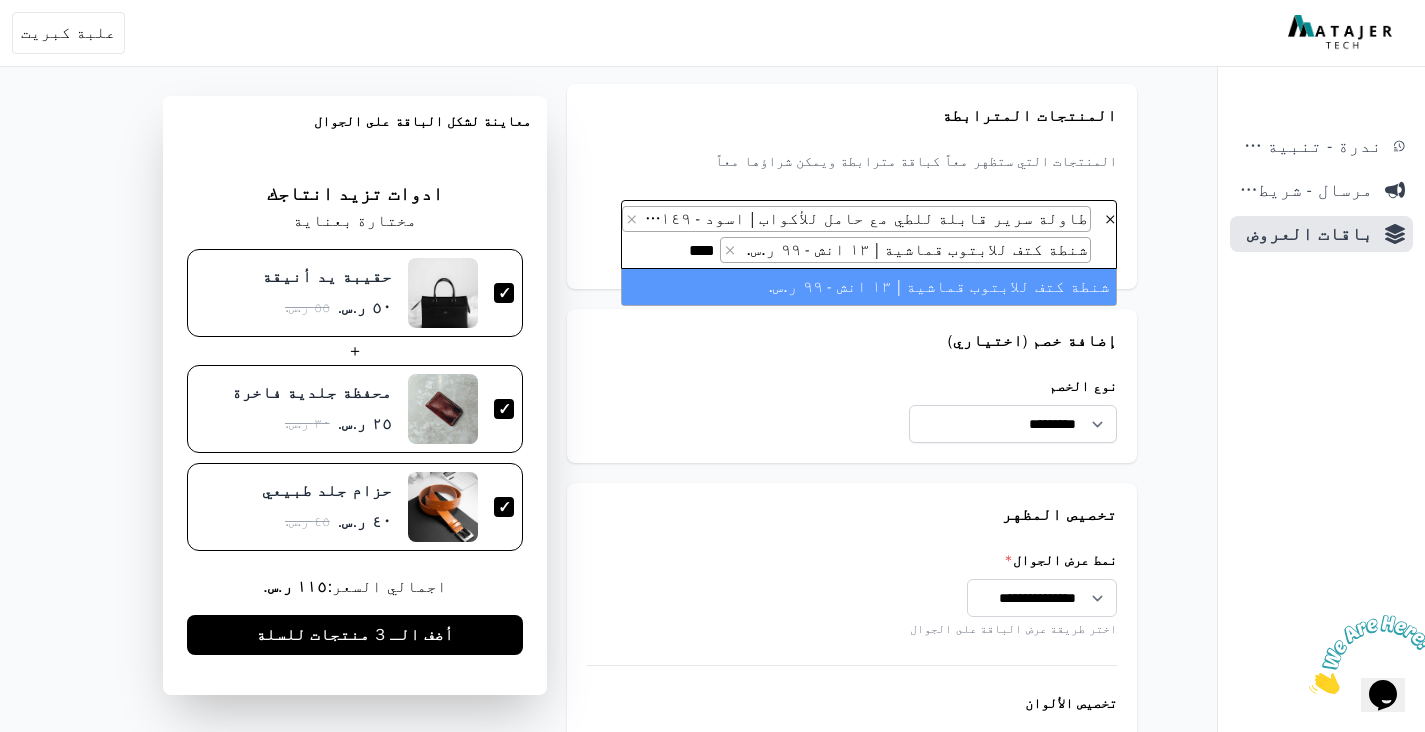 click on "****" at bounding box center [685, 251] 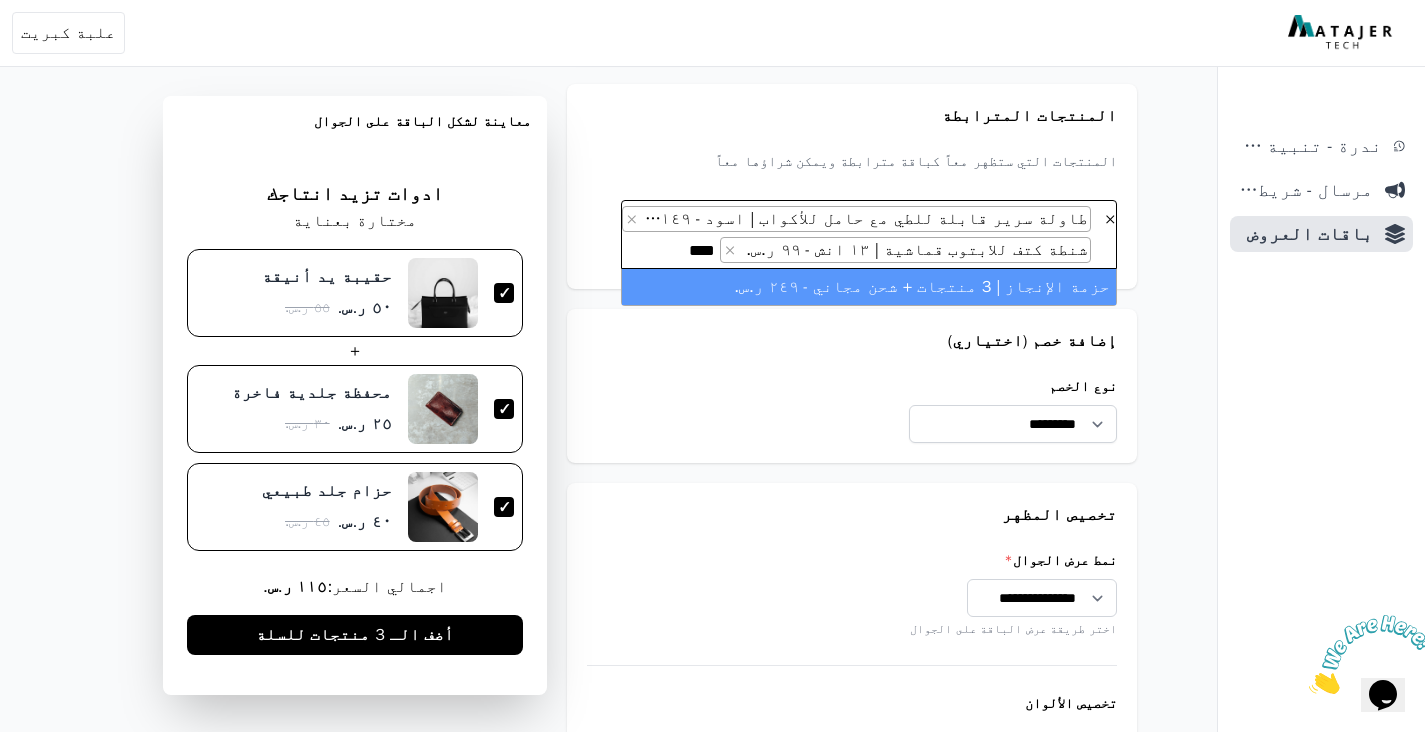 type on "****" 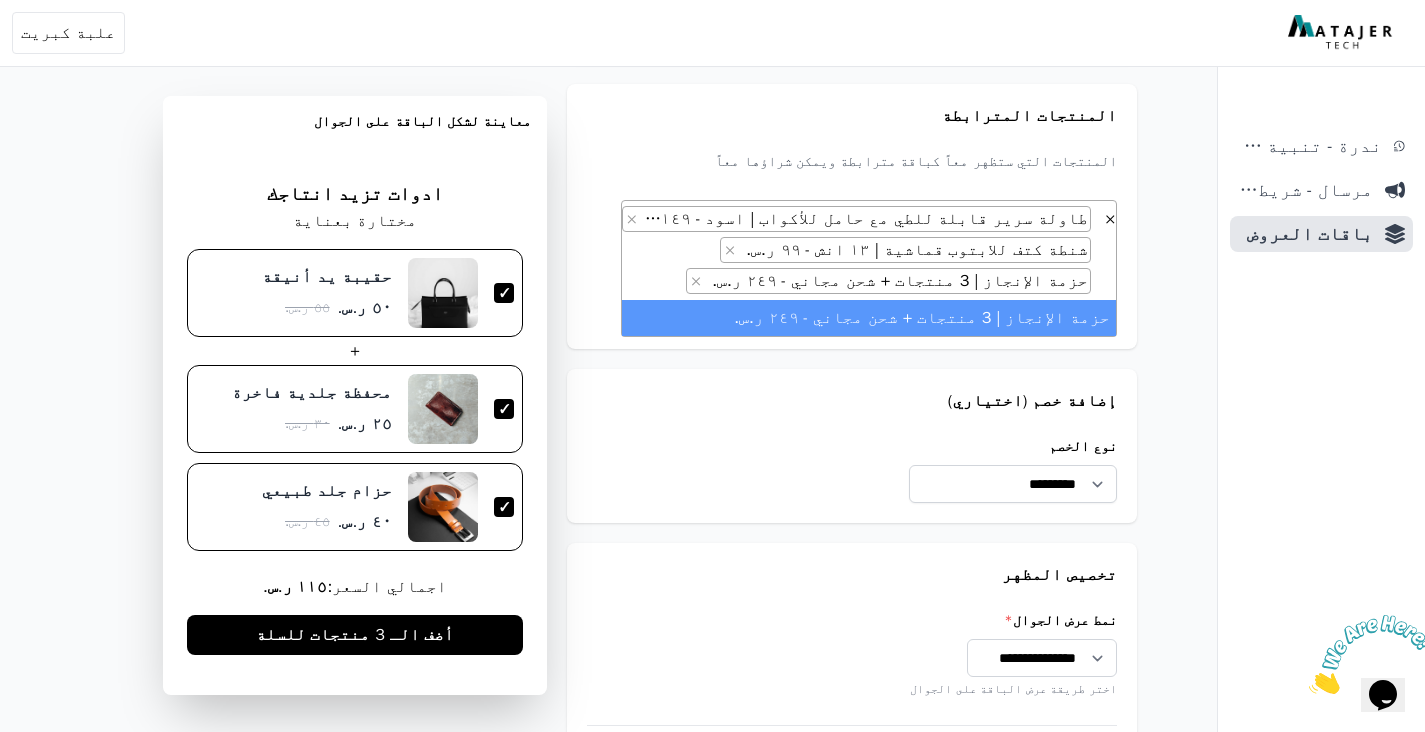 click on "****" at bounding box center (1061, 311) 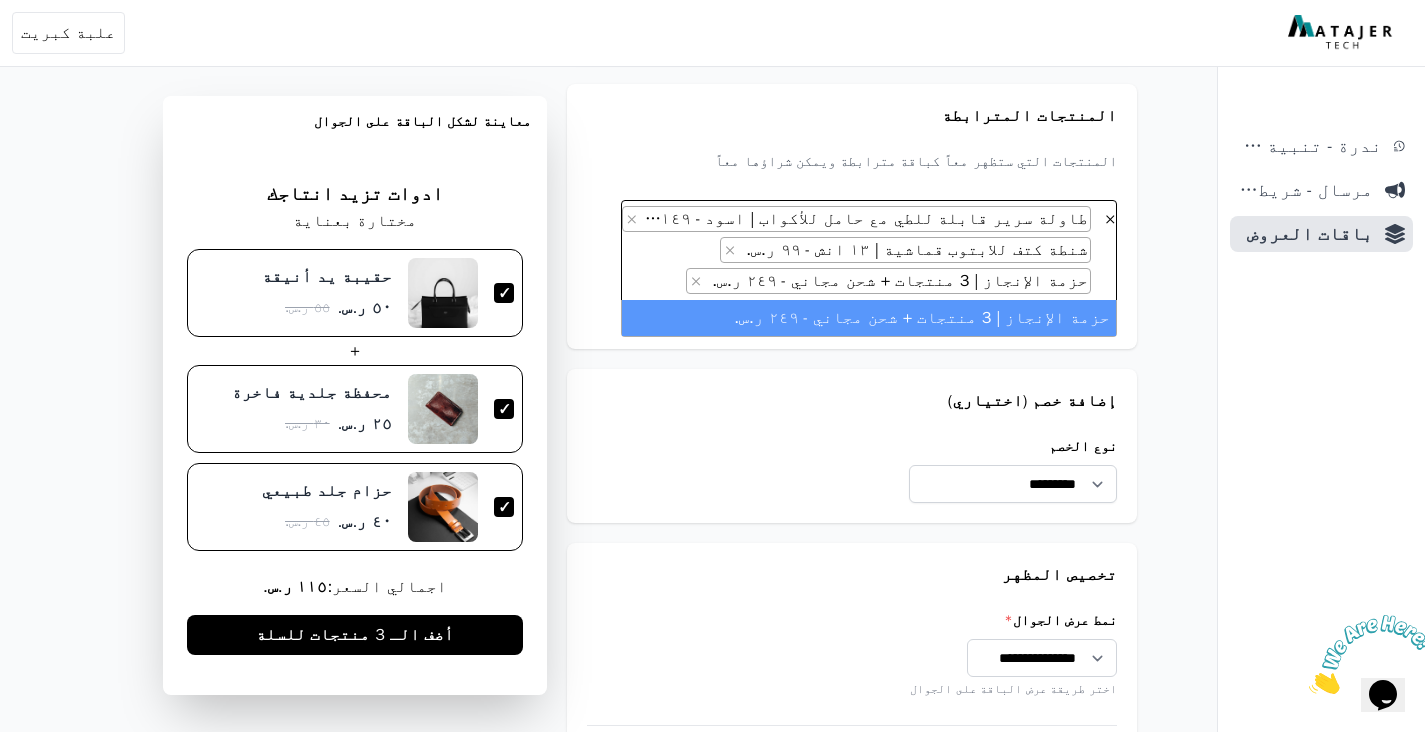 click on "****" at bounding box center (1061, 311) 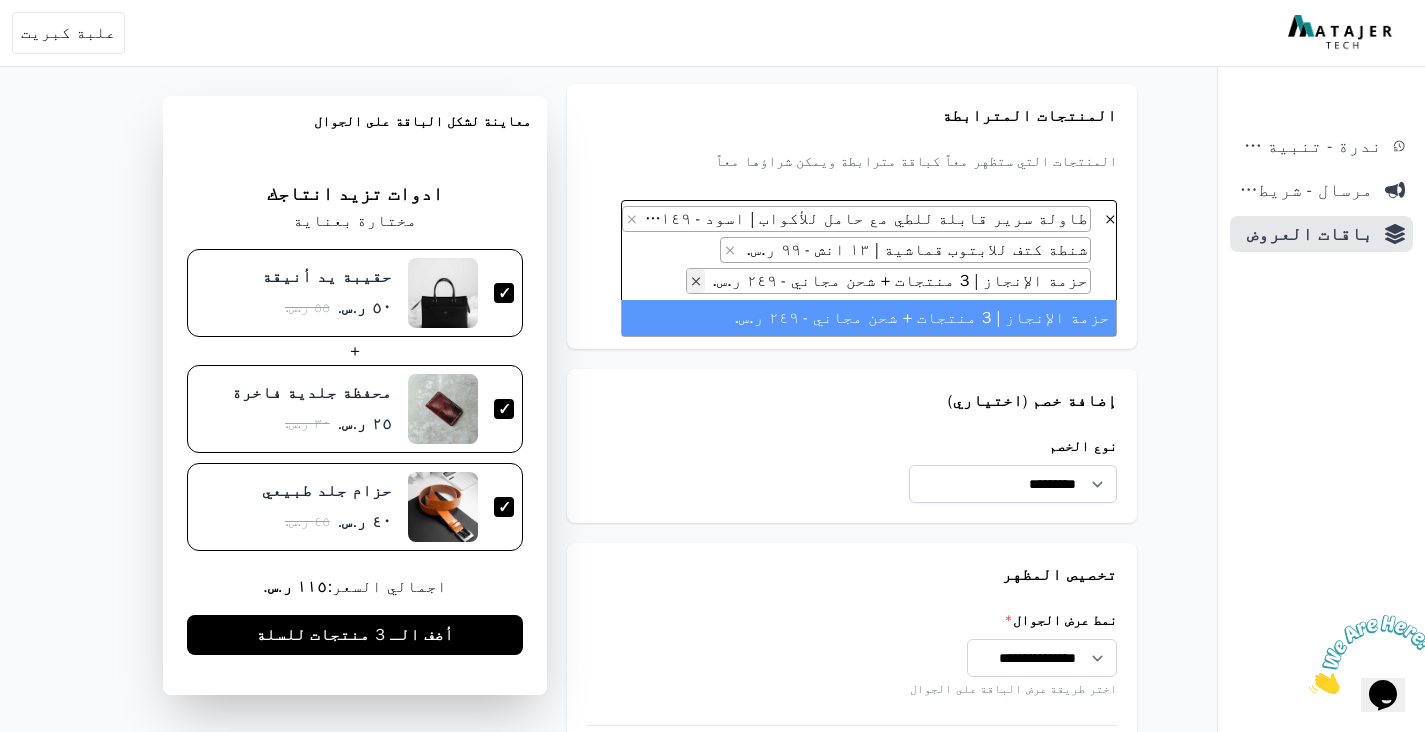 click on "×" at bounding box center (696, 281) 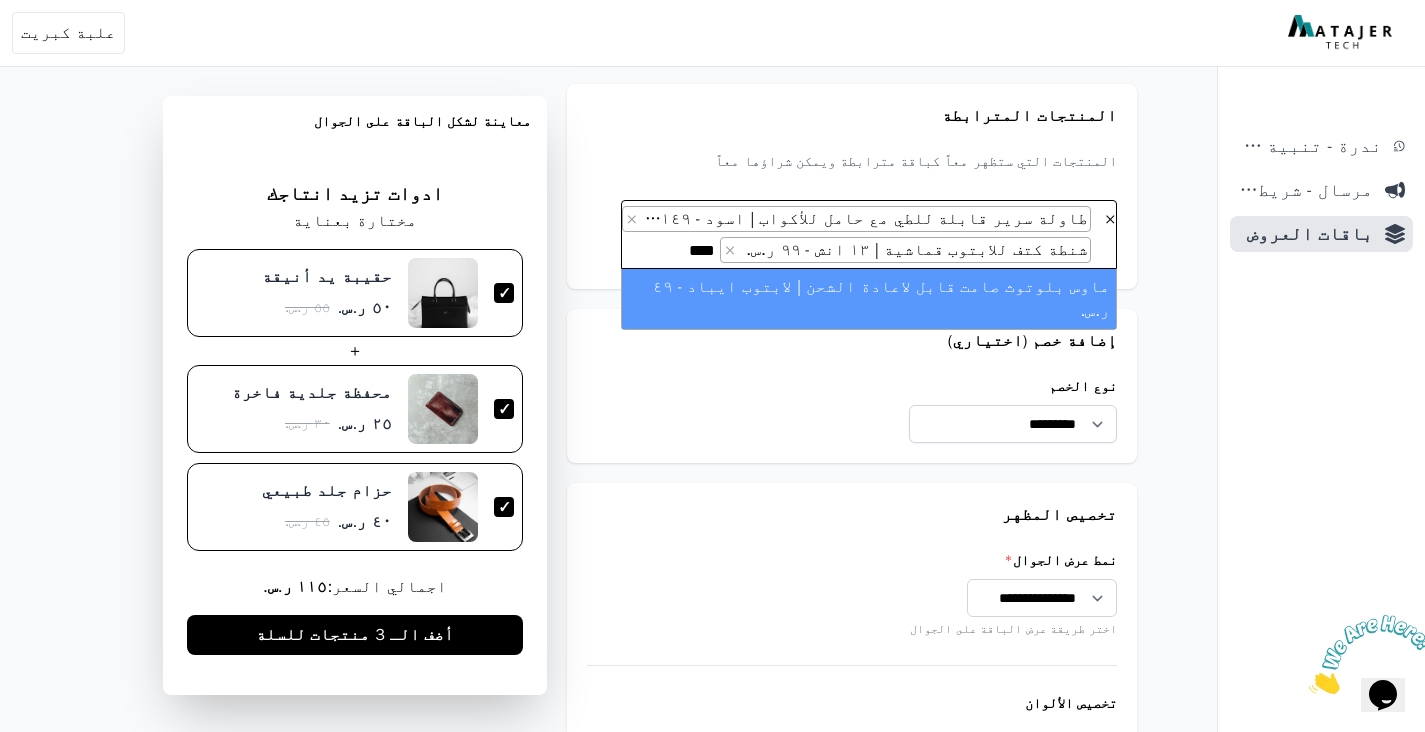 type on "****" 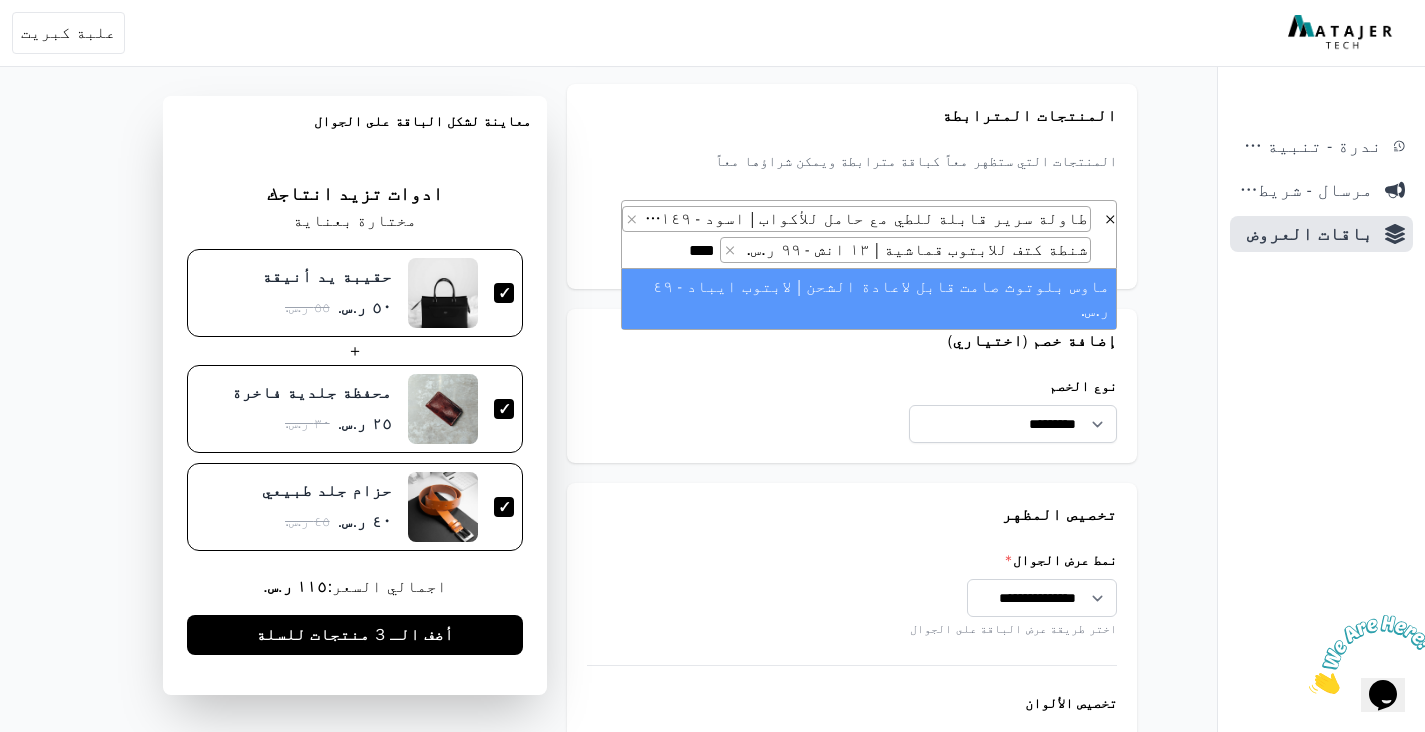 click on "ماوس بلوتوث صامت قابل لاعادة الشحن | لابتوب ايباد - ٤٩ ر.س." at bounding box center [869, 299] 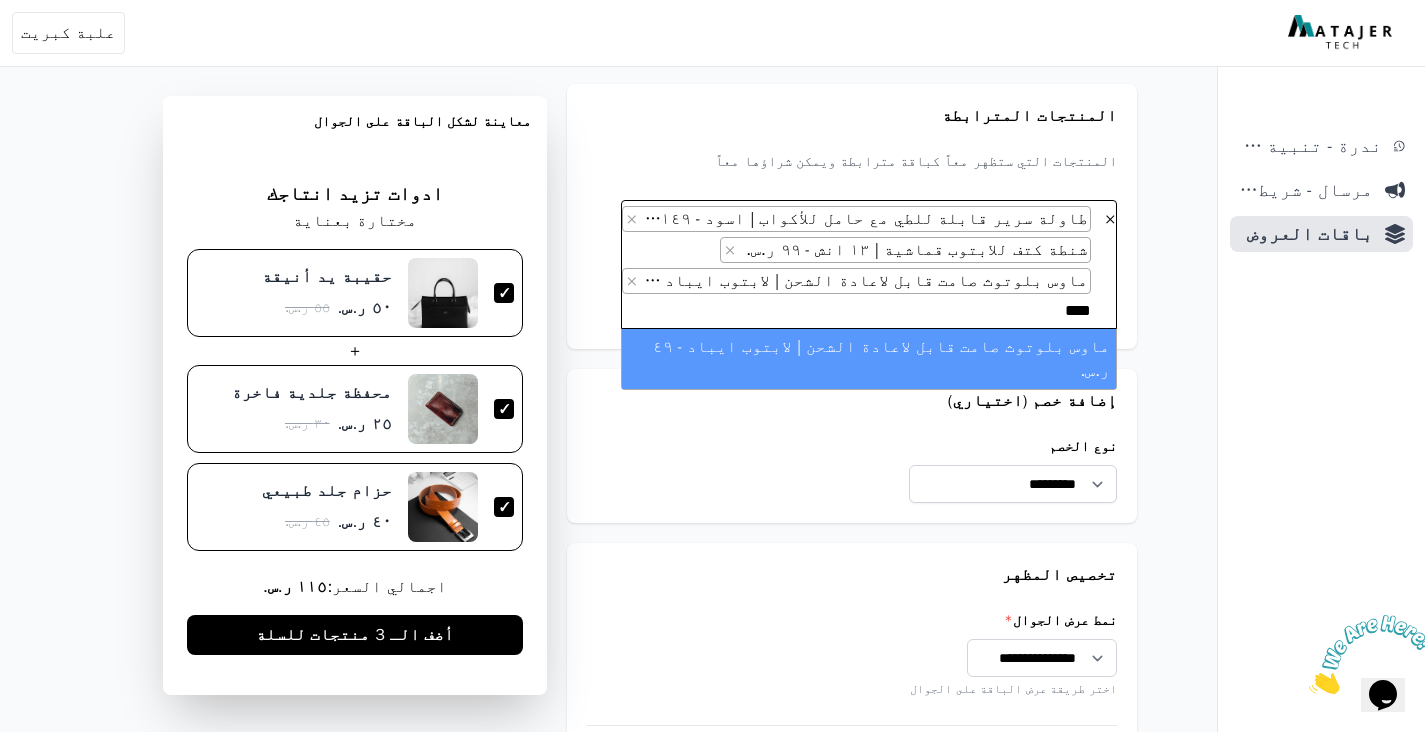 click on "× × طاولة سرير قابلة للطي مع حامل للأكواب | اسود - ١٤٩ ر.س. × شنطة كتف للابتوب قماشية |  ١٣ انش - ٩٩ ر.س. × ماوس بلوتوث صامت قابل لاعادة الشحن | لابتوب ايباد - ٤٩ ر.س. ****" at bounding box center [869, 264] 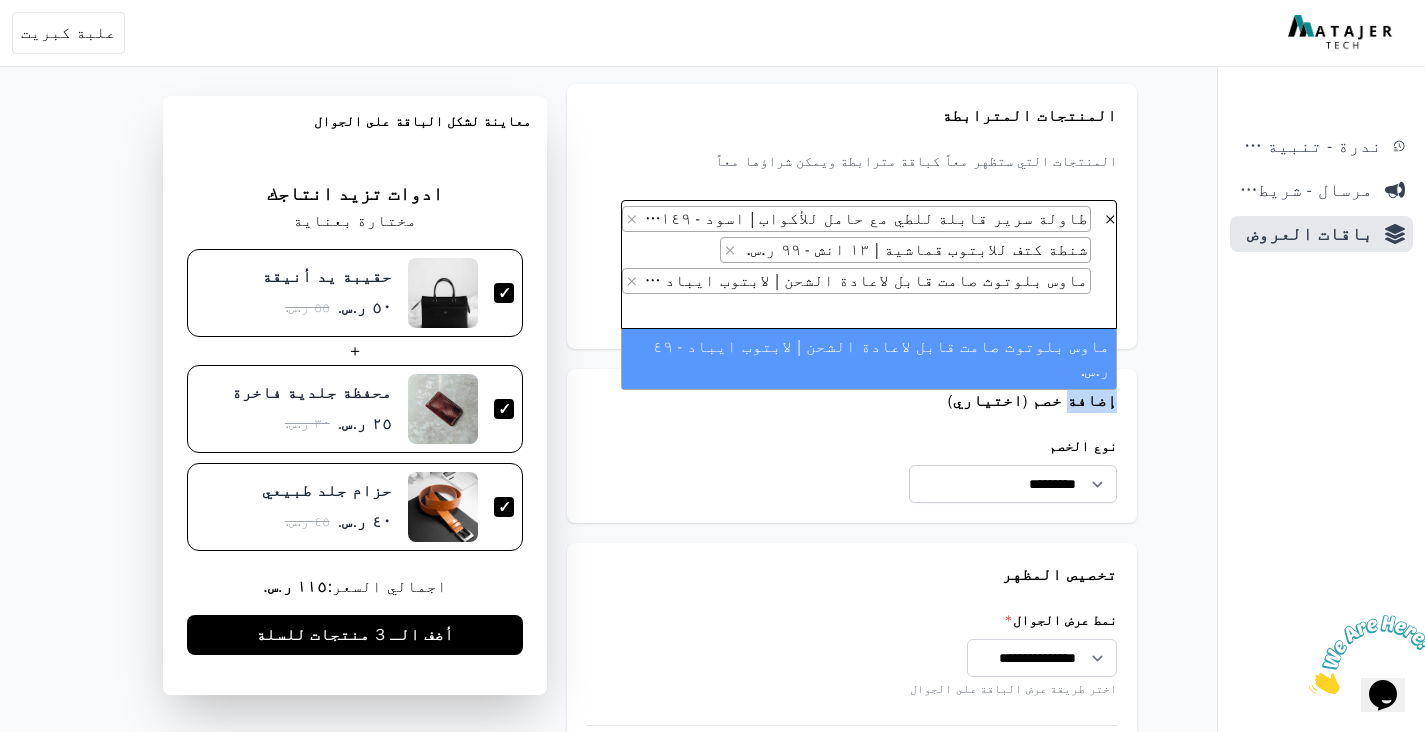 click on "**********" at bounding box center (852, 216) 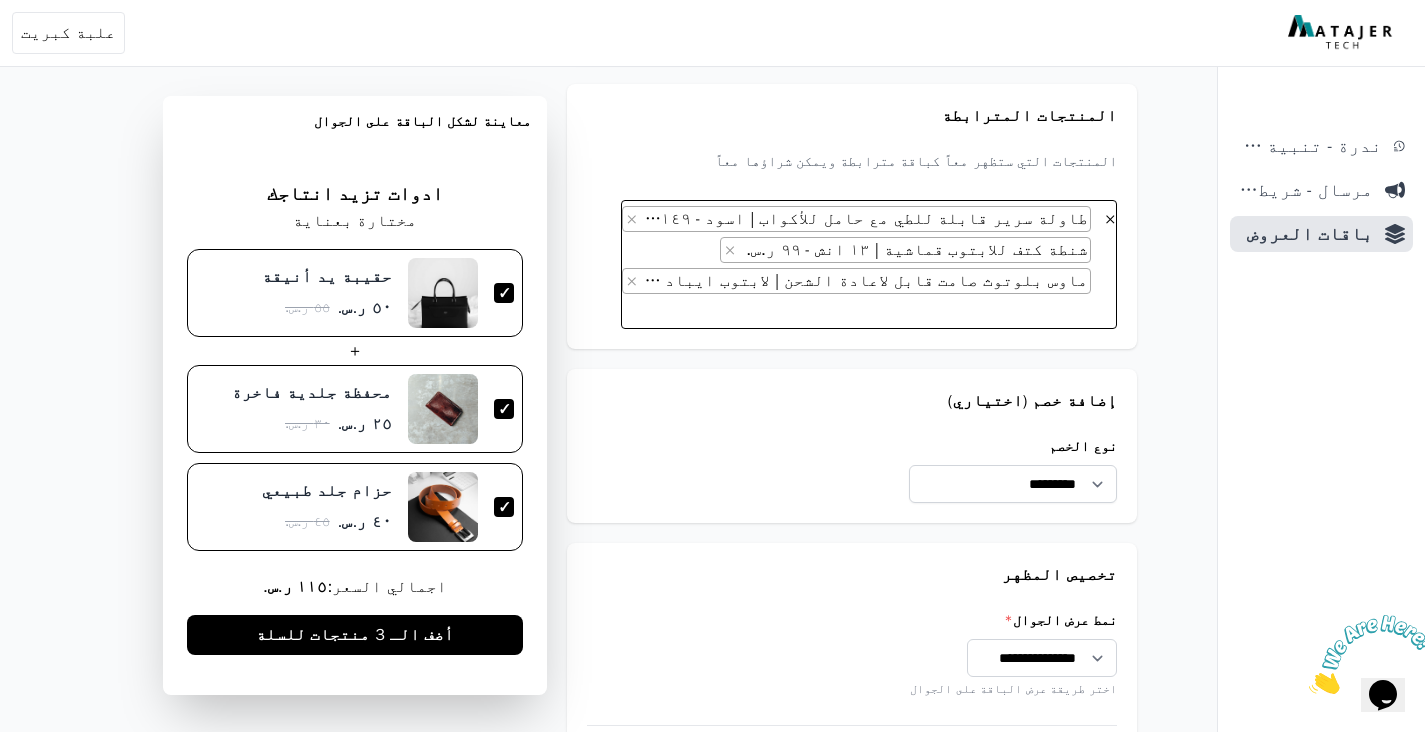 click on "× × طاولة سرير قابلة للطي مع حامل للأكواب | اسود - ١٤٩ ر.س. × شنطة كتف للابتوب قماشية |  ١٣ انش - ٩٩ ر.س. × ماوس بلوتوث صامت قابل لاعادة الشحن | لابتوب ايباد - ٤٩ ر.س." at bounding box center (869, 264) 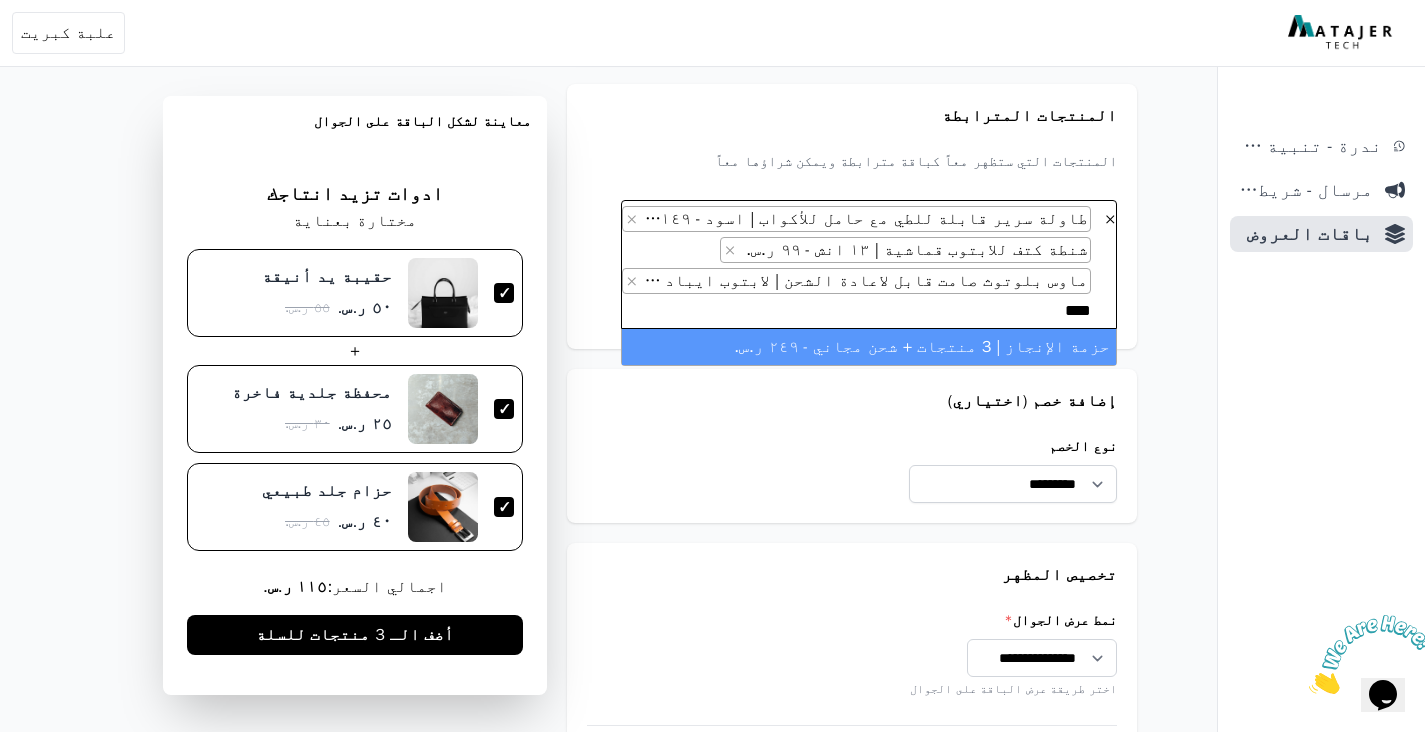 type on "****" 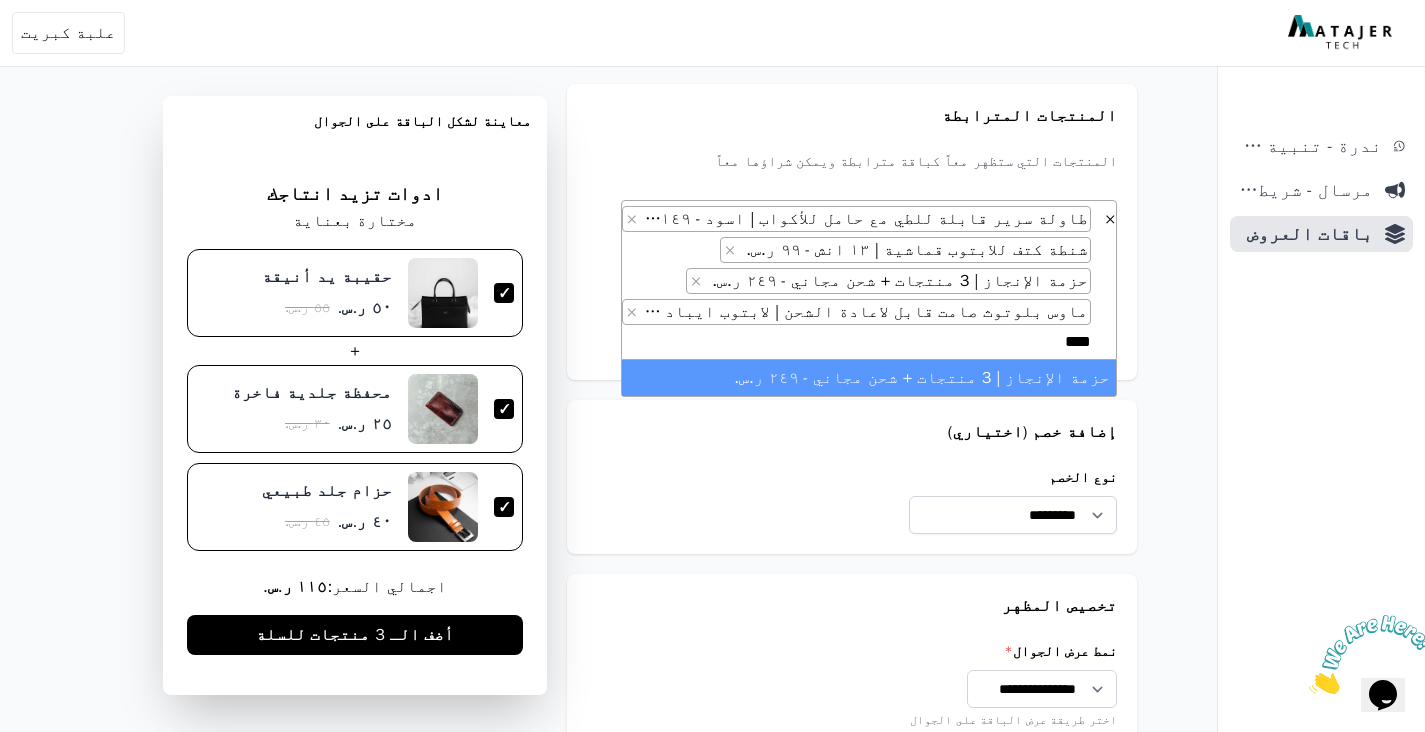 type 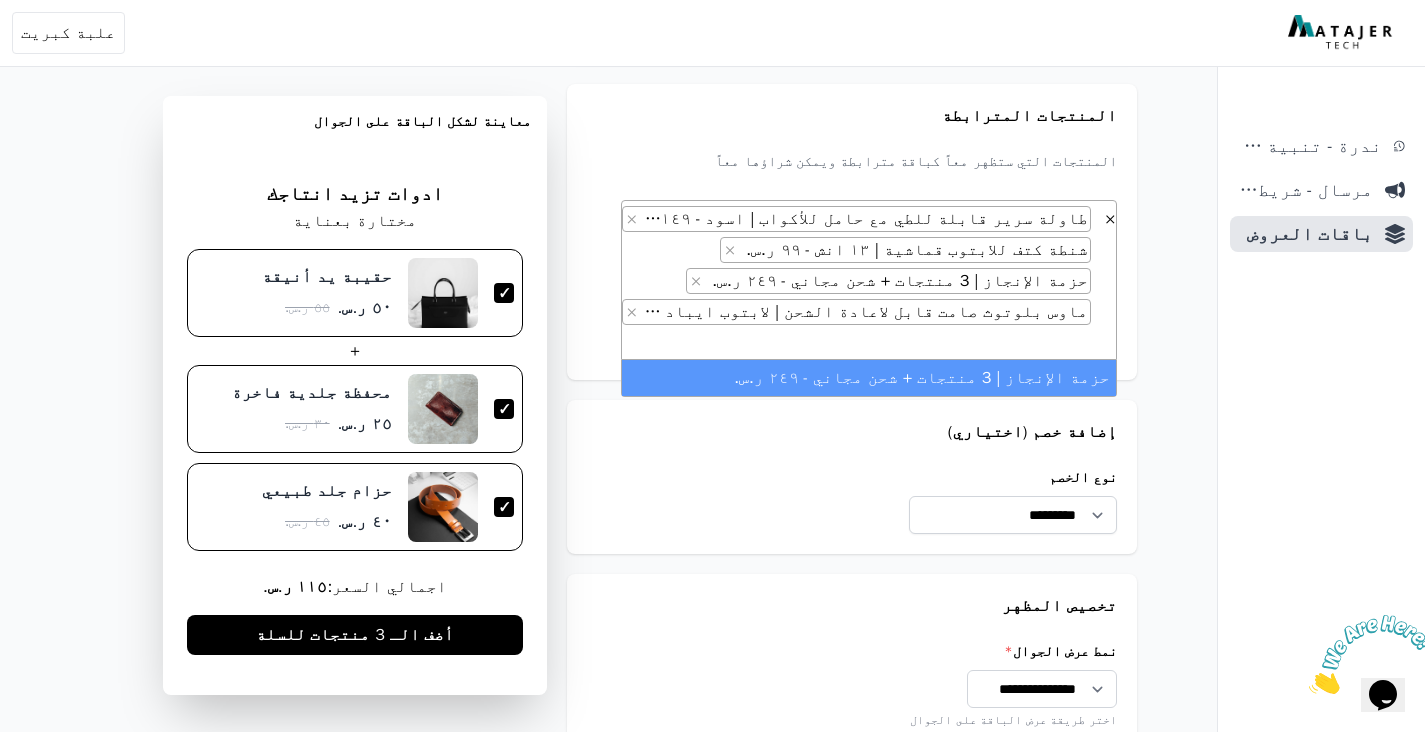 click on "**********" at bounding box center [852, 477] 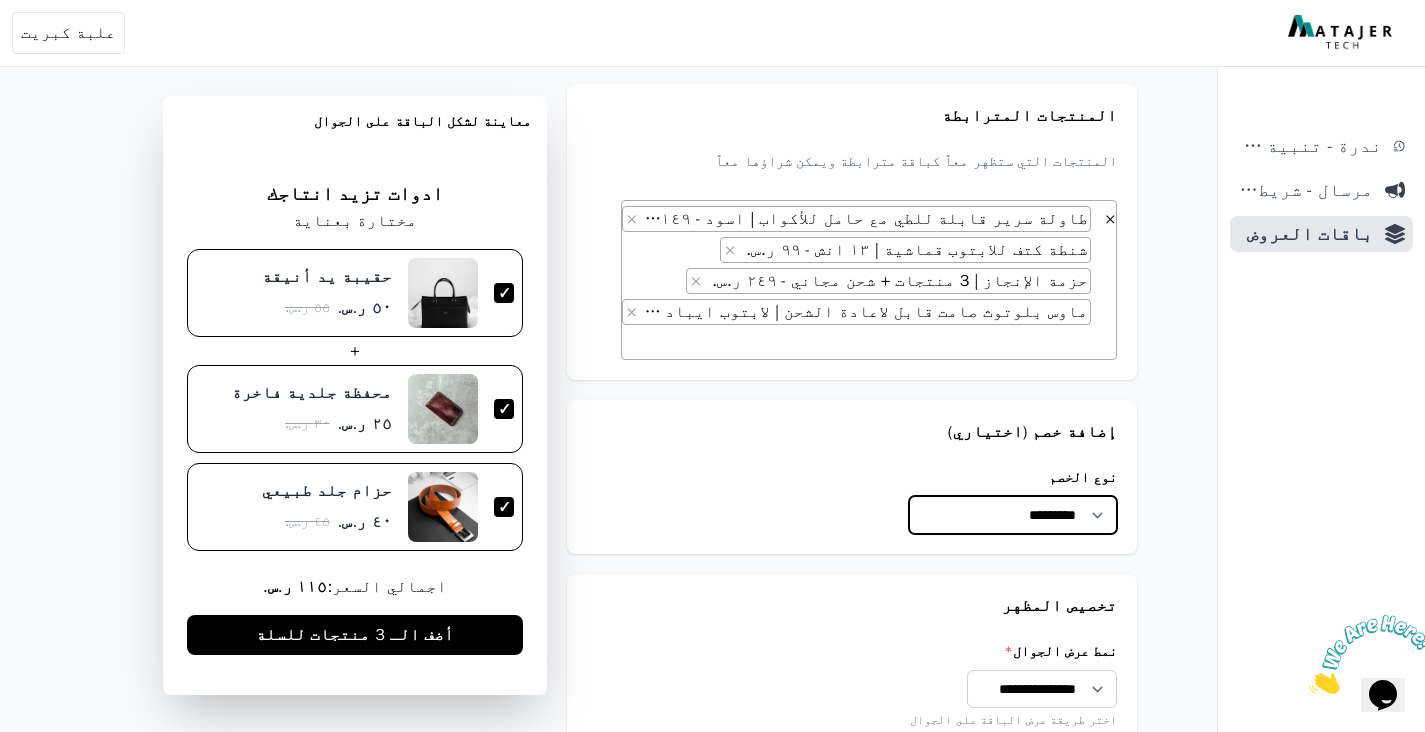 select on "**********" 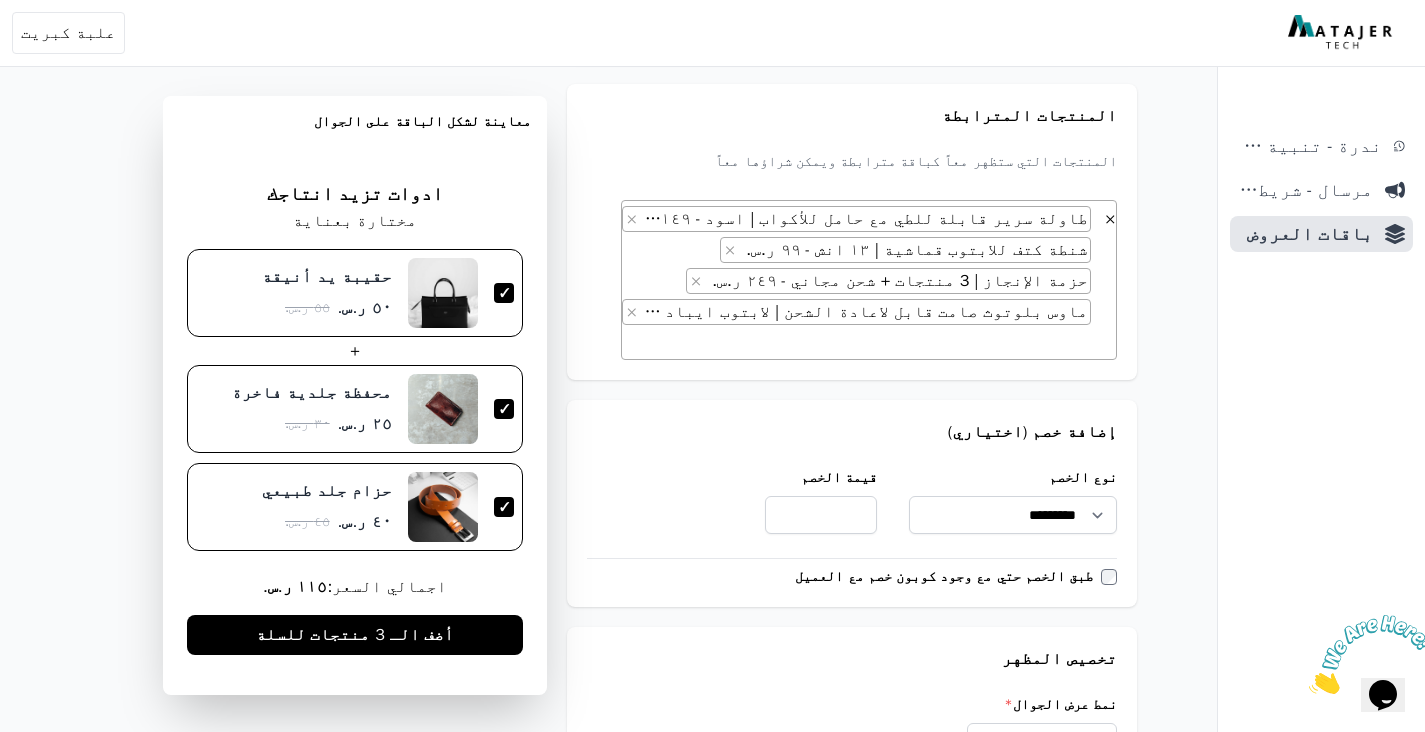 click on "نوع الخصم" at bounding box center (1013, 478) 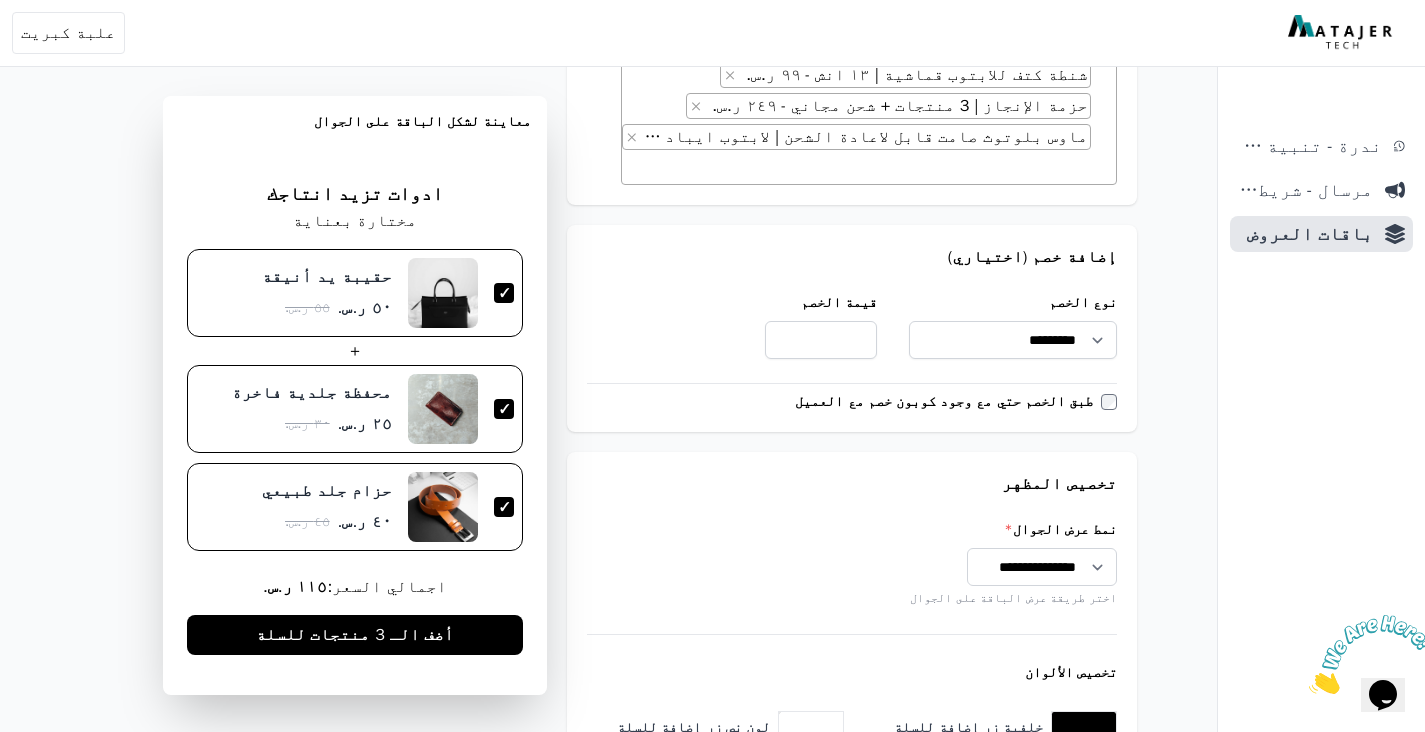 scroll, scrollTop: 865, scrollLeft: 0, axis: vertical 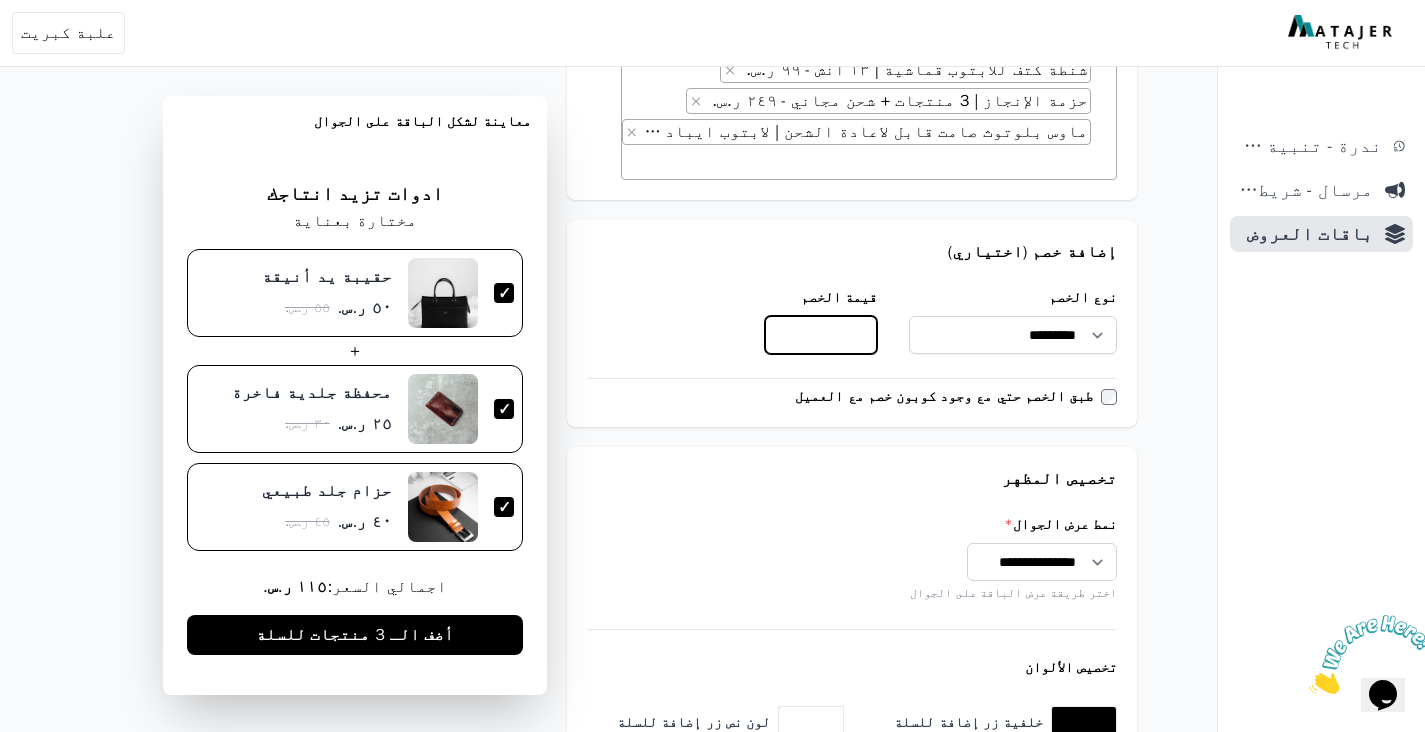click on "قيمة الخصم" at bounding box center (821, 335) 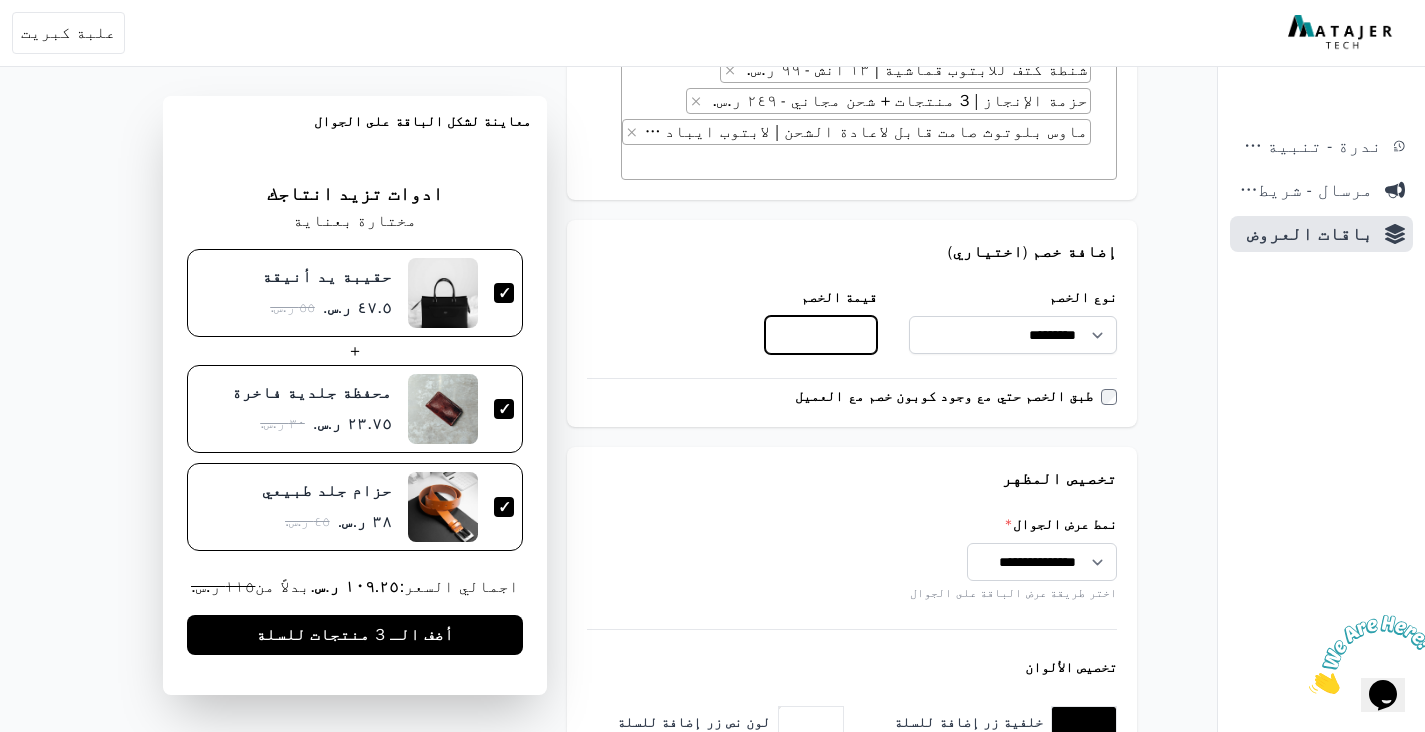 type on "*" 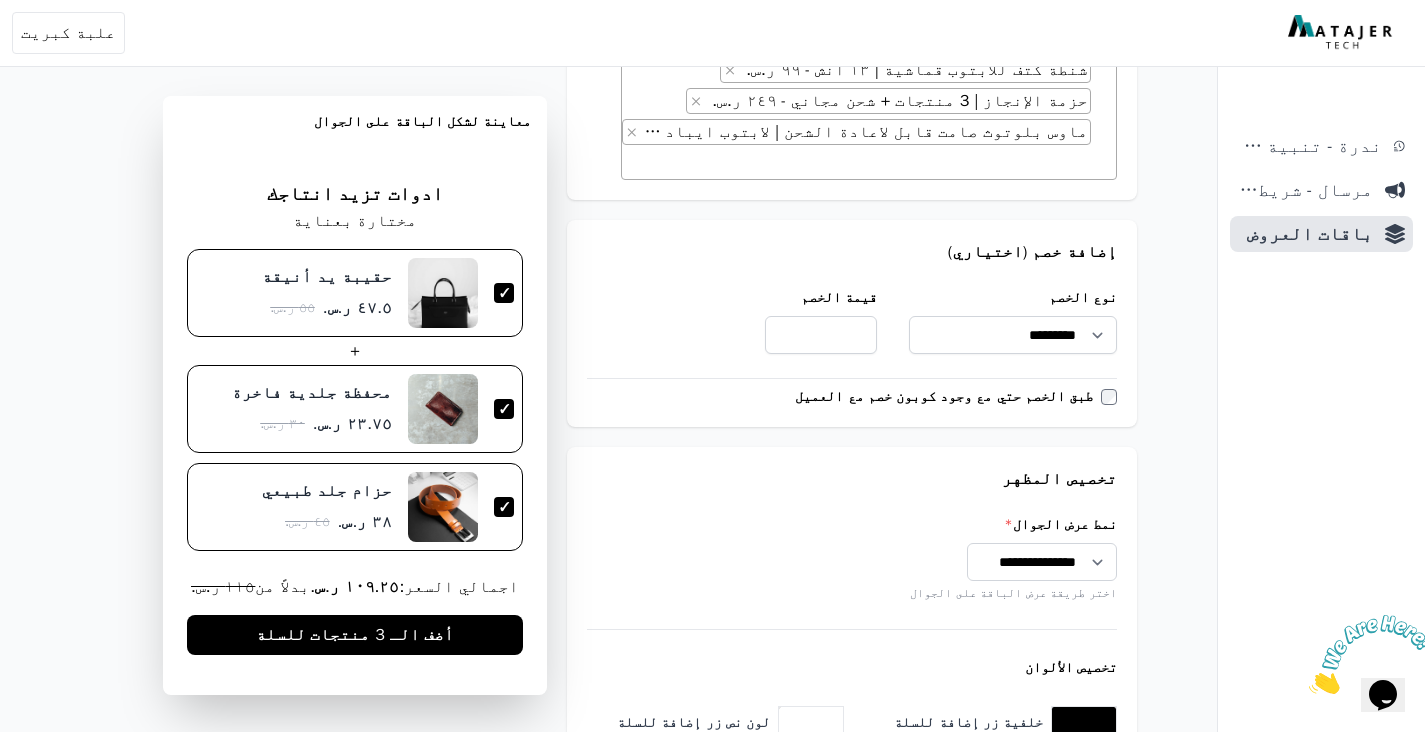 click on "**********" at bounding box center [852, 603] 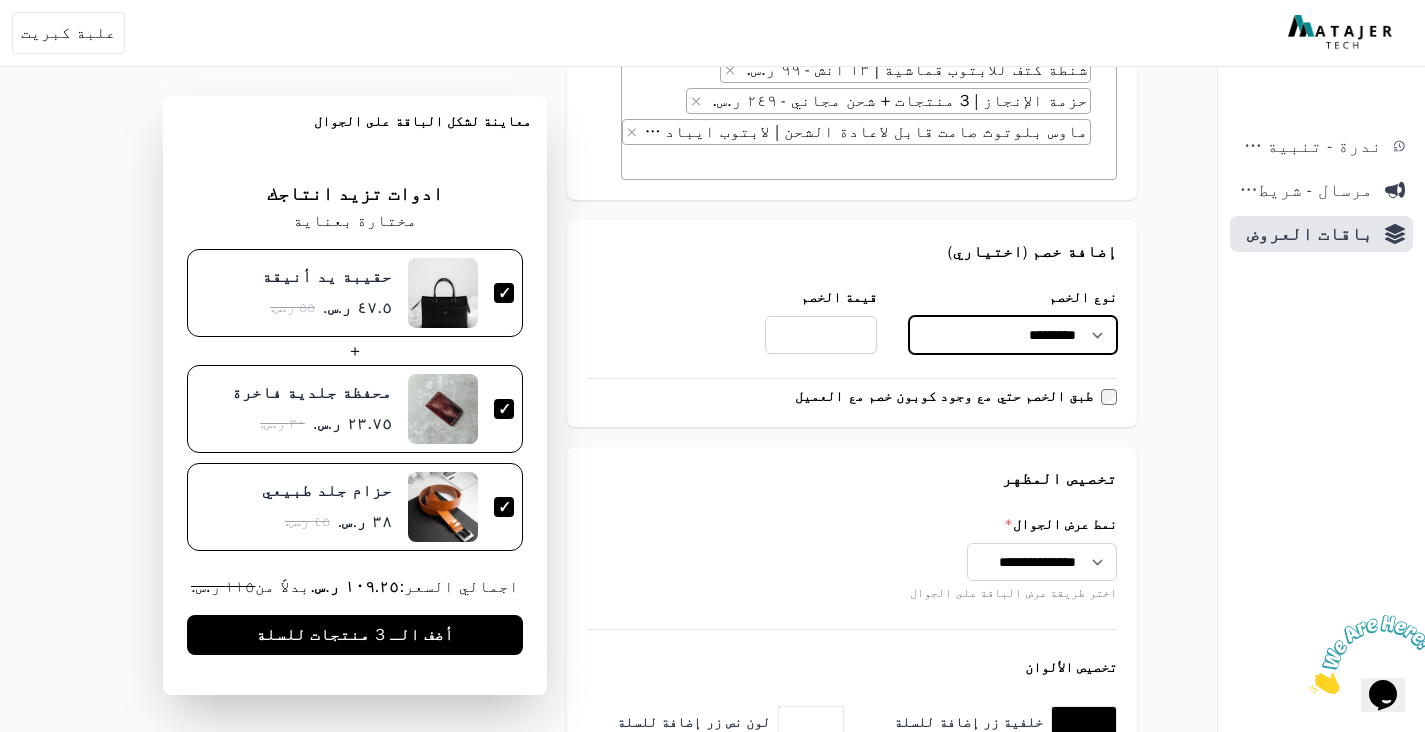 select 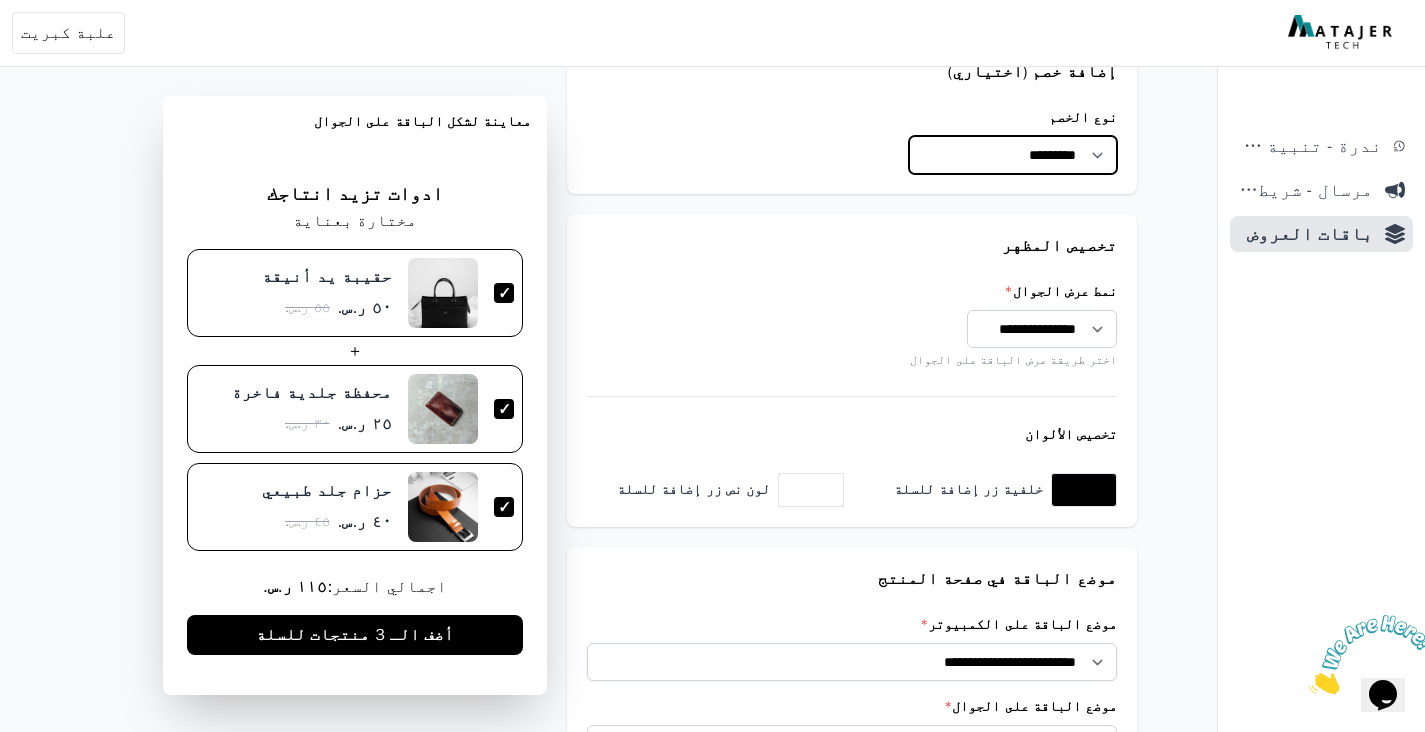 scroll, scrollTop: 1047, scrollLeft: 0, axis: vertical 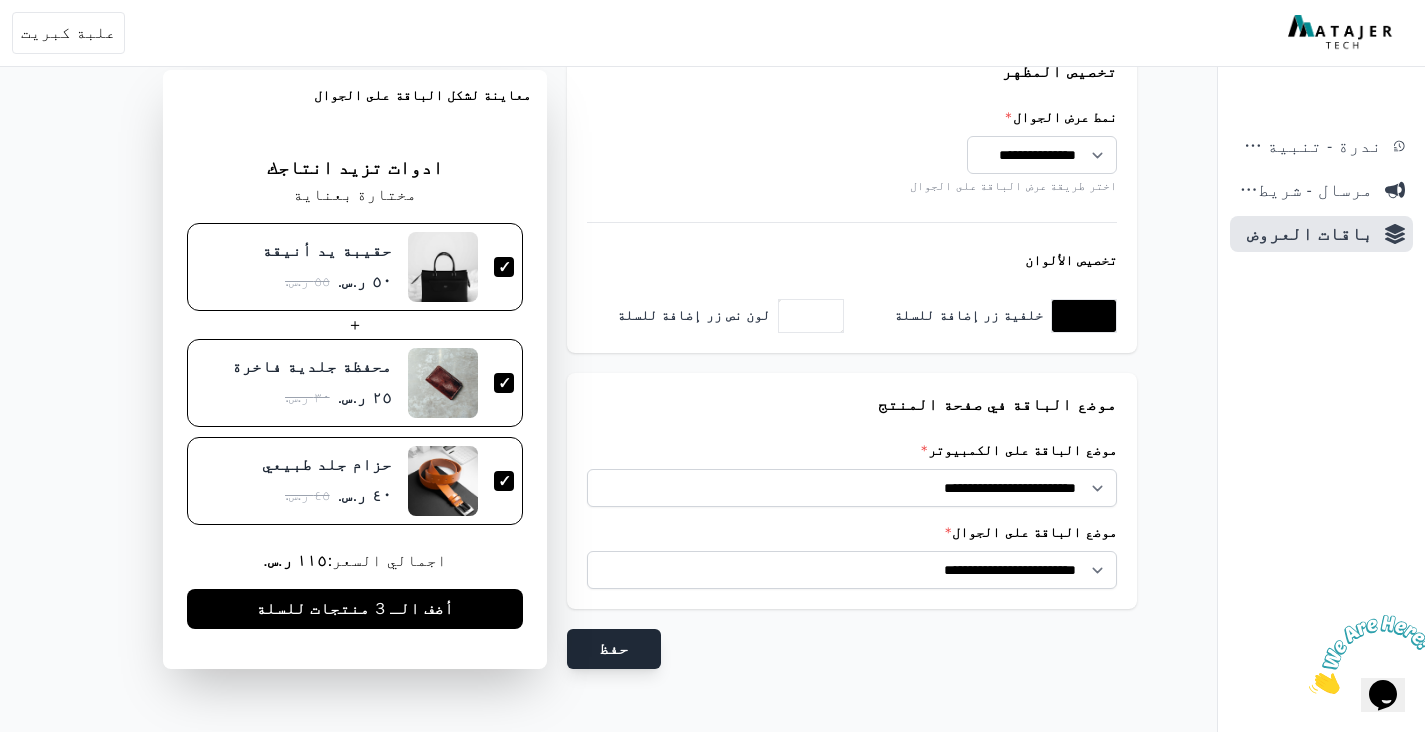 click on "حفظ" at bounding box center [614, 649] 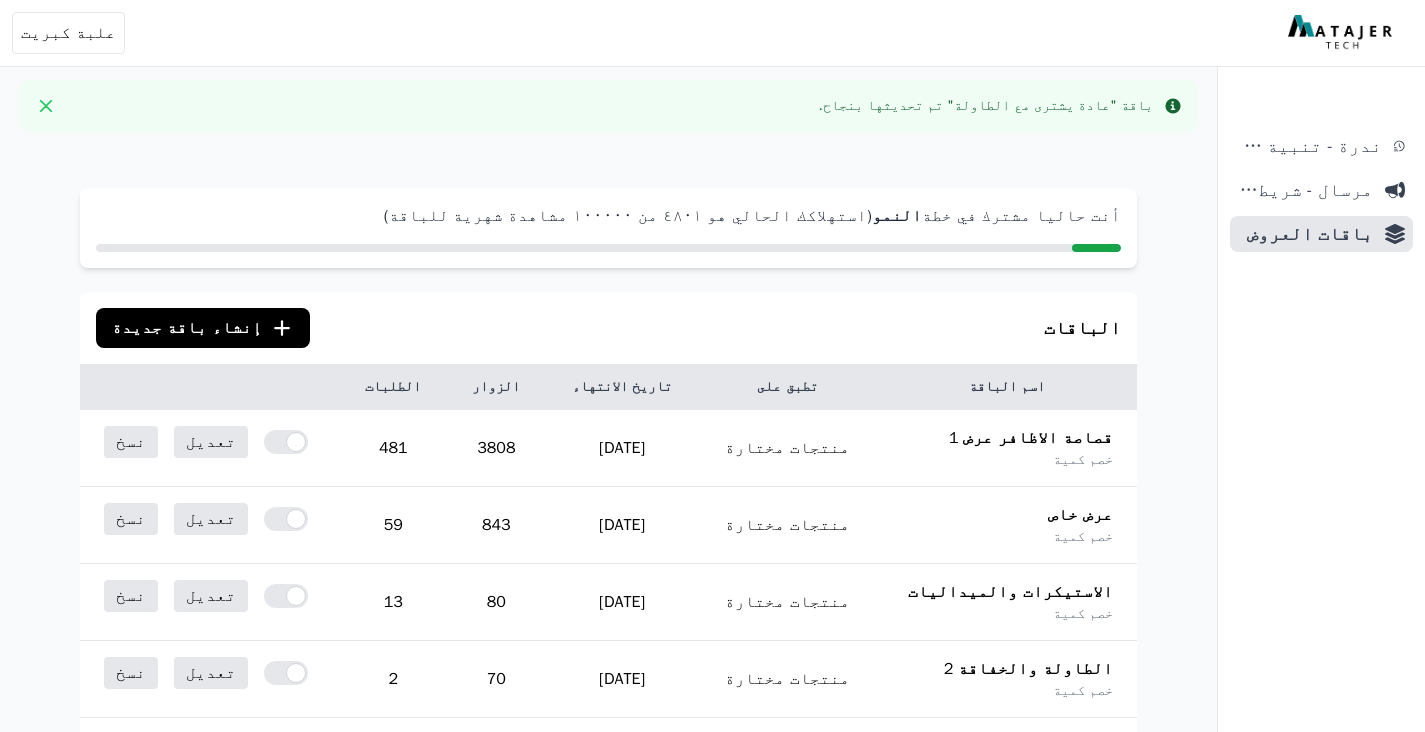 scroll, scrollTop: 0, scrollLeft: 0, axis: both 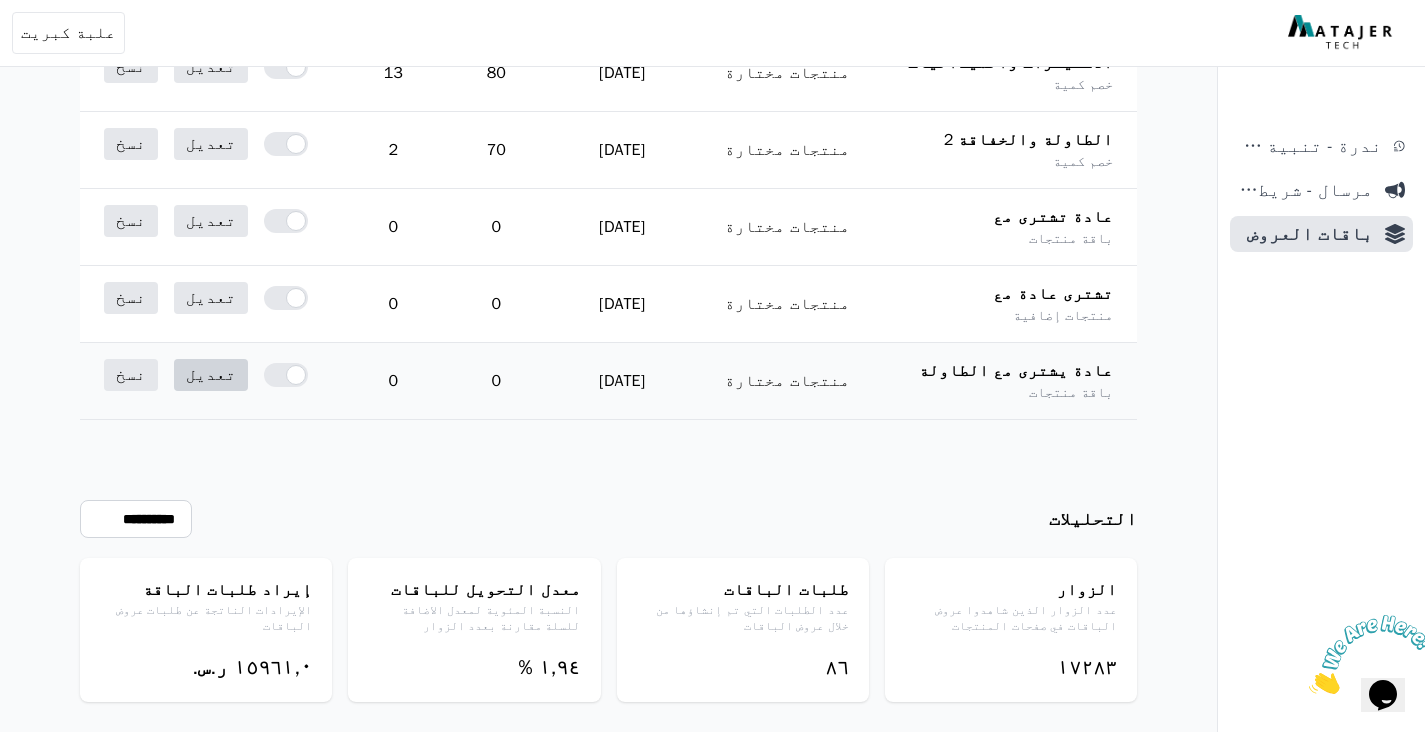 click on "تعديل" at bounding box center [211, 375] 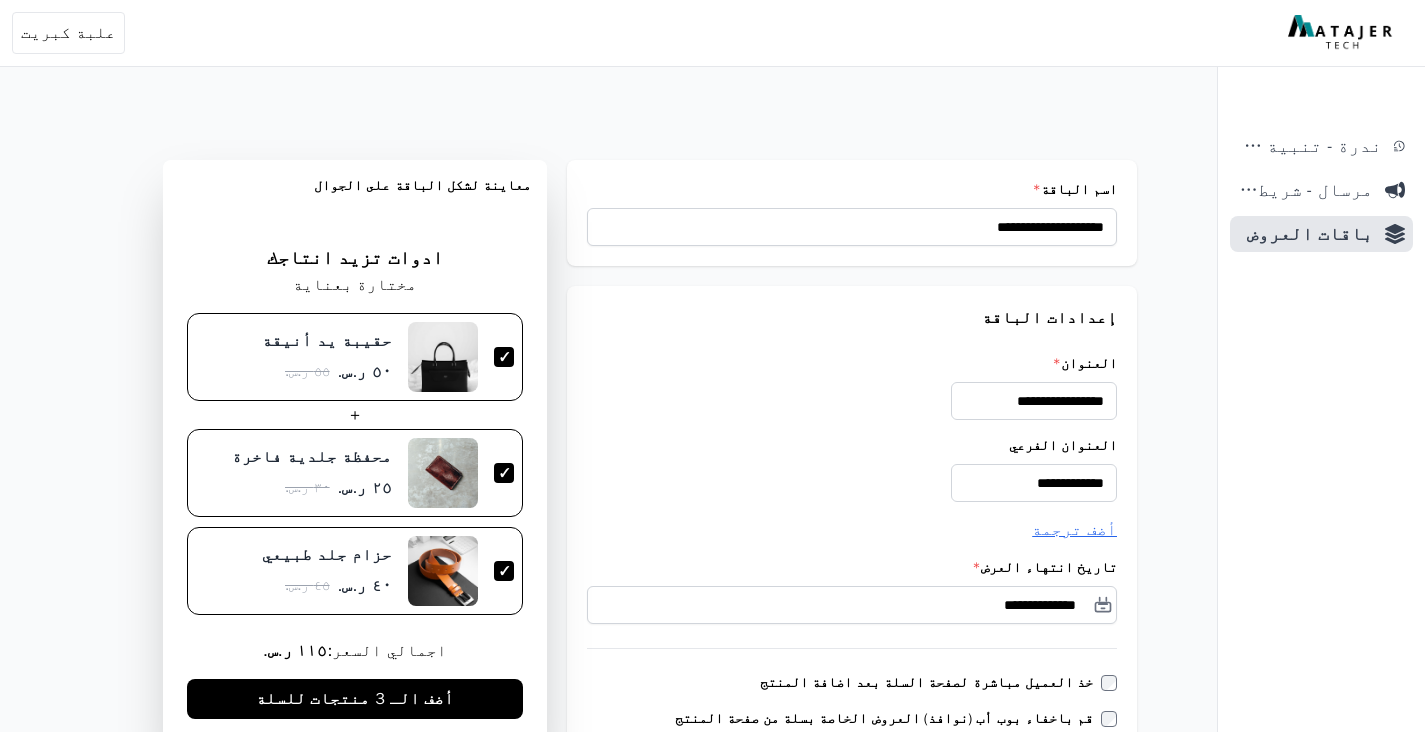 scroll, scrollTop: 0, scrollLeft: 0, axis: both 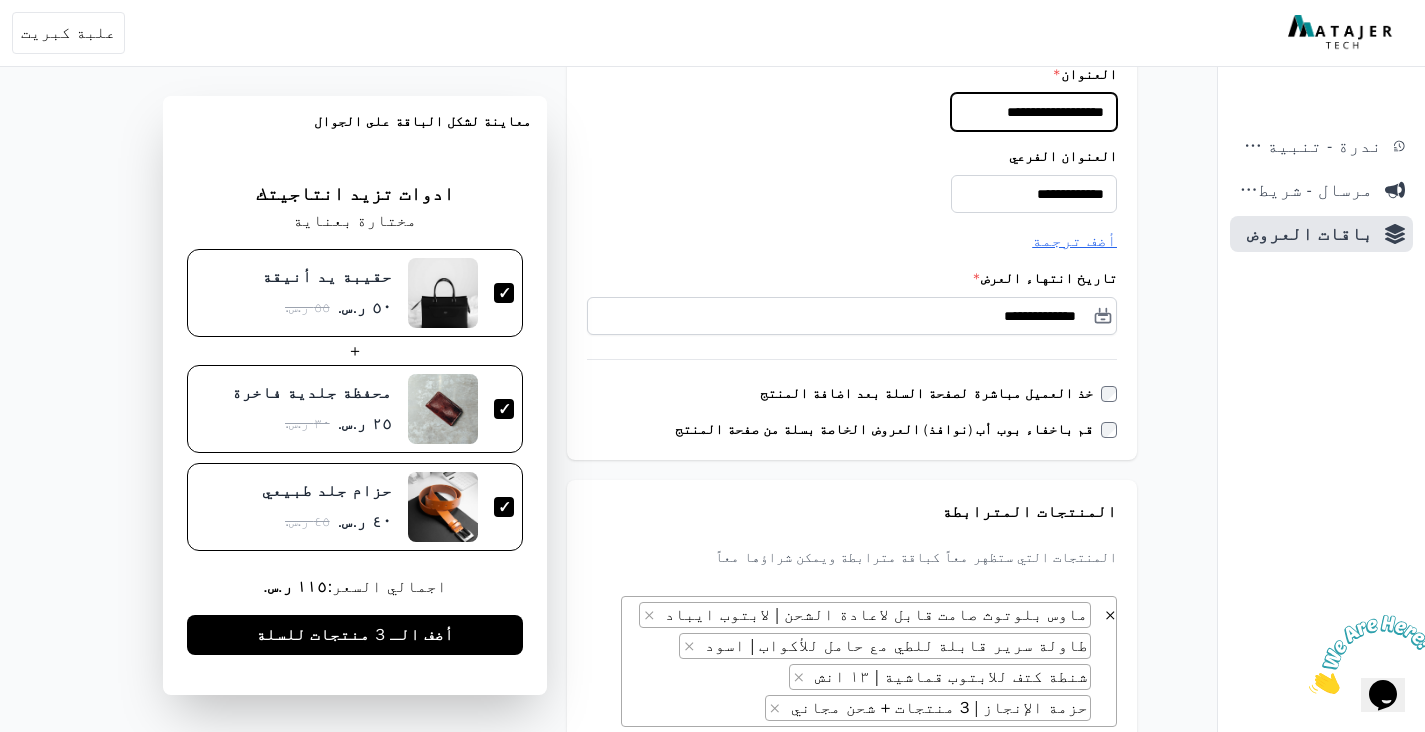 type on "**********" 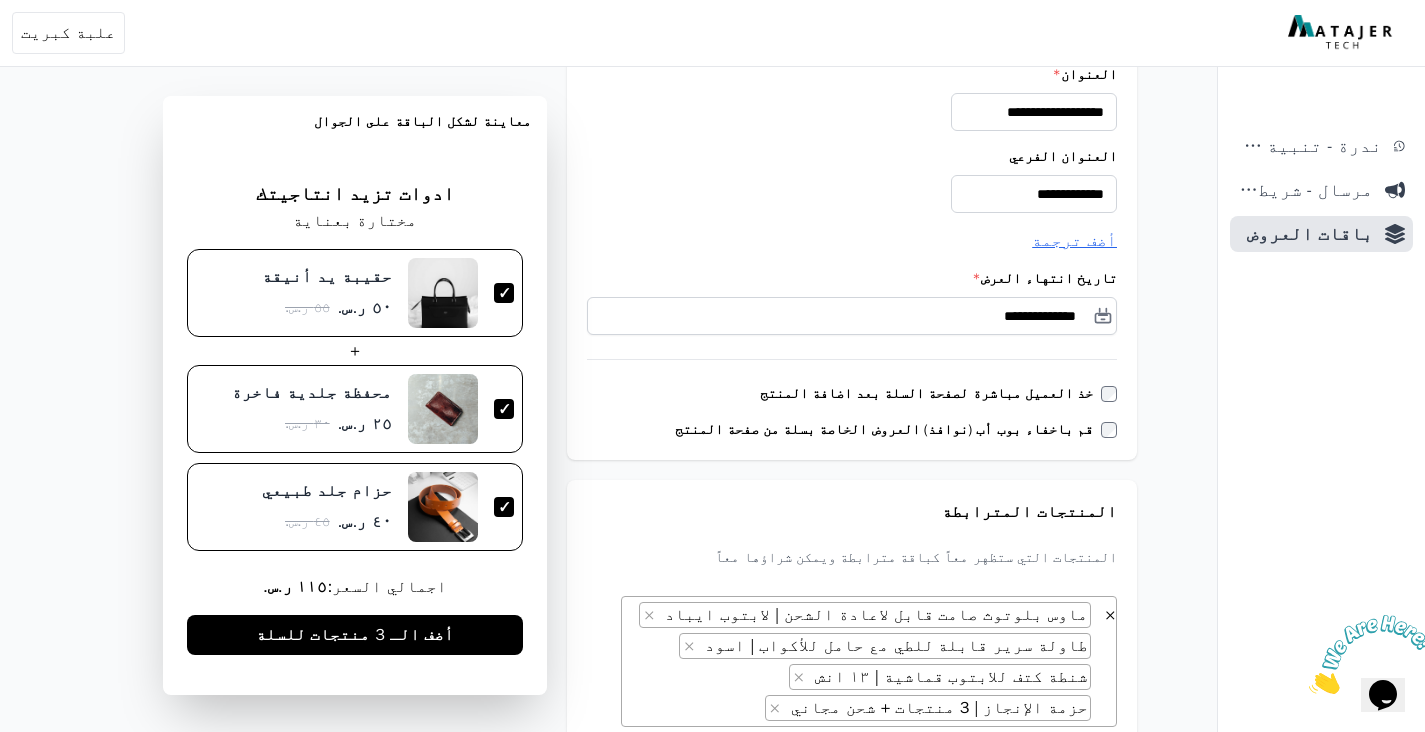 click on "العنوان الفرعي" at bounding box center (852, 157) 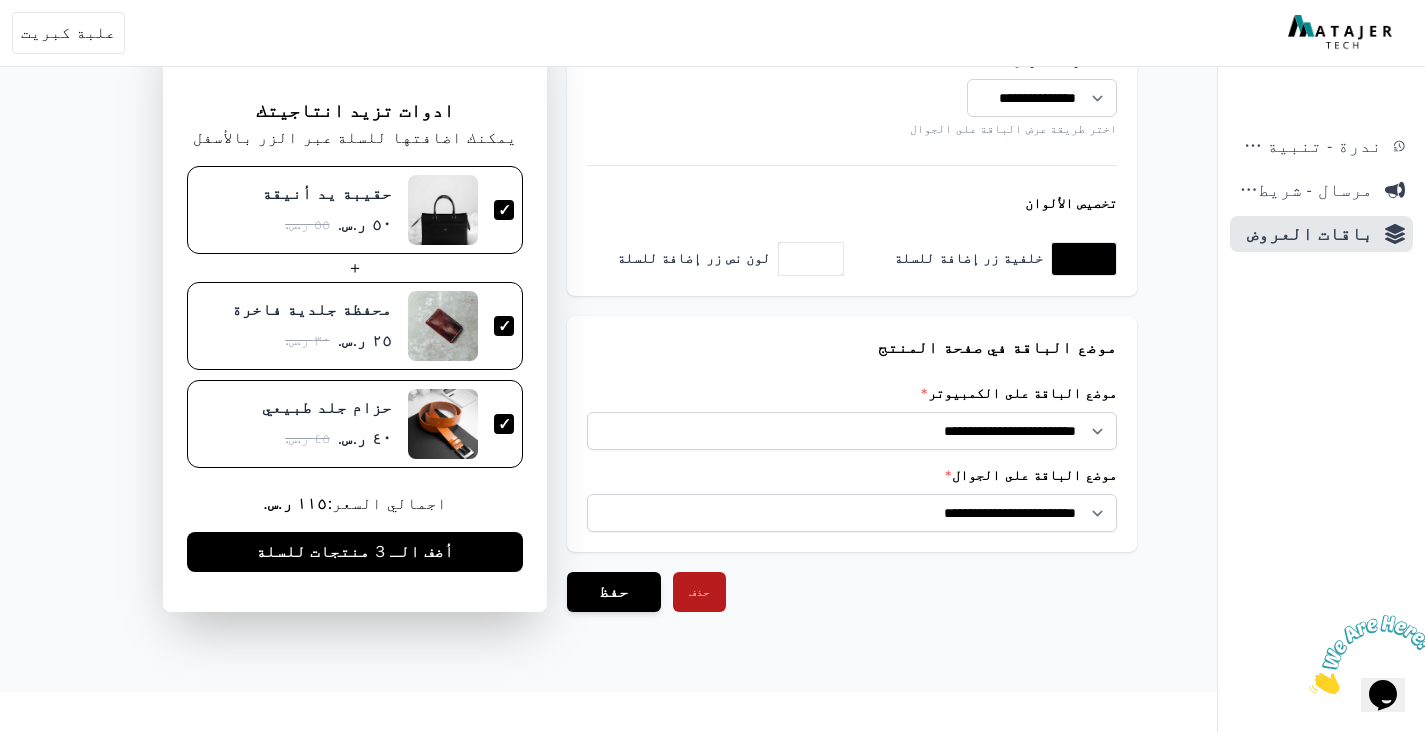 scroll, scrollTop: 1247, scrollLeft: 0, axis: vertical 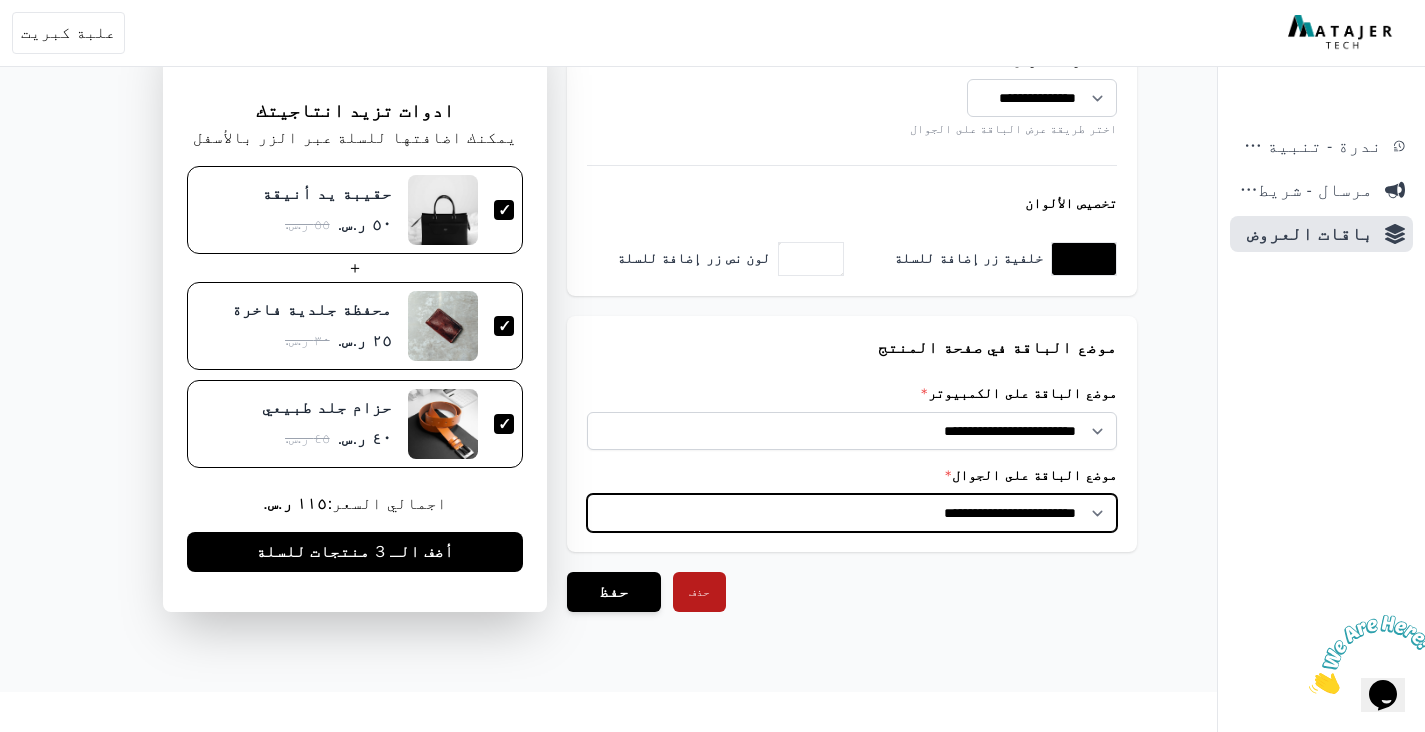 select on "**********" 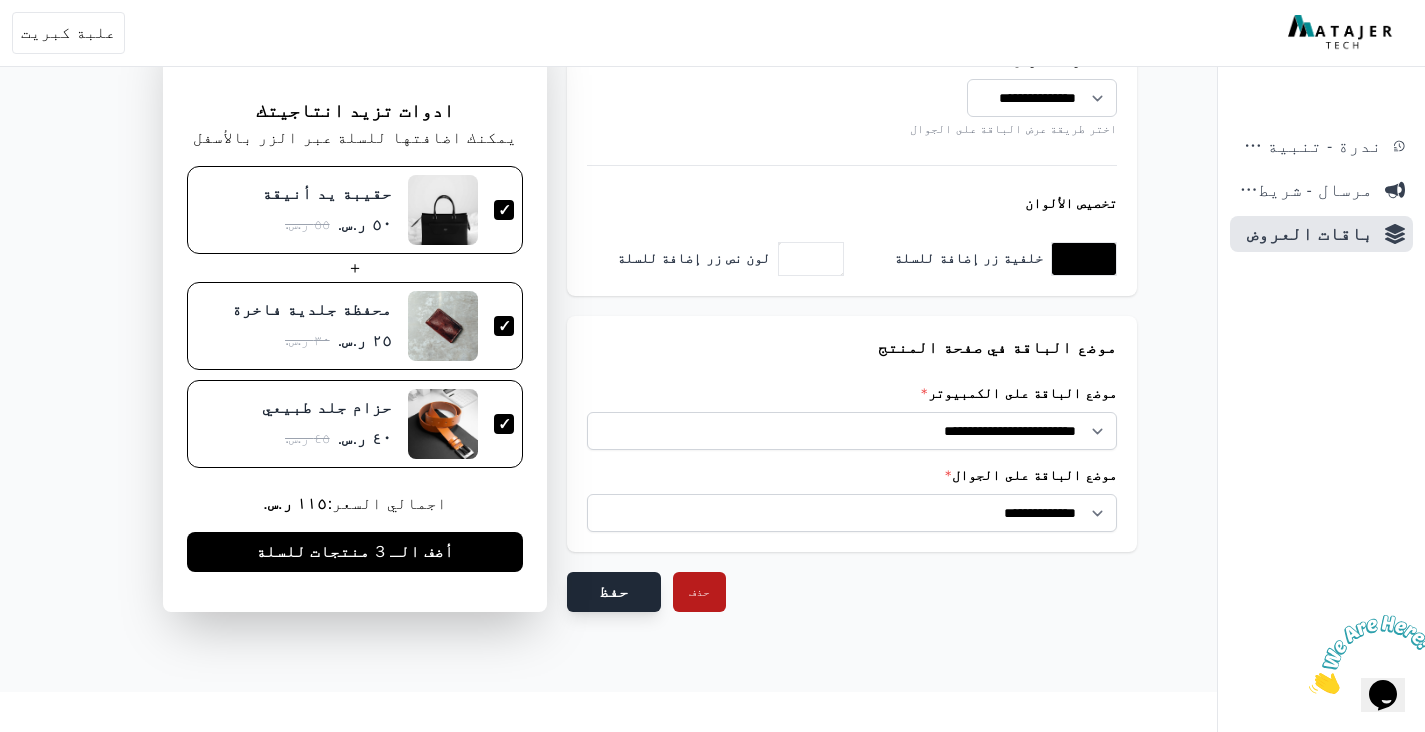 click on "حفظ" at bounding box center (614, 592) 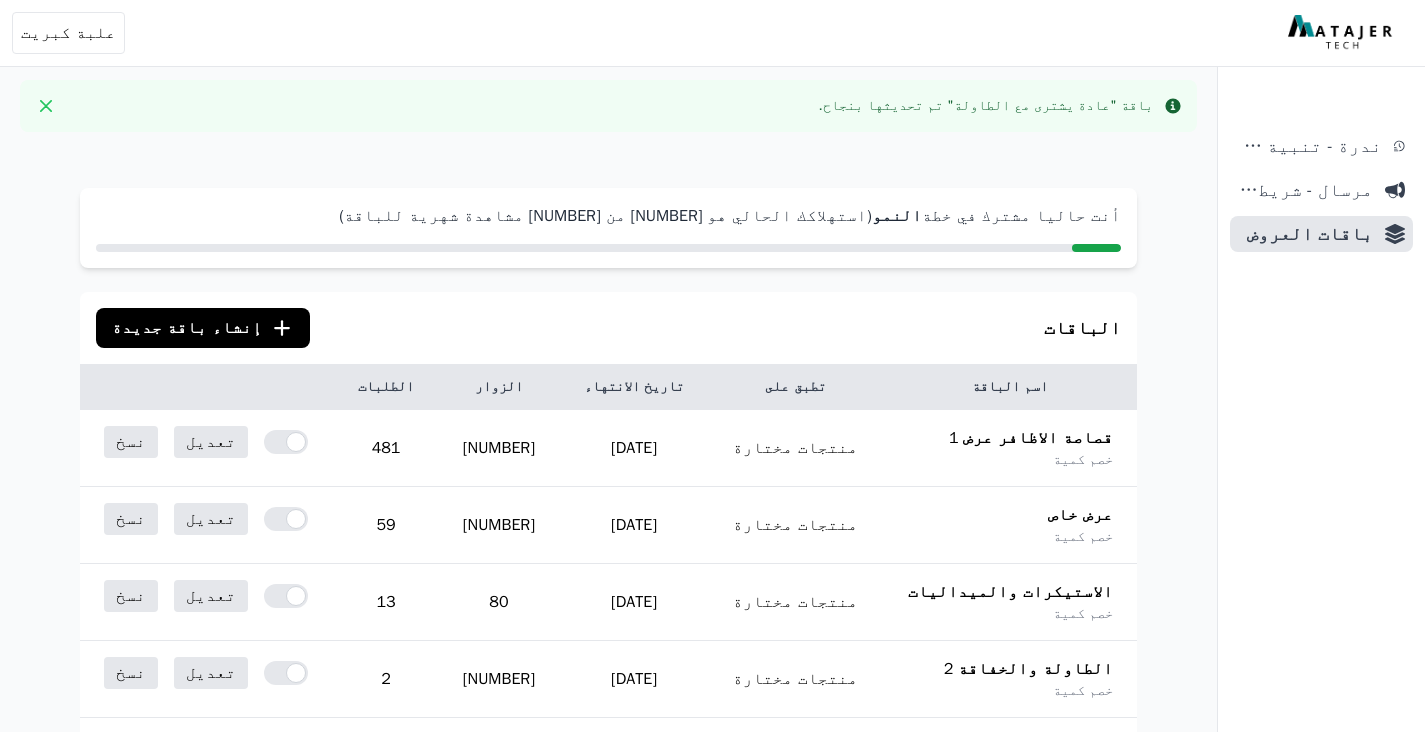 scroll, scrollTop: 0, scrollLeft: 0, axis: both 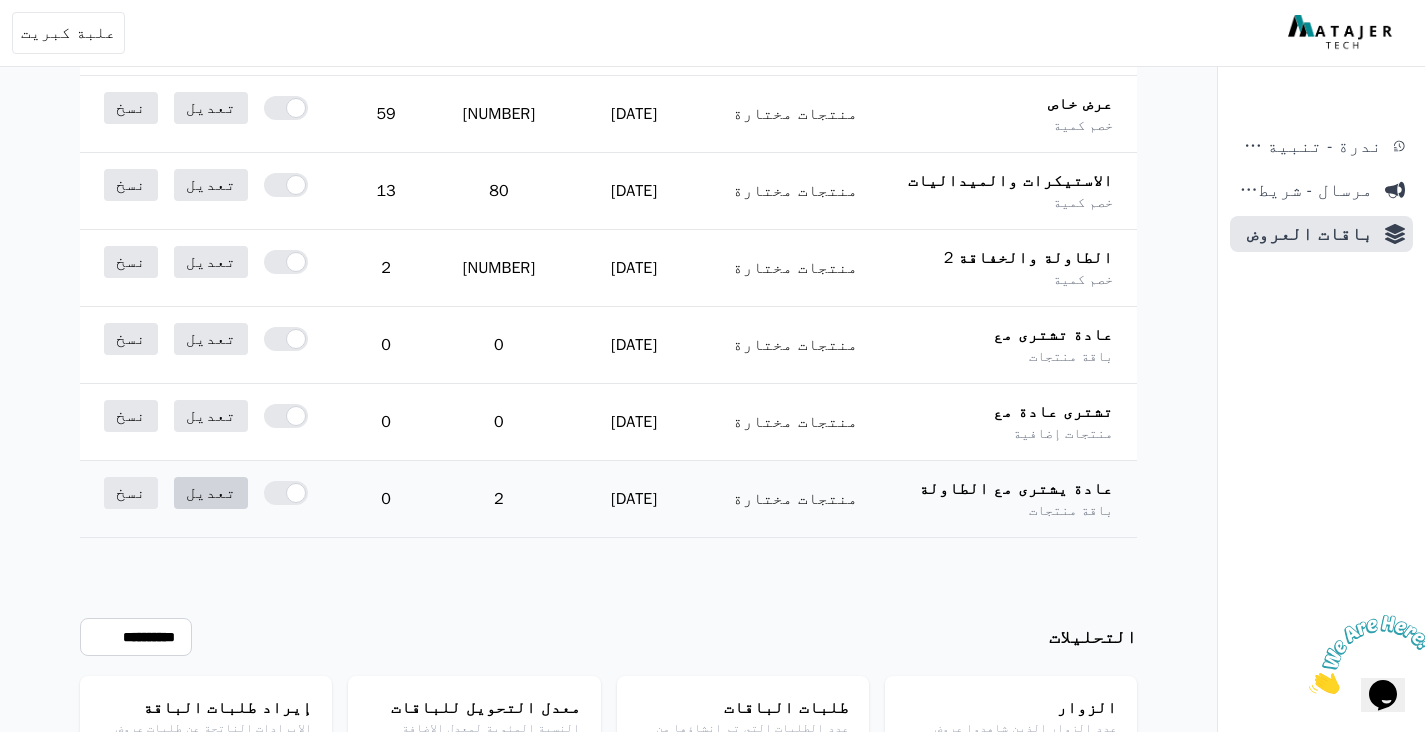 click on "تعديل" at bounding box center [211, 493] 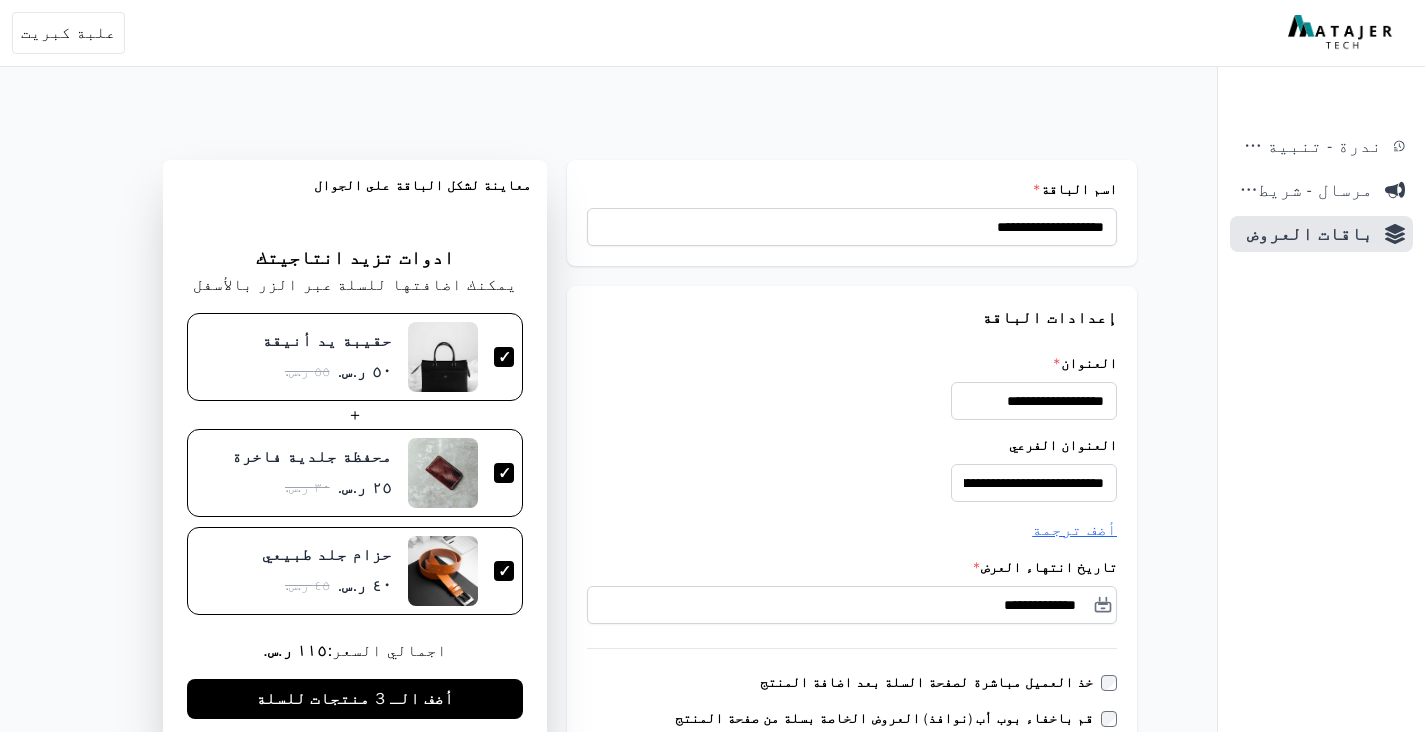 scroll, scrollTop: 0, scrollLeft: 0, axis: both 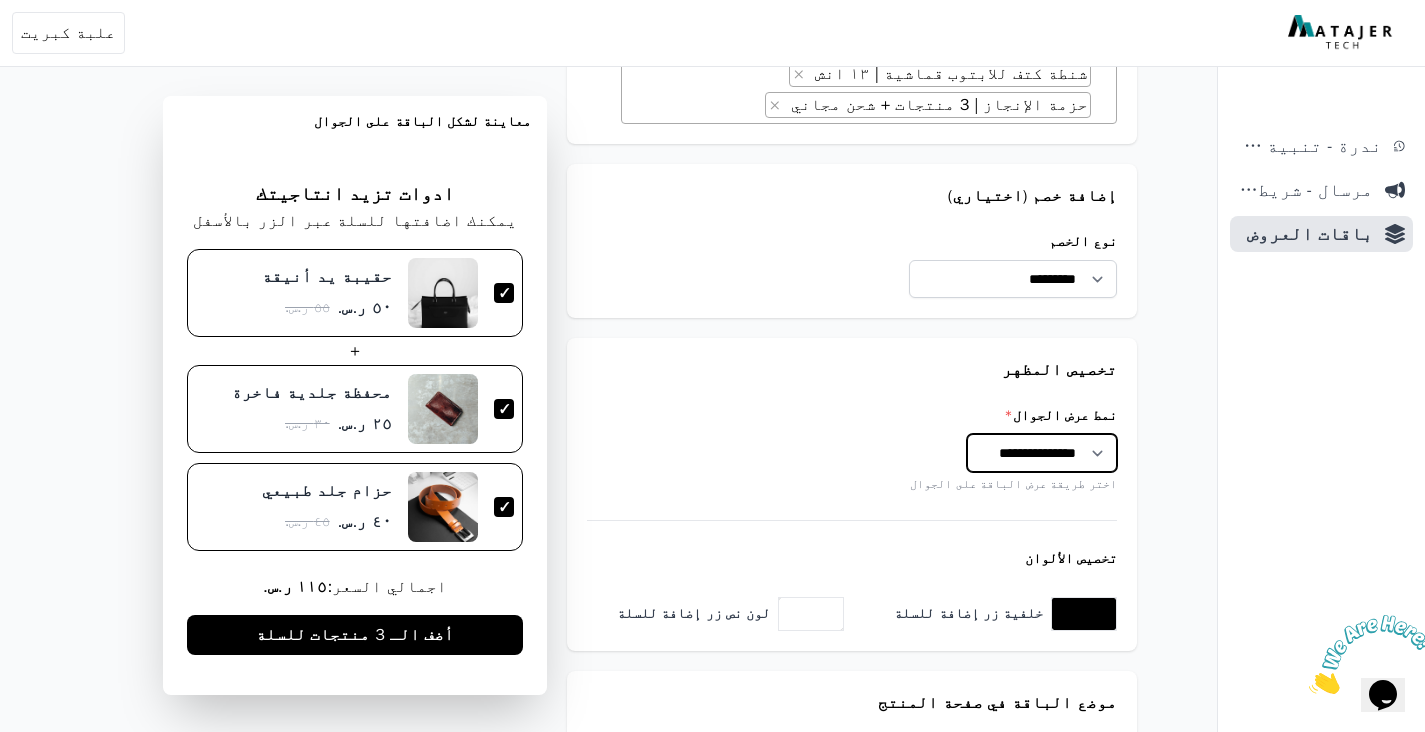 select on "*******" 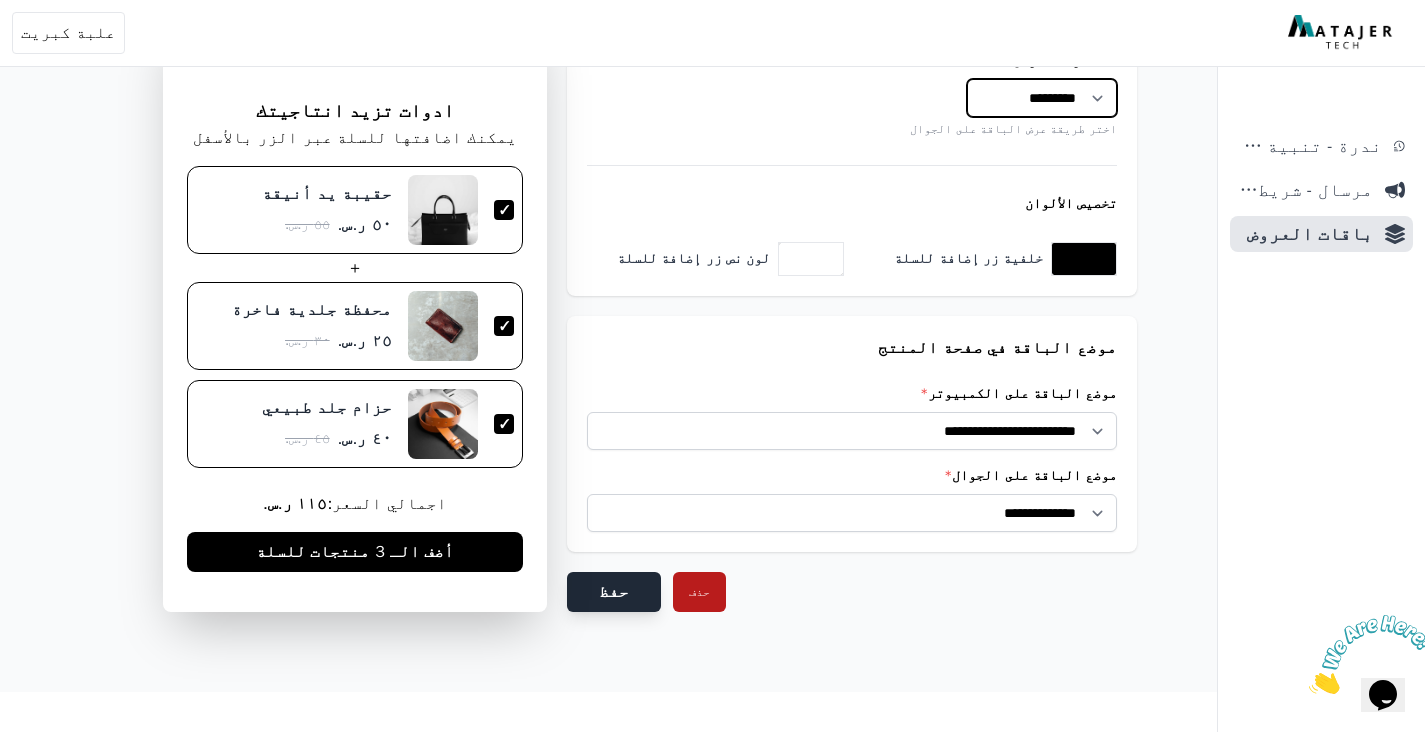 scroll, scrollTop: 1247, scrollLeft: 0, axis: vertical 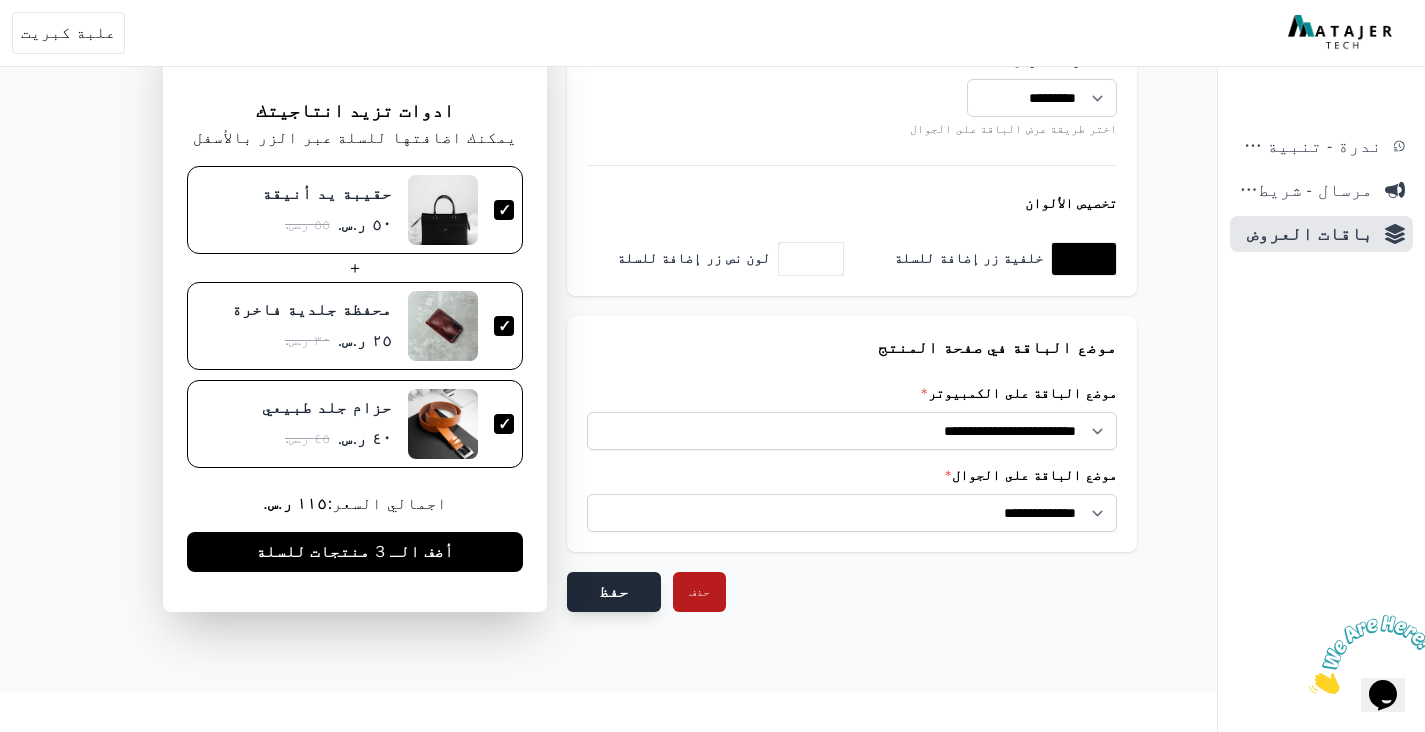 click on "حفظ" at bounding box center (614, 592) 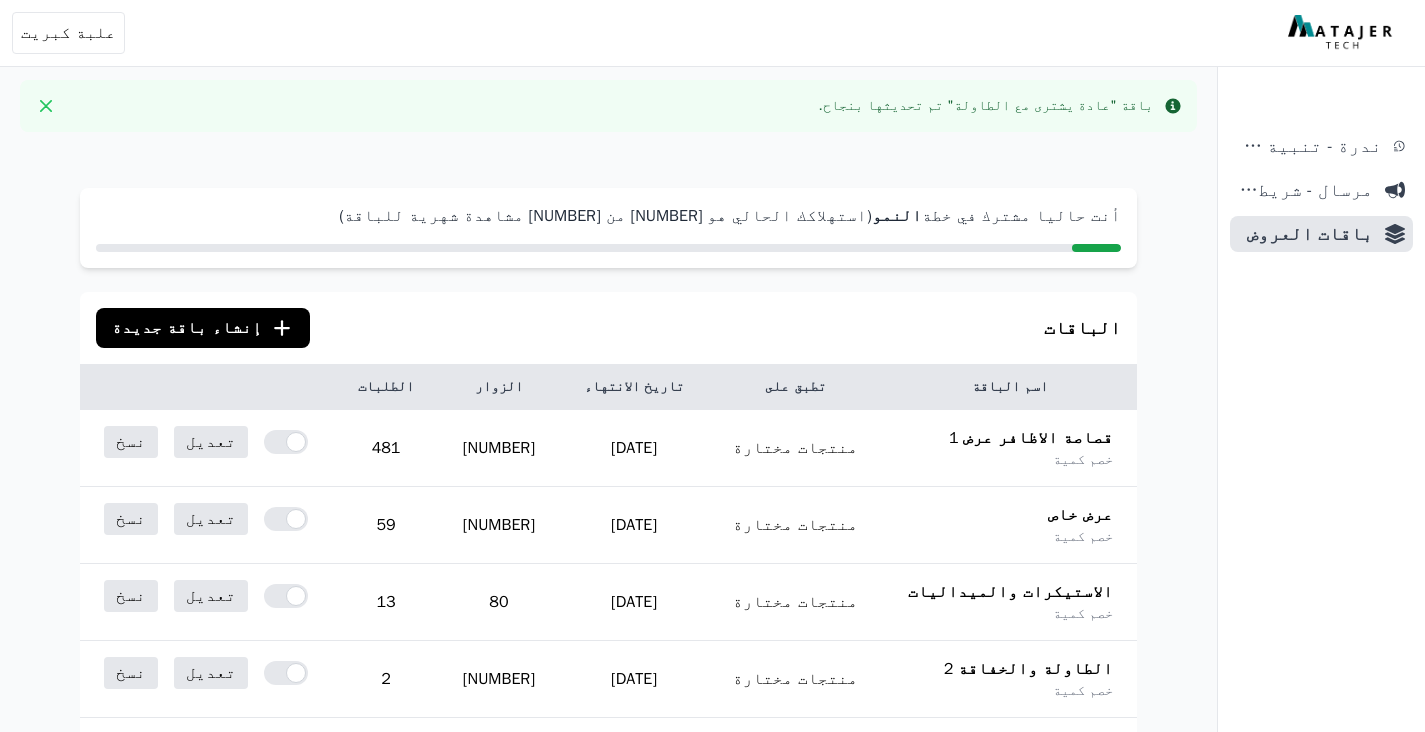 scroll, scrollTop: 0, scrollLeft: 0, axis: both 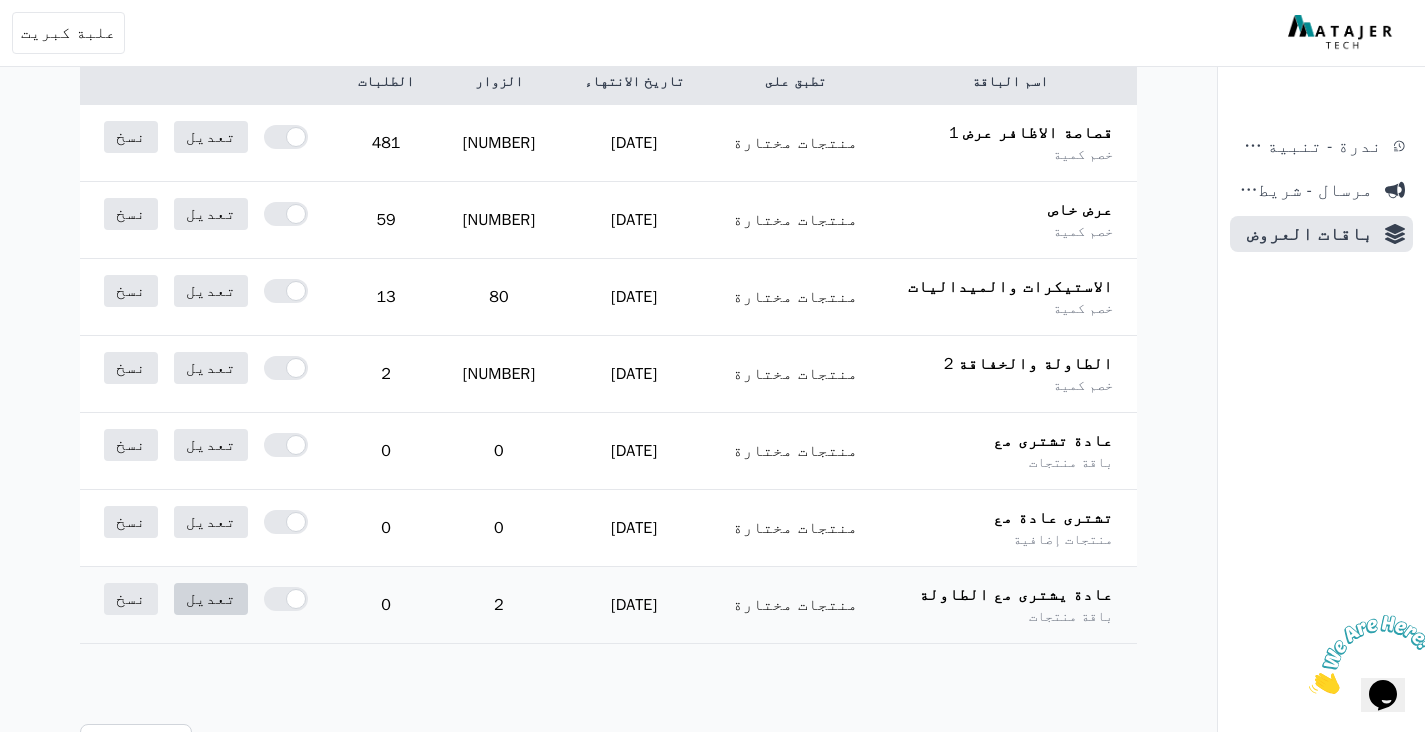 click on "تعديل" at bounding box center [211, 599] 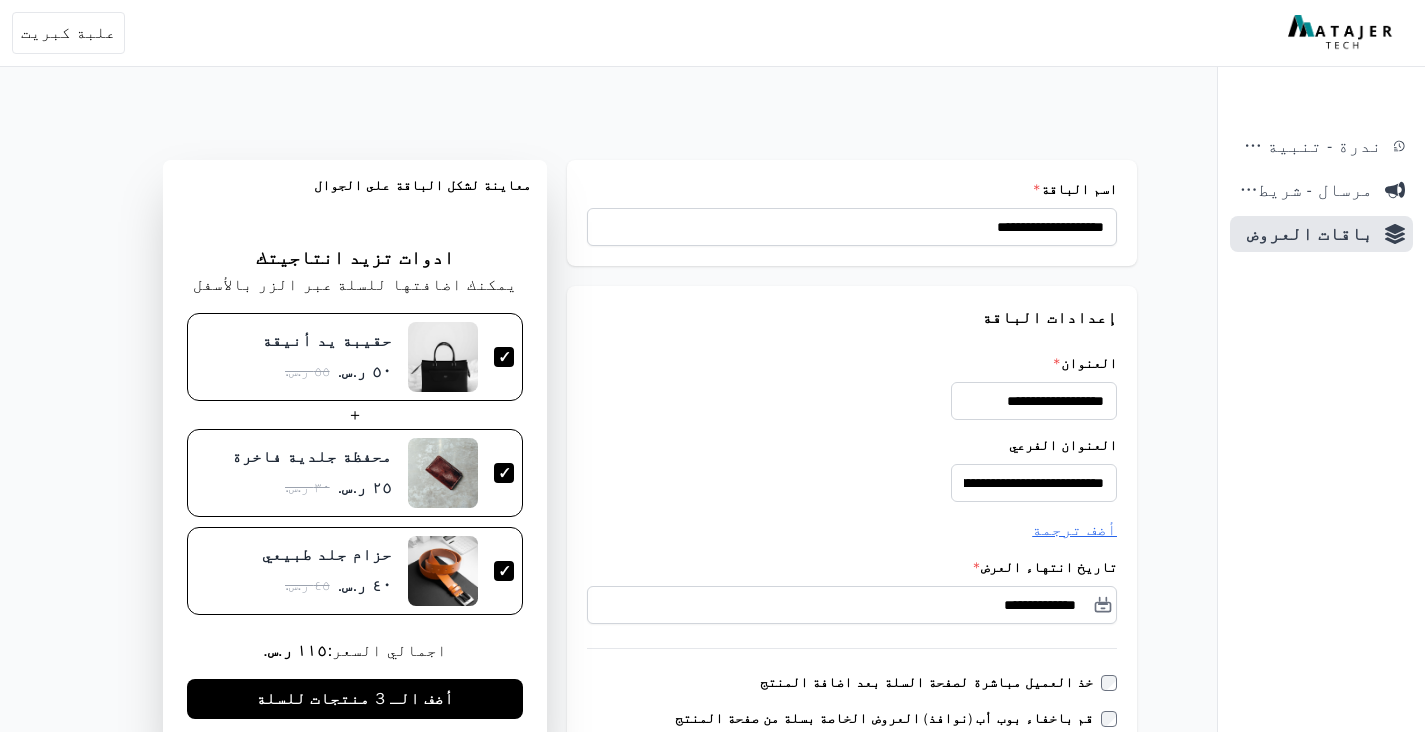 scroll, scrollTop: 0, scrollLeft: 0, axis: both 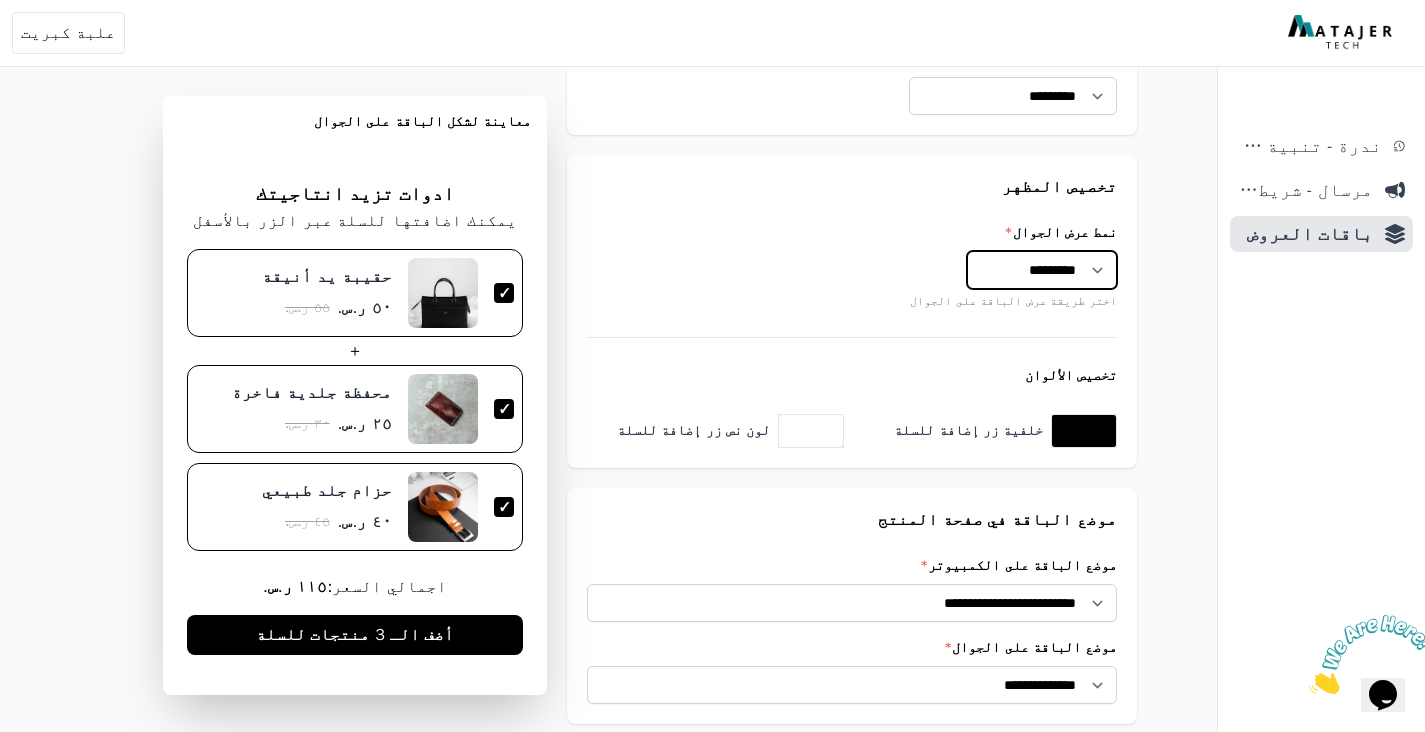 select on "**********" 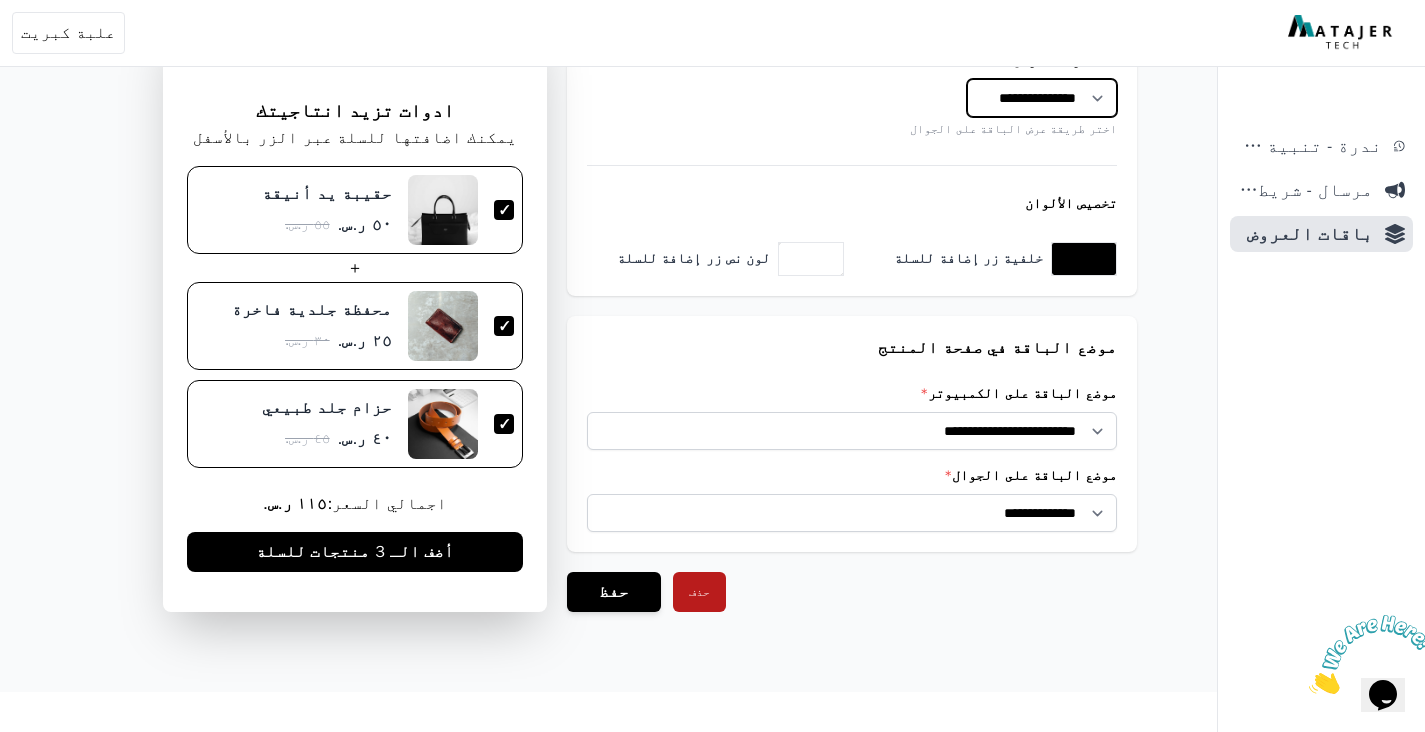 scroll, scrollTop: 1247, scrollLeft: 0, axis: vertical 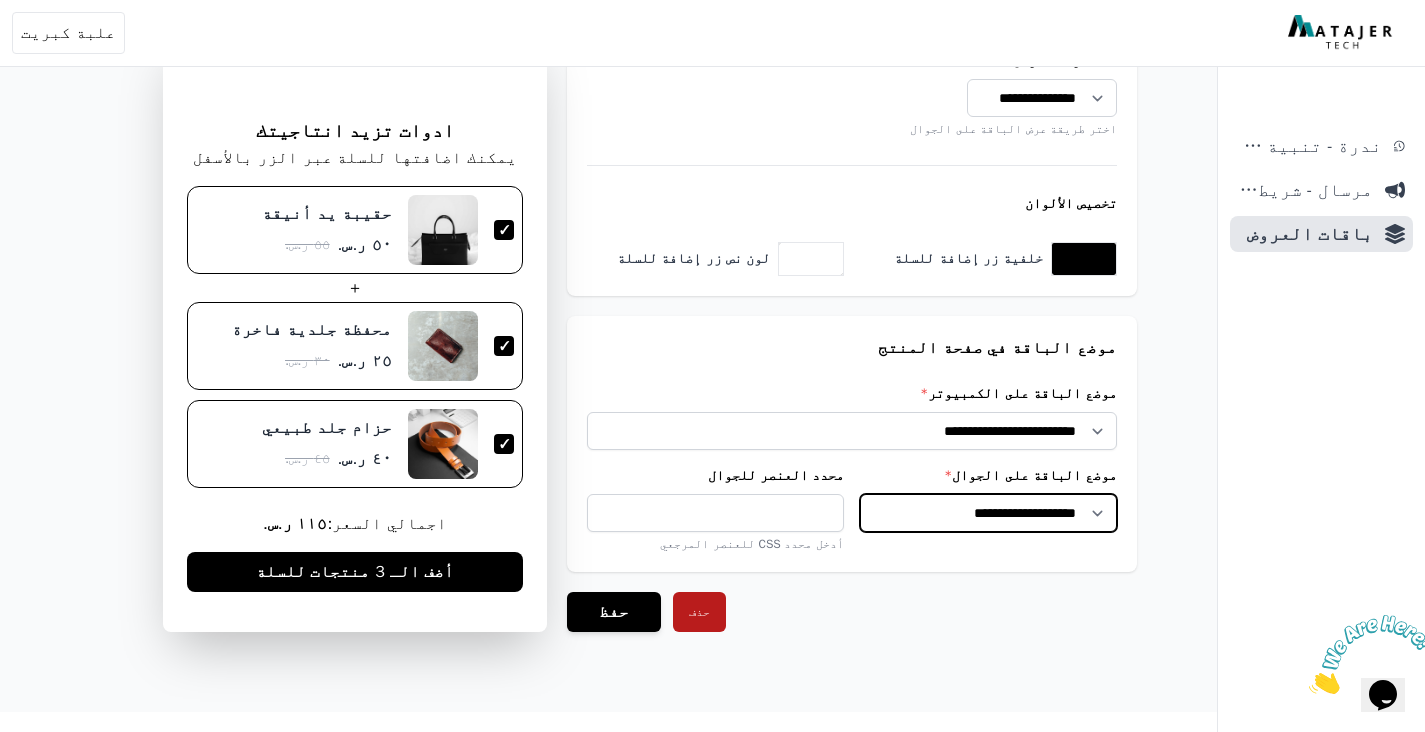 select on "**********" 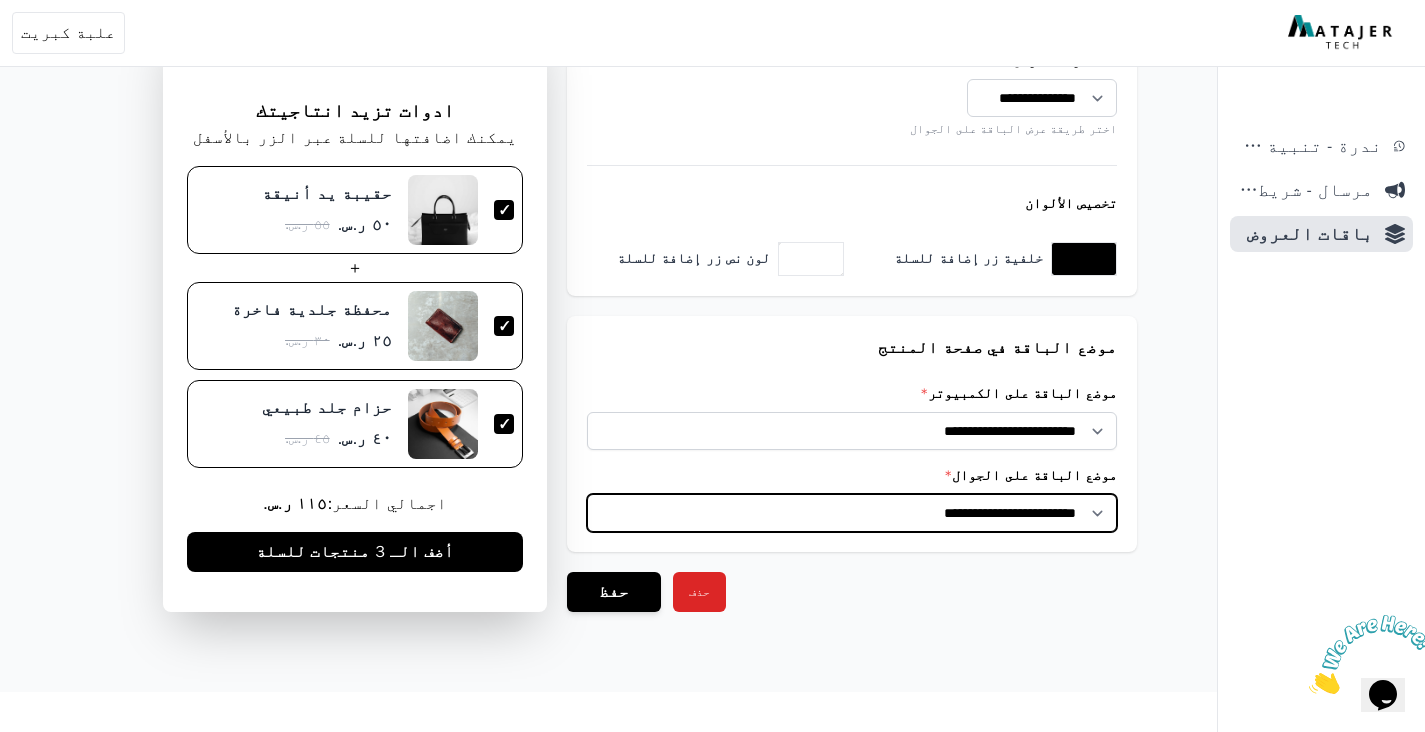 scroll, scrollTop: 1247, scrollLeft: 0, axis: vertical 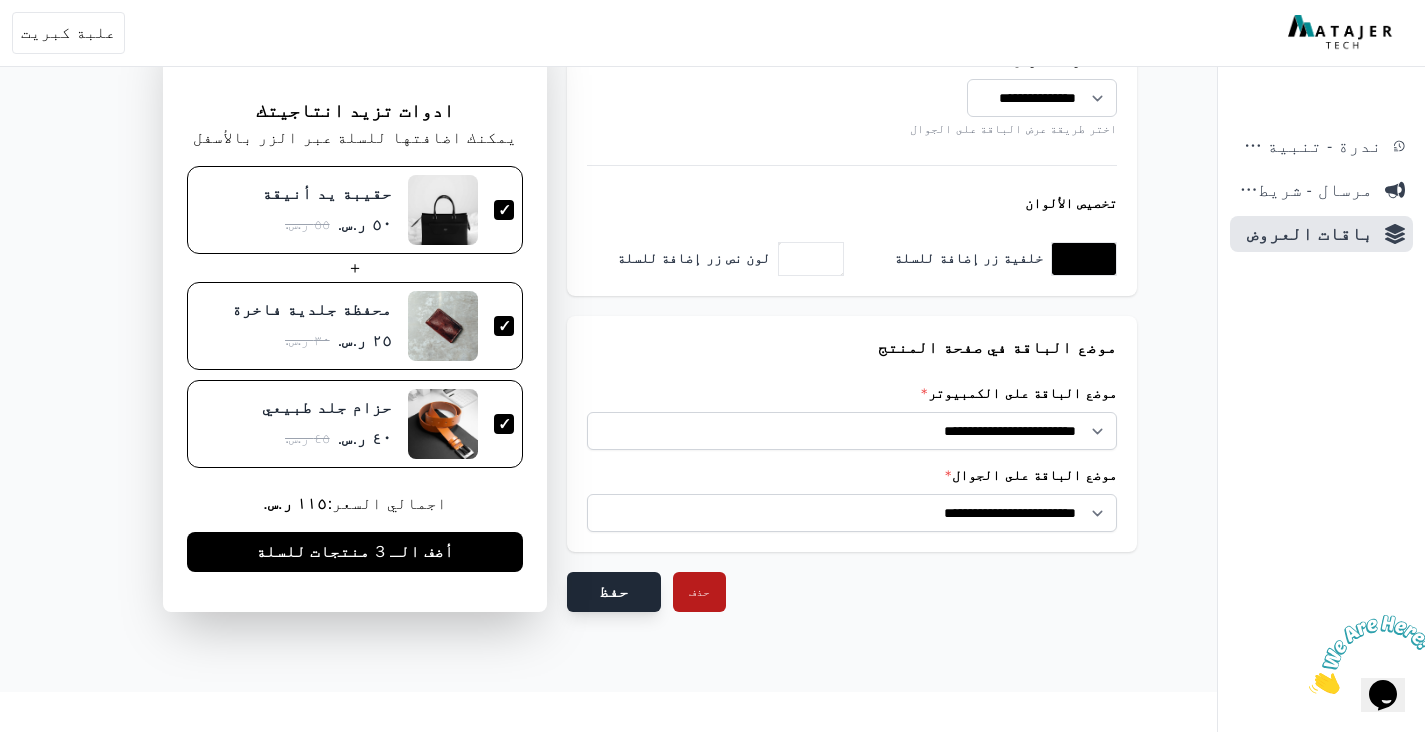 click on "حفظ" at bounding box center [614, 592] 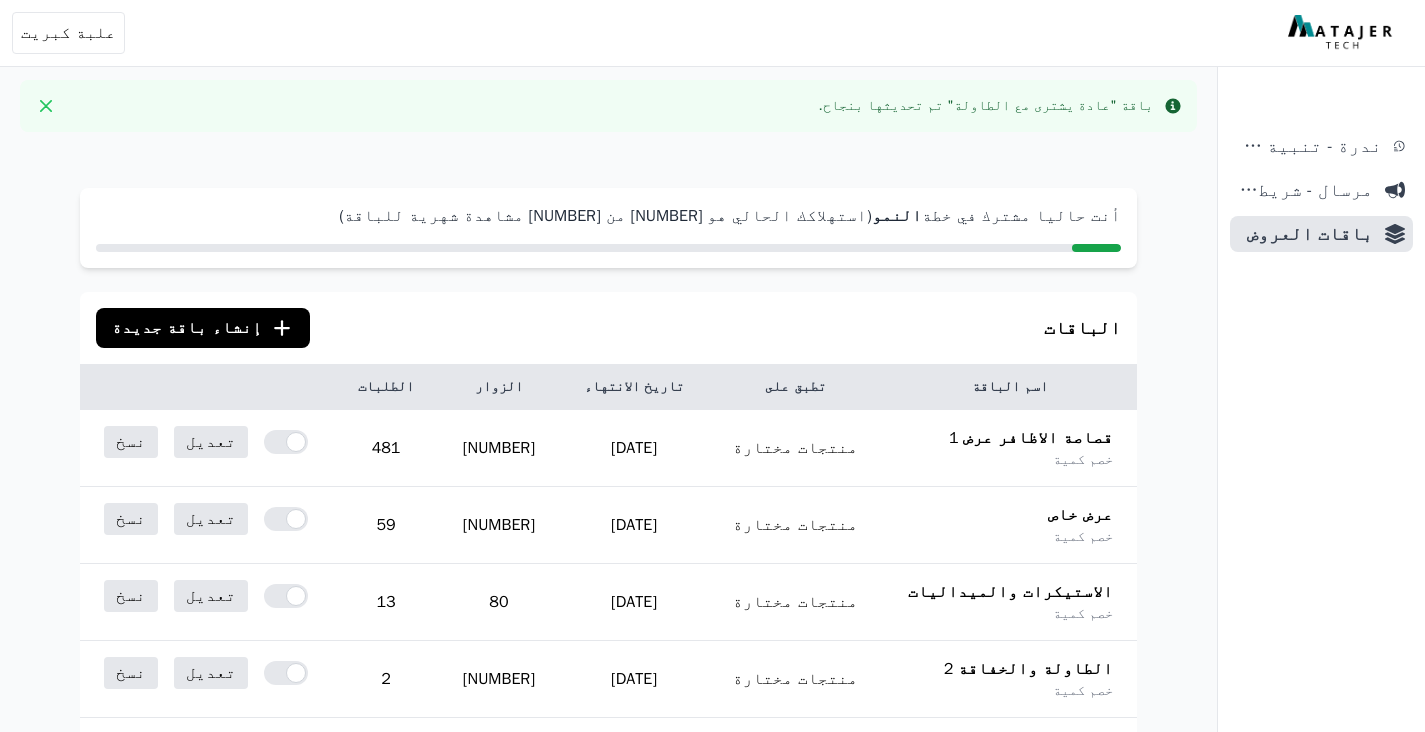 scroll, scrollTop: 0, scrollLeft: 0, axis: both 